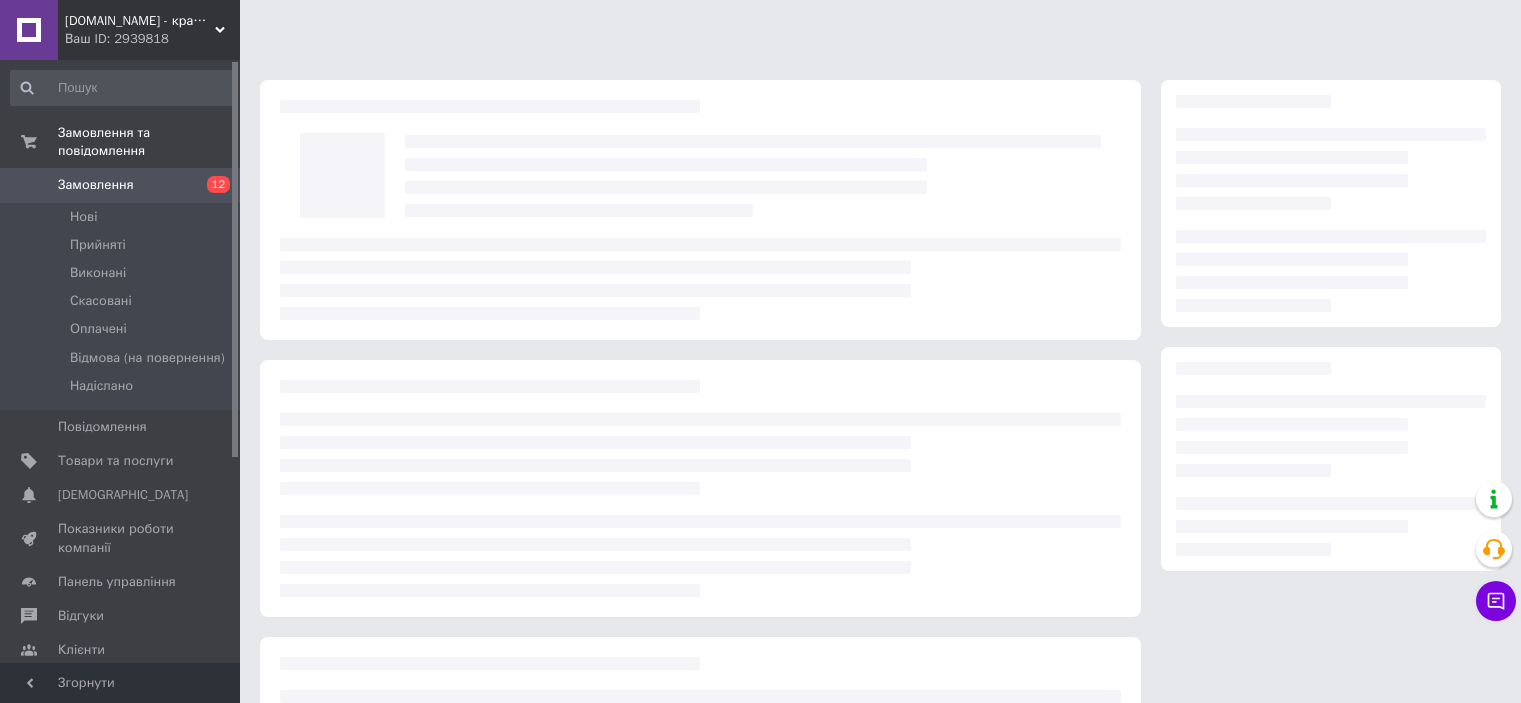 scroll, scrollTop: 0, scrollLeft: 0, axis: both 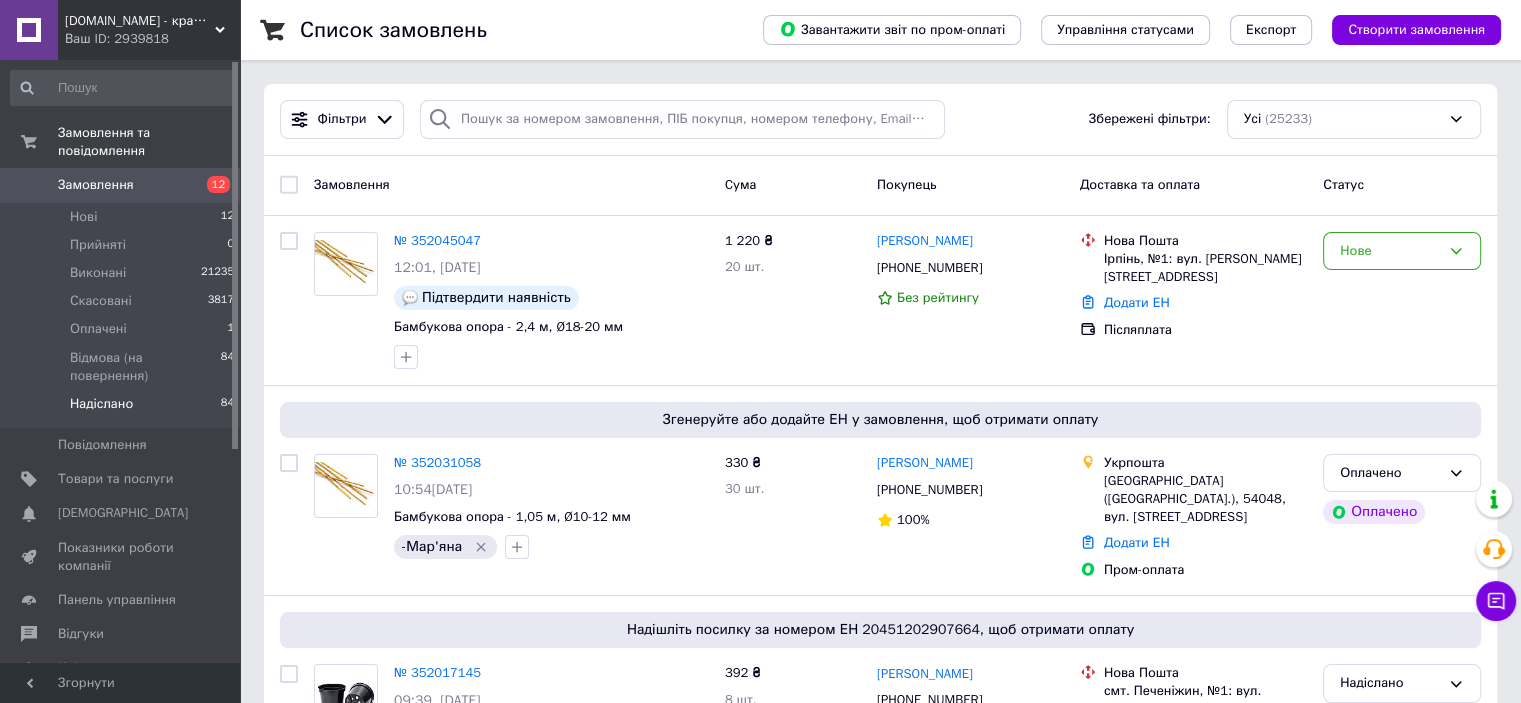 click on "Надіслано" at bounding box center [101, 404] 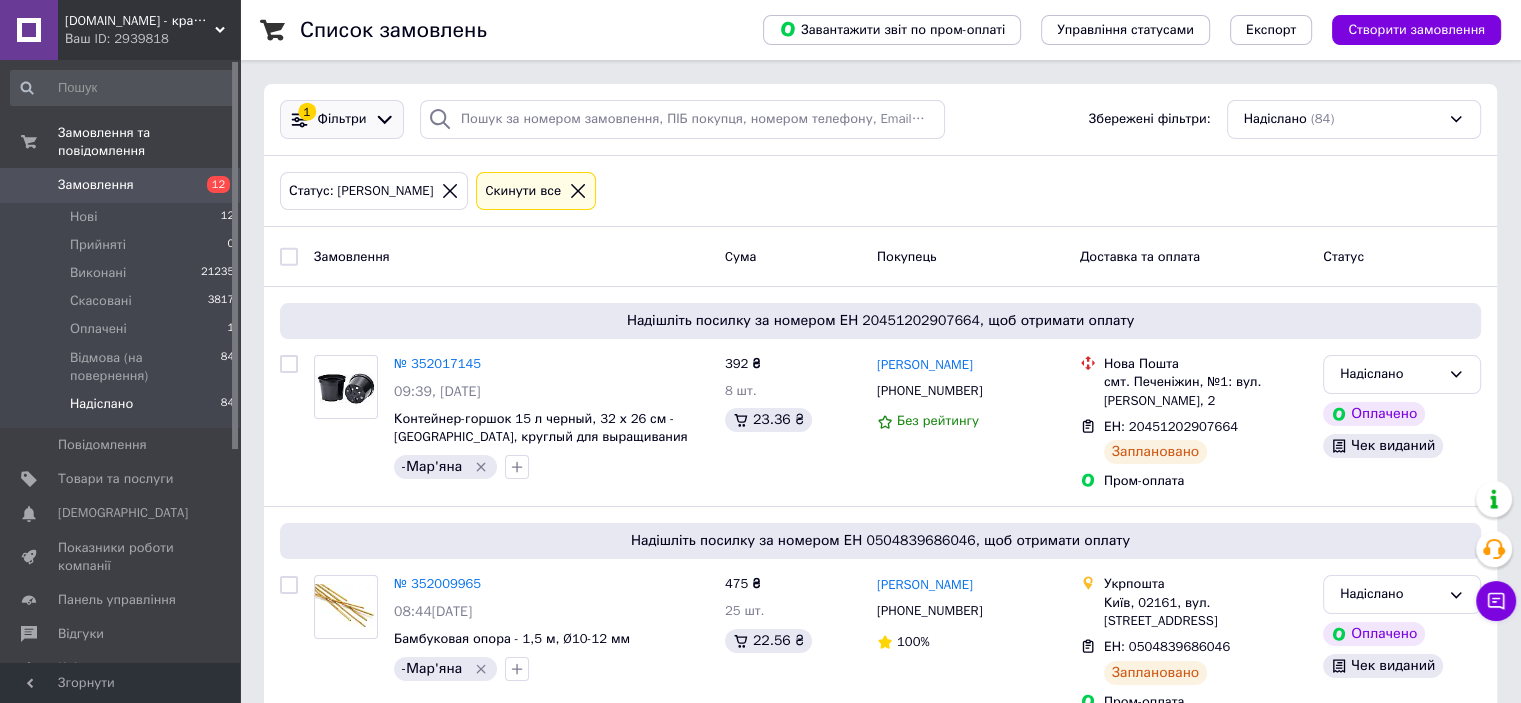 click on "Фільтри" at bounding box center [342, 119] 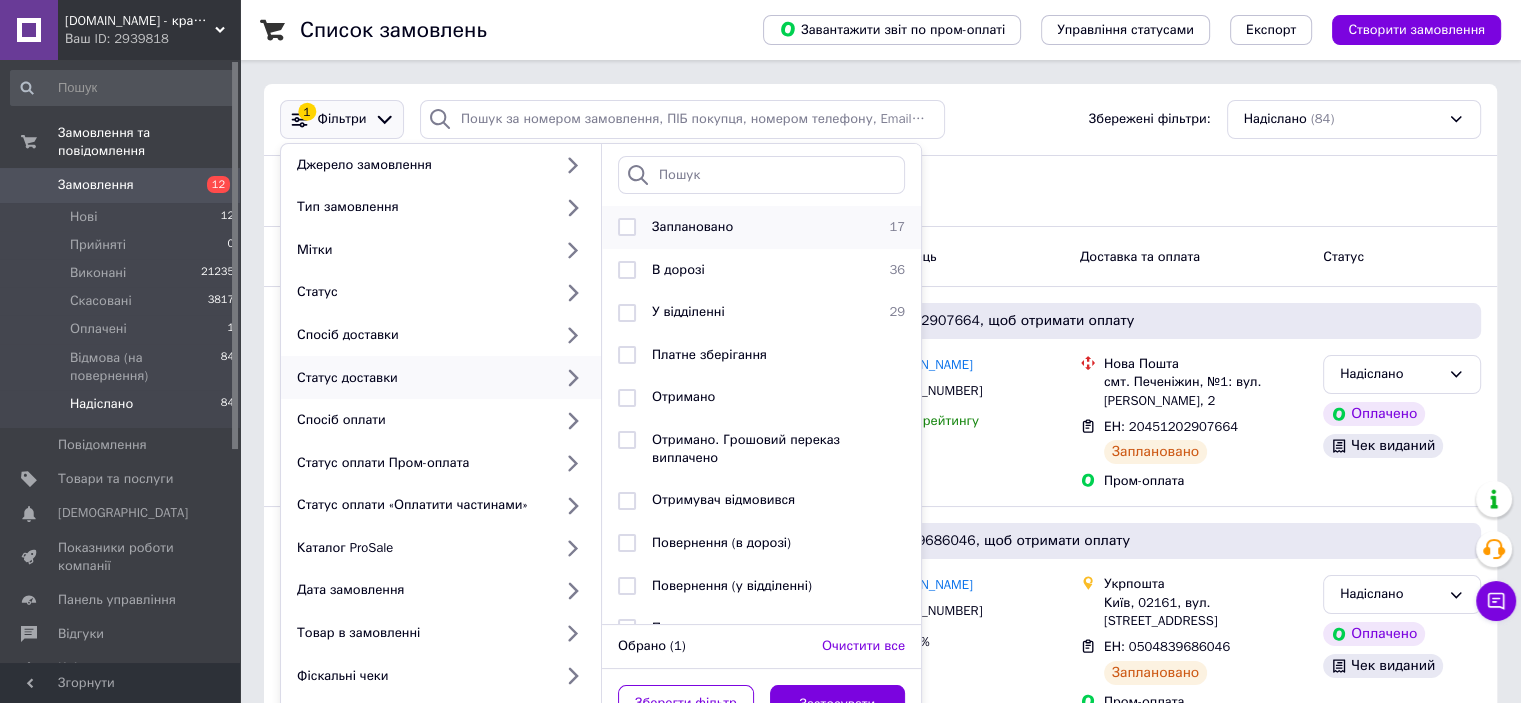 click on "Заплановано" at bounding box center [692, 226] 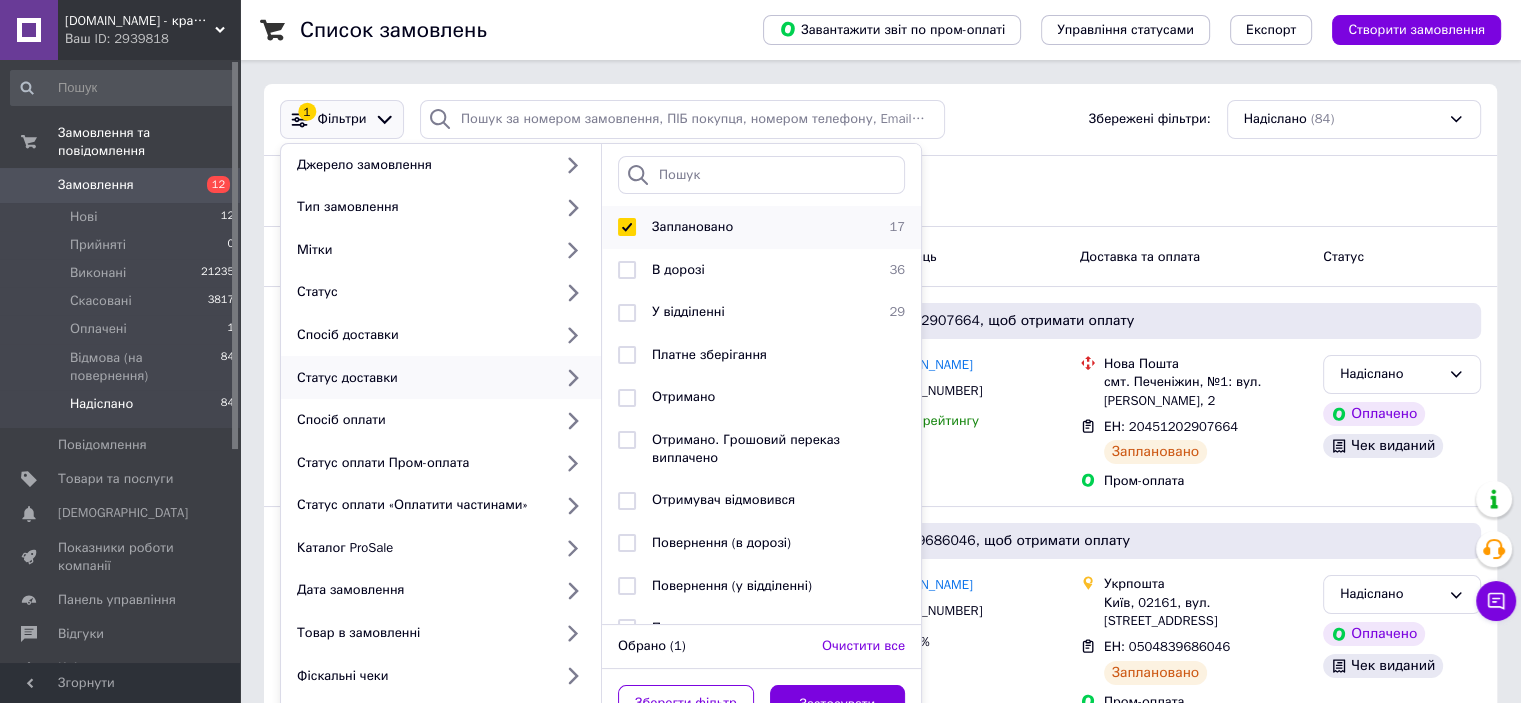 checkbox on "true" 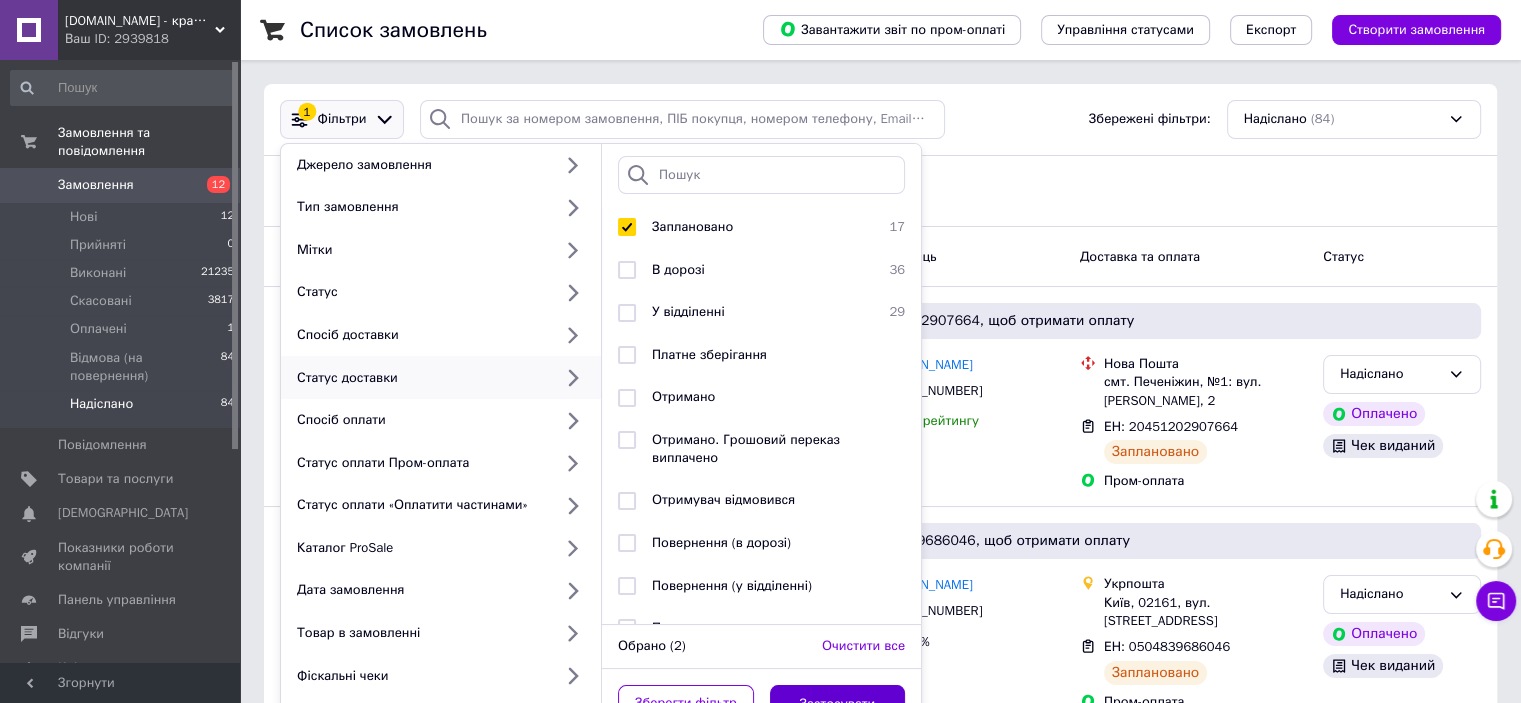 click on "Застосувати" at bounding box center (838, 704) 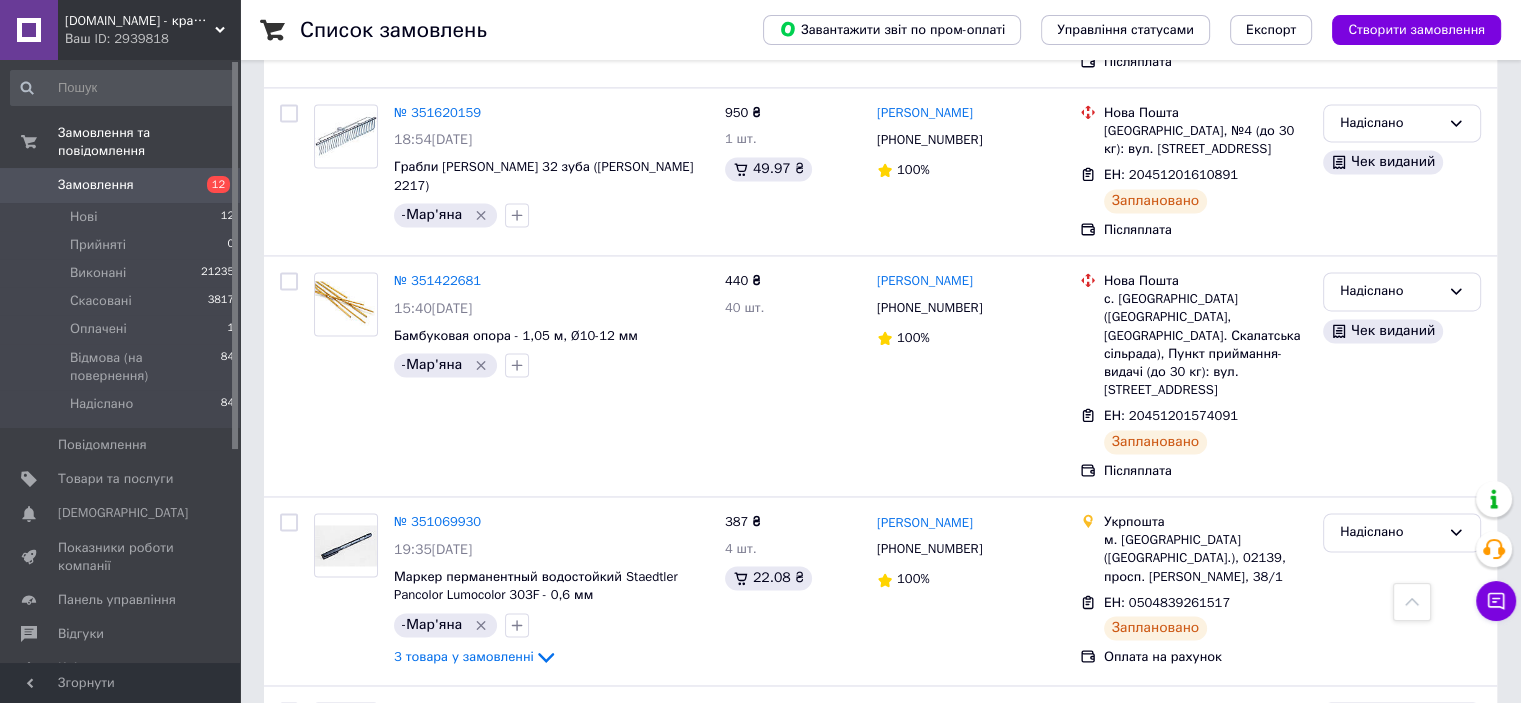 scroll, scrollTop: 3061, scrollLeft: 0, axis: vertical 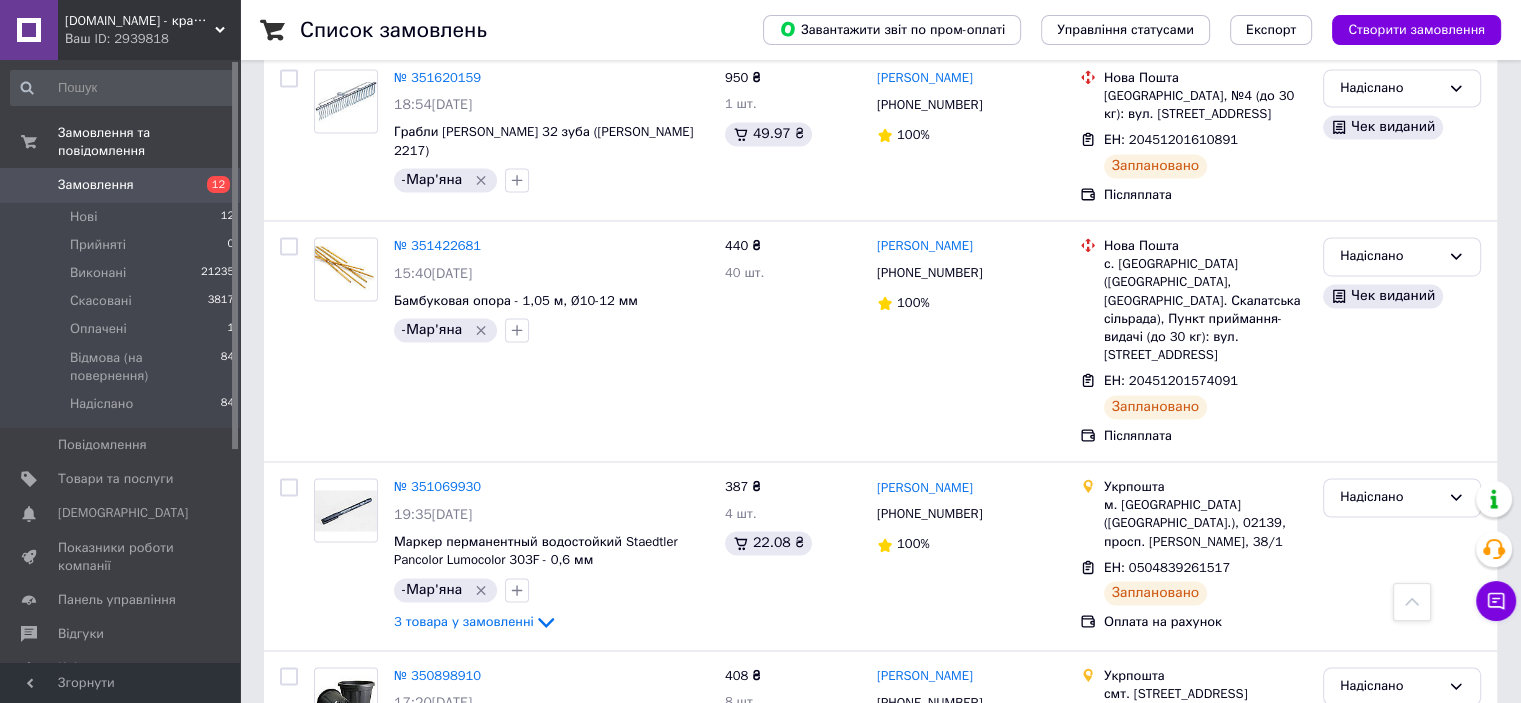 drag, startPoint x: 83, startPoint y: 196, endPoint x: 83, endPoint y: 171, distance: 25 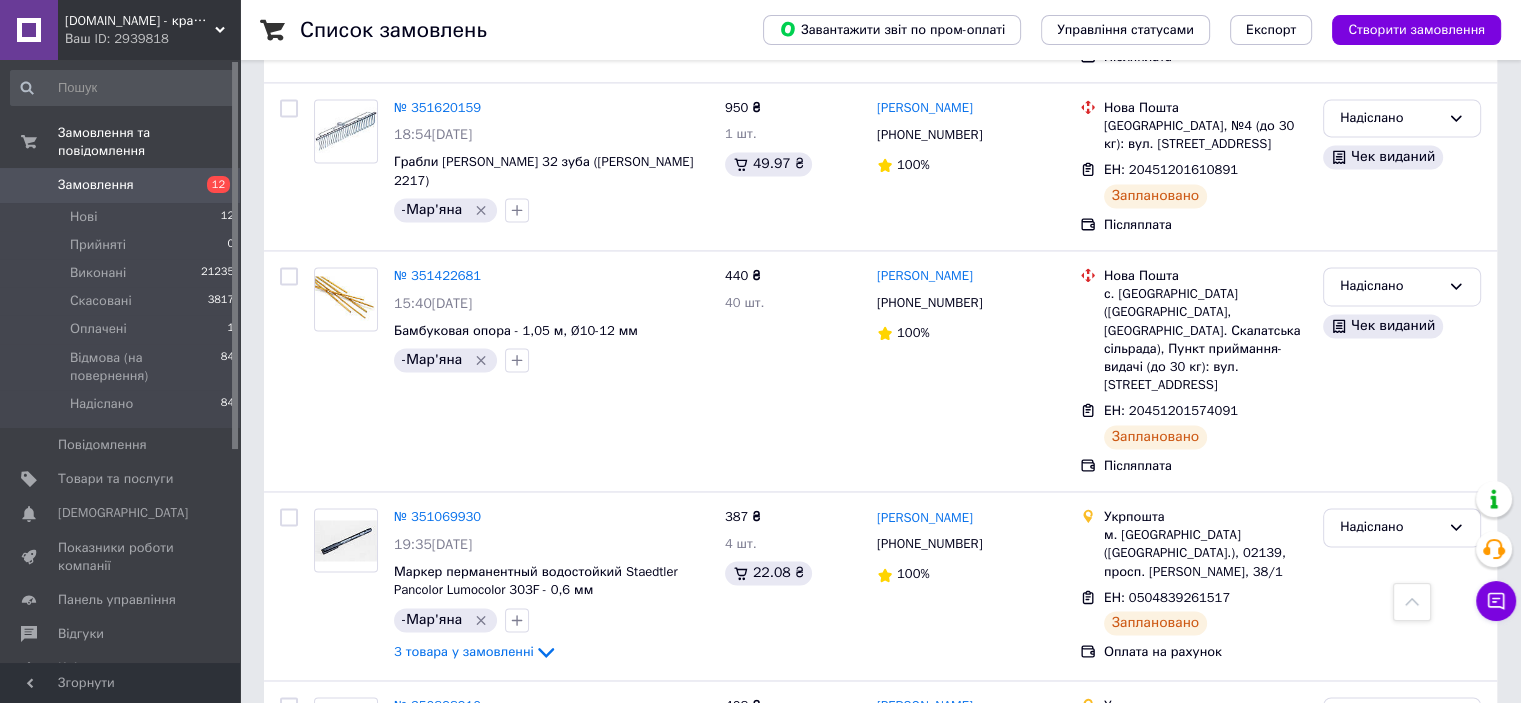 scroll, scrollTop: 3053, scrollLeft: 0, axis: vertical 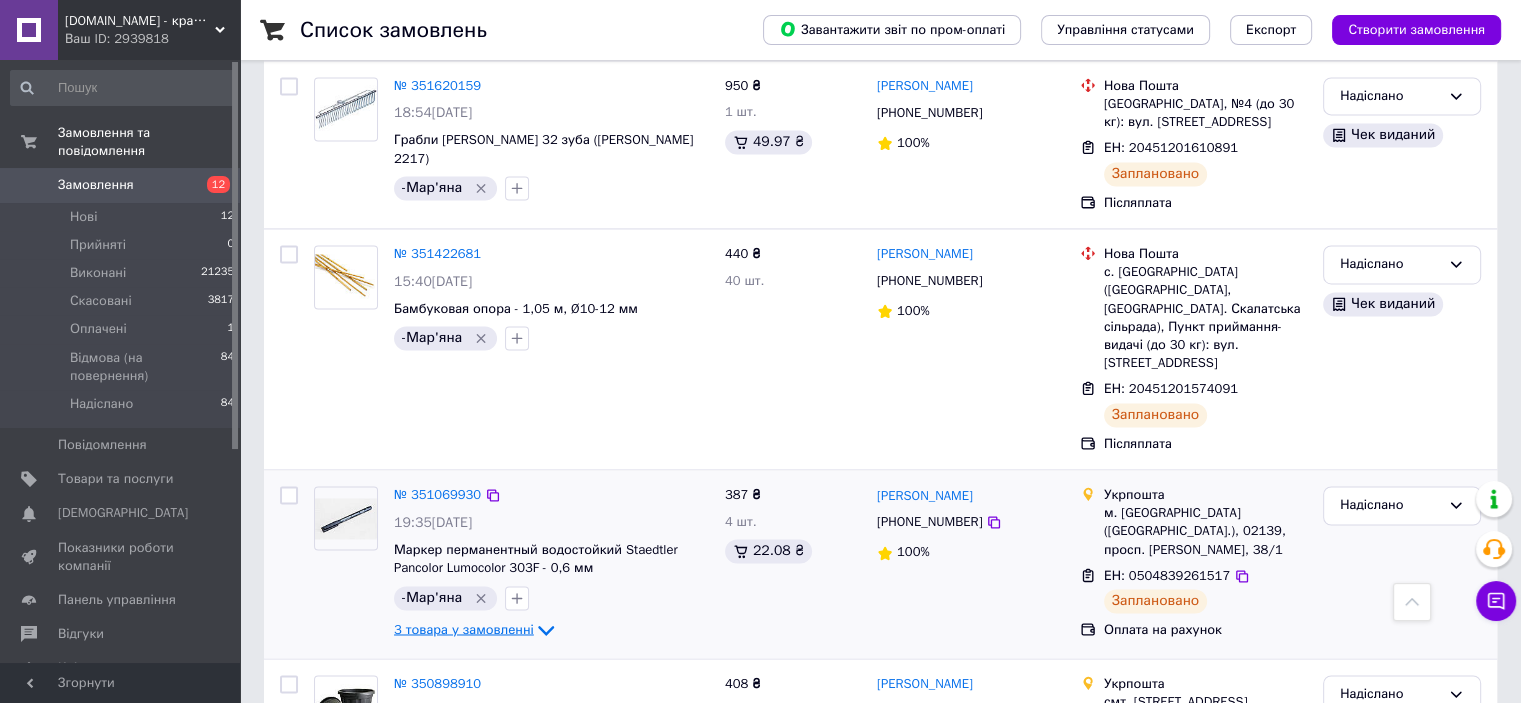 click on "3 товара у замовленні" at bounding box center [464, 629] 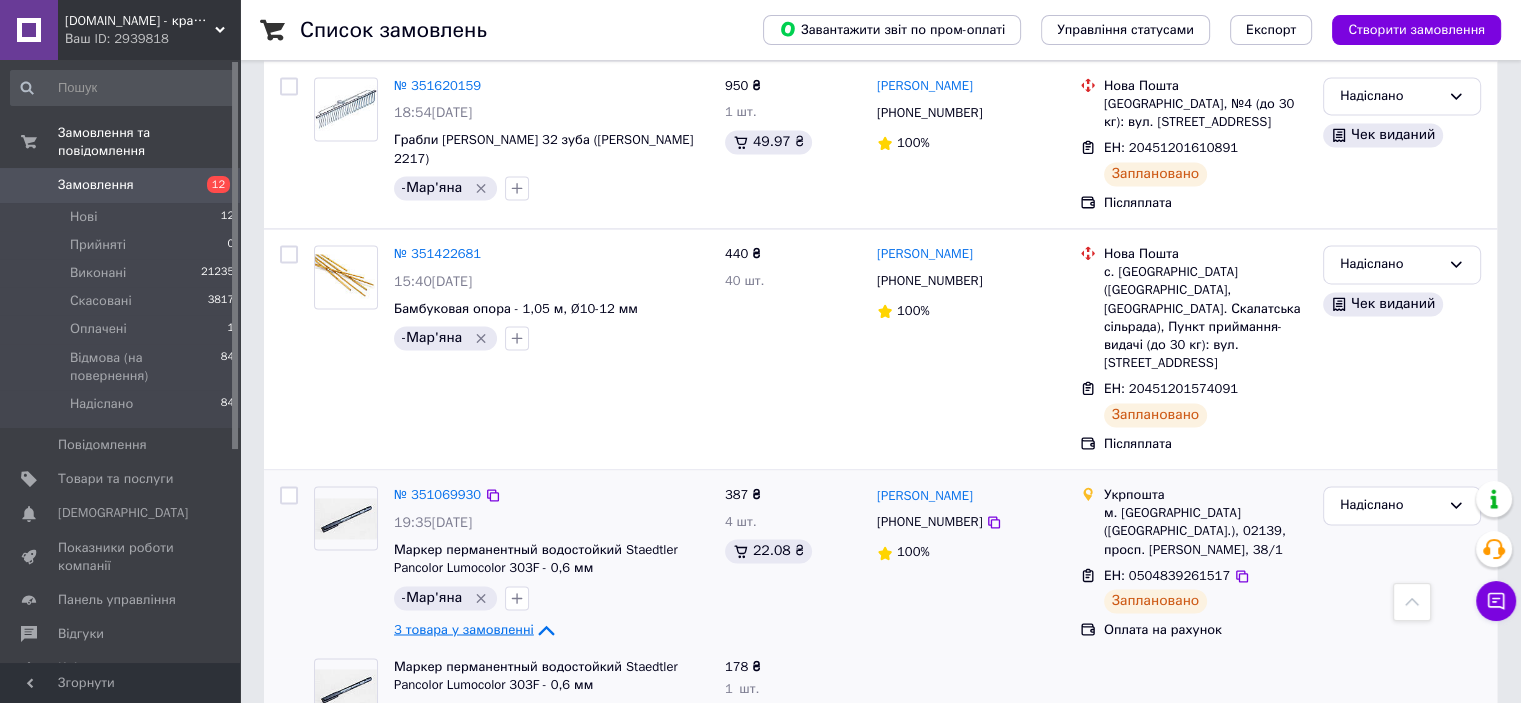 click on "3 товара у замовленні" at bounding box center (464, 629) 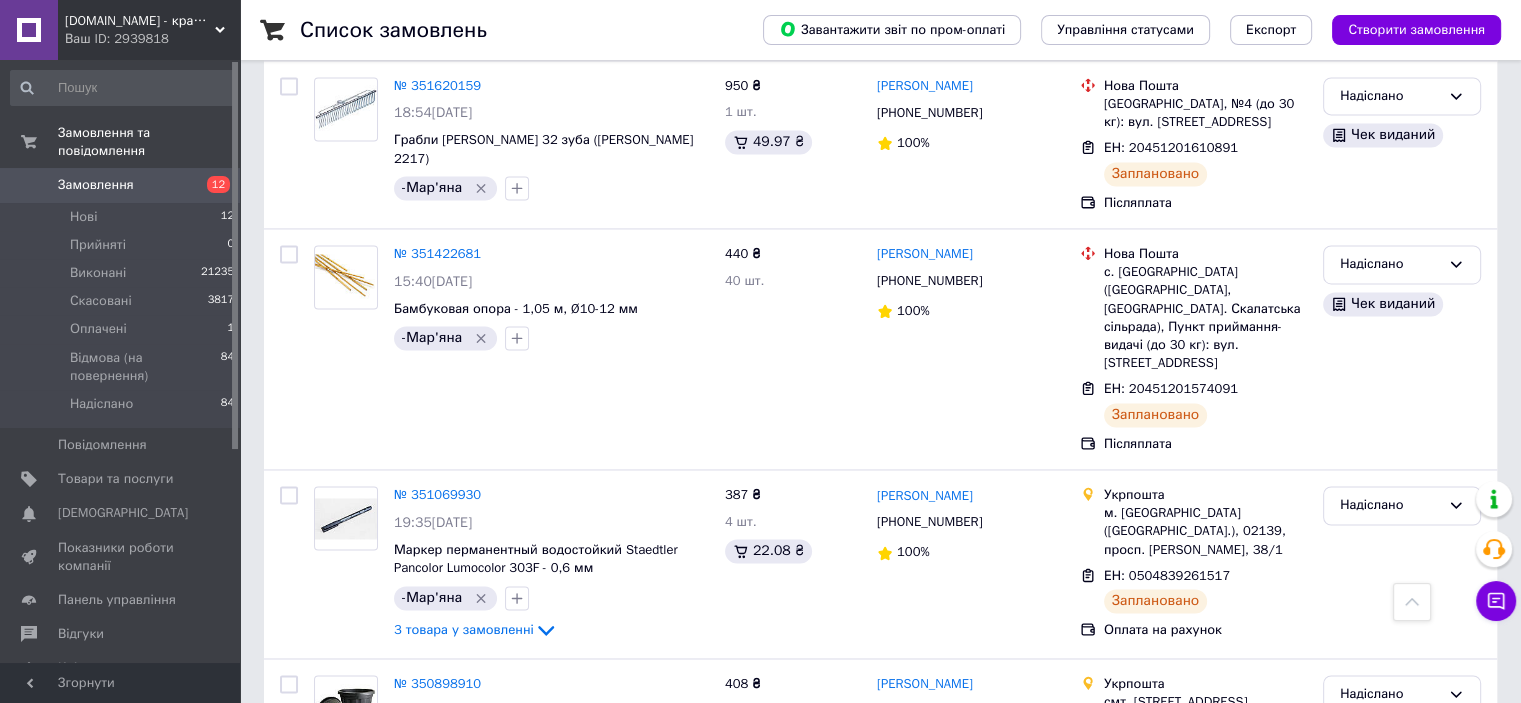 scroll, scrollTop: 3061, scrollLeft: 0, axis: vertical 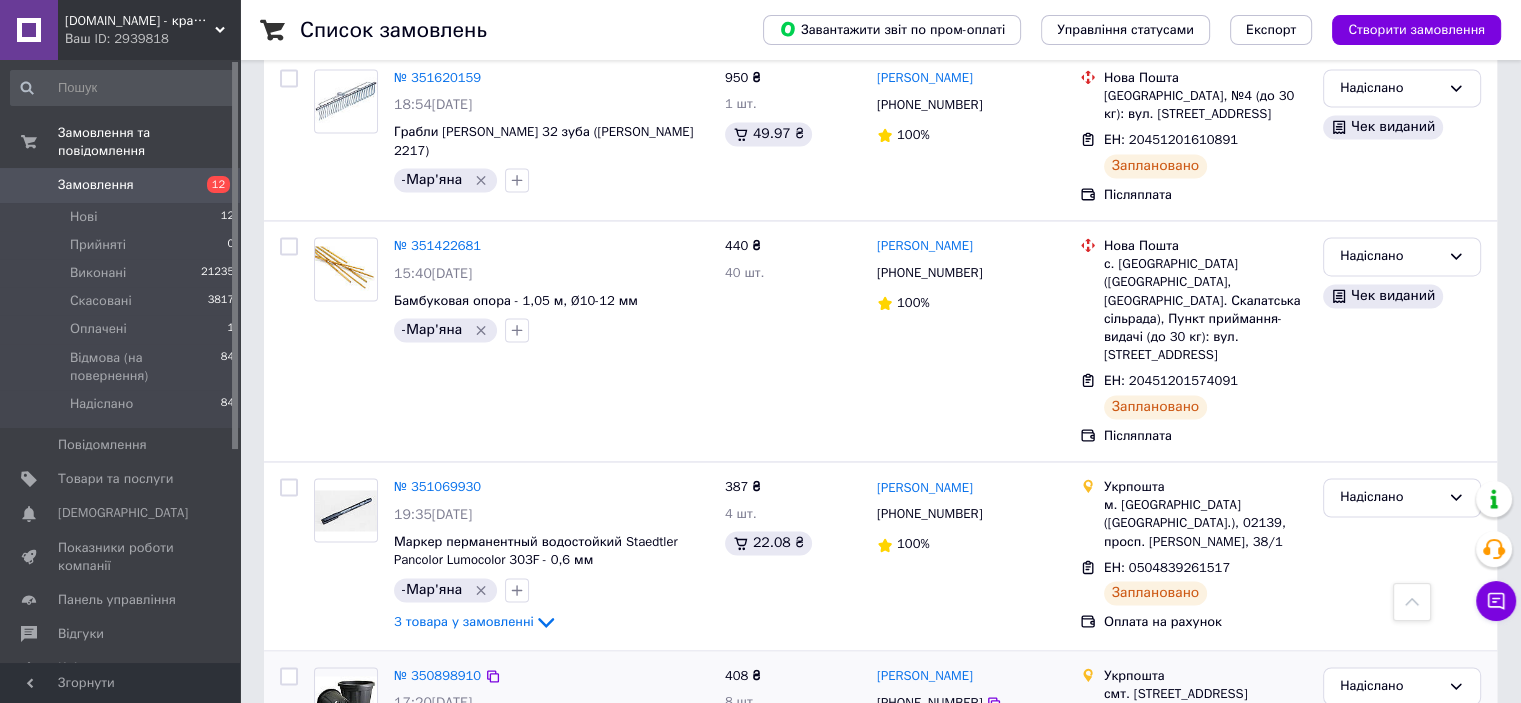 click on "2 товара у замовленні" at bounding box center [464, 809] 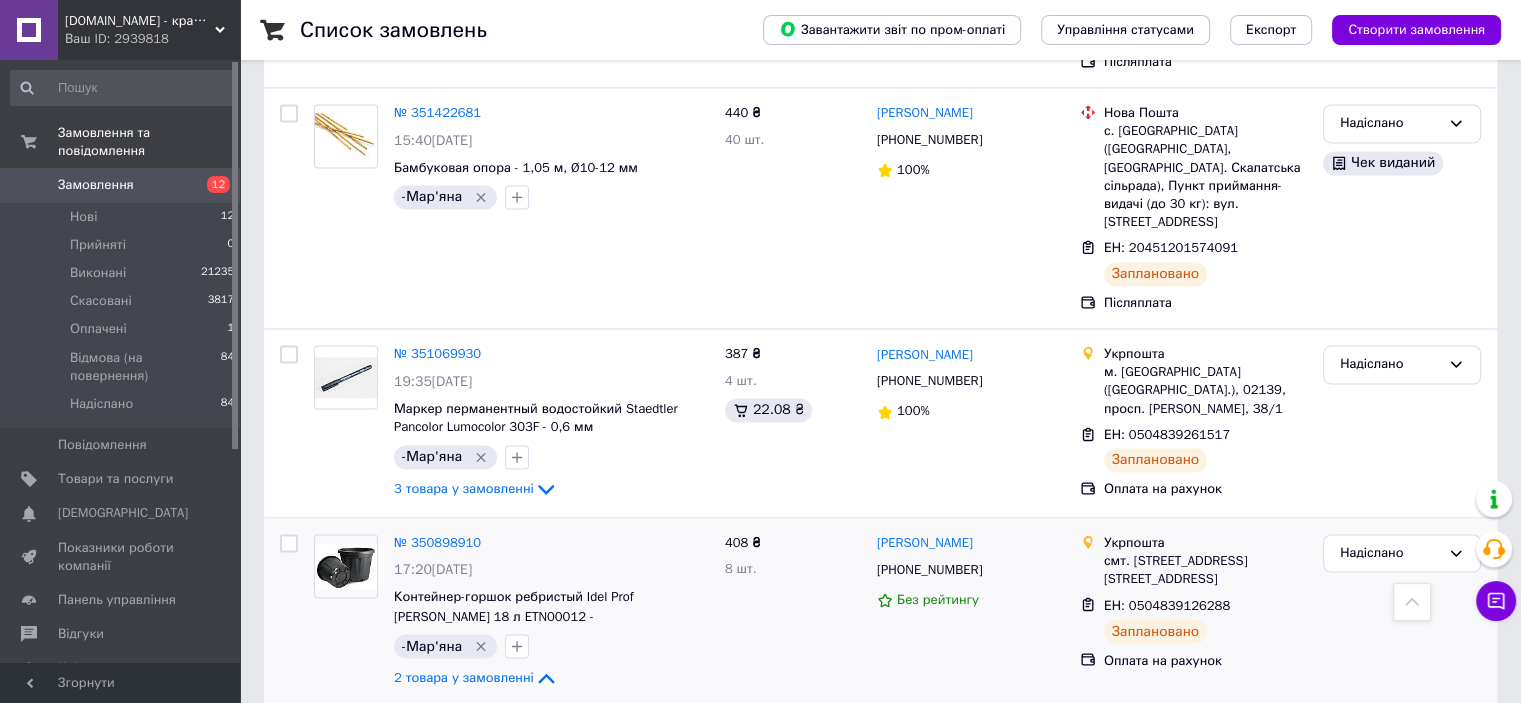 scroll, scrollTop: 3222, scrollLeft: 0, axis: vertical 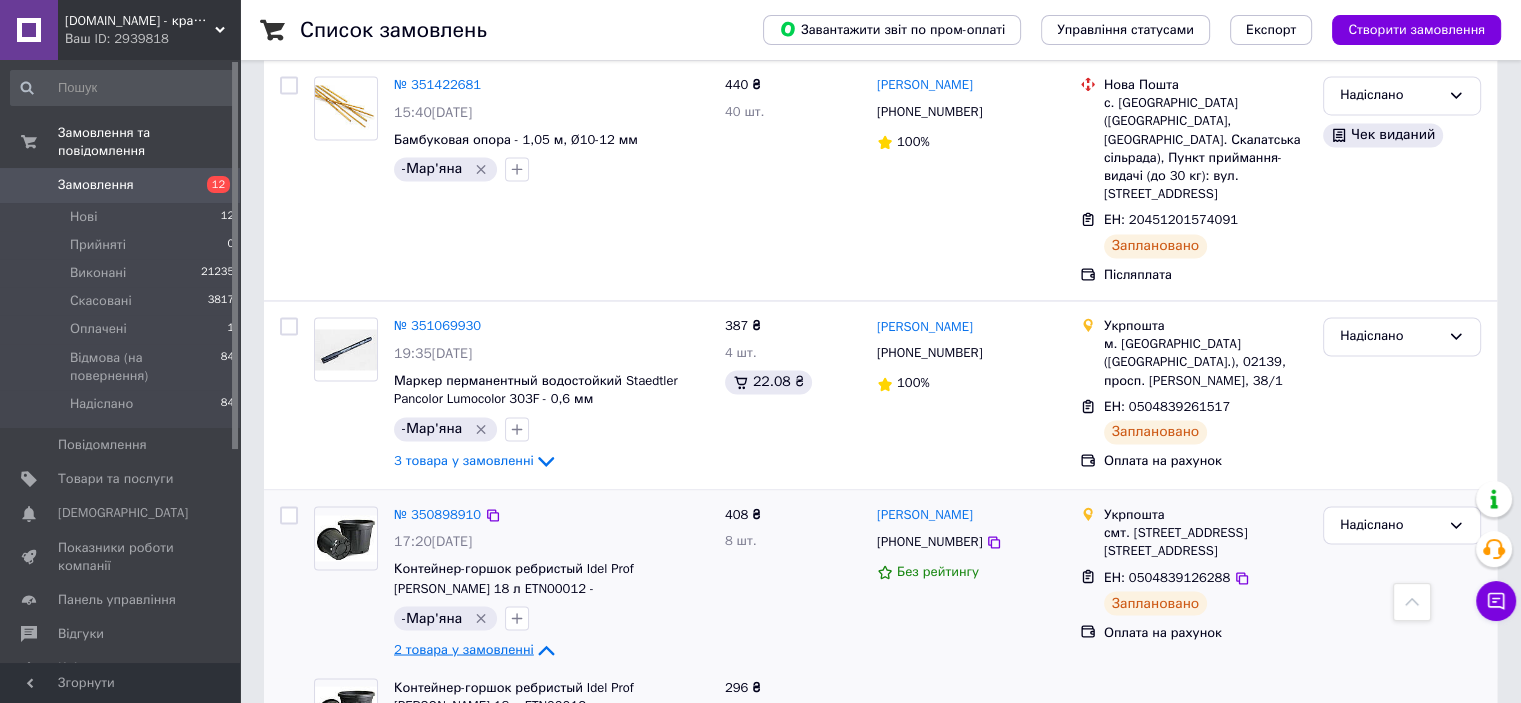 click 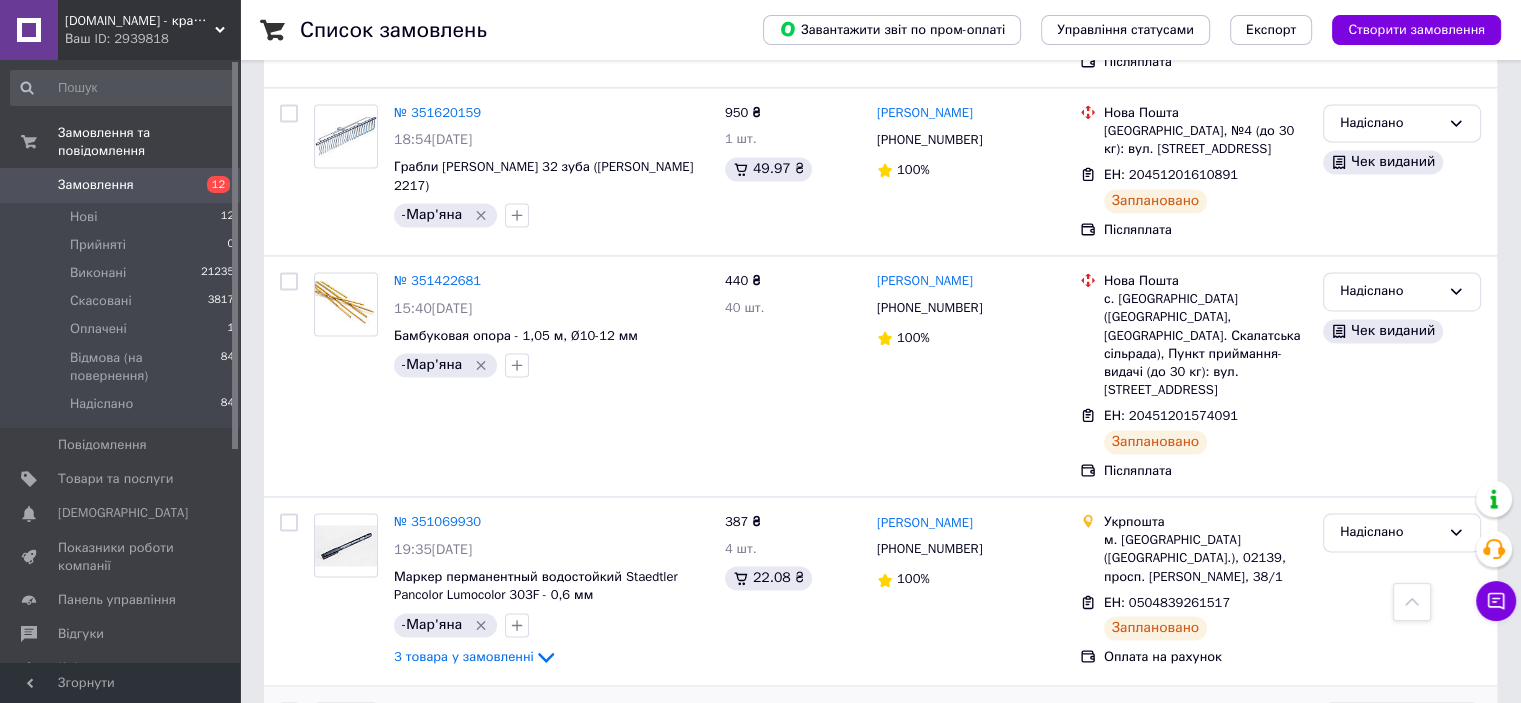 scroll, scrollTop: 3061, scrollLeft: 0, axis: vertical 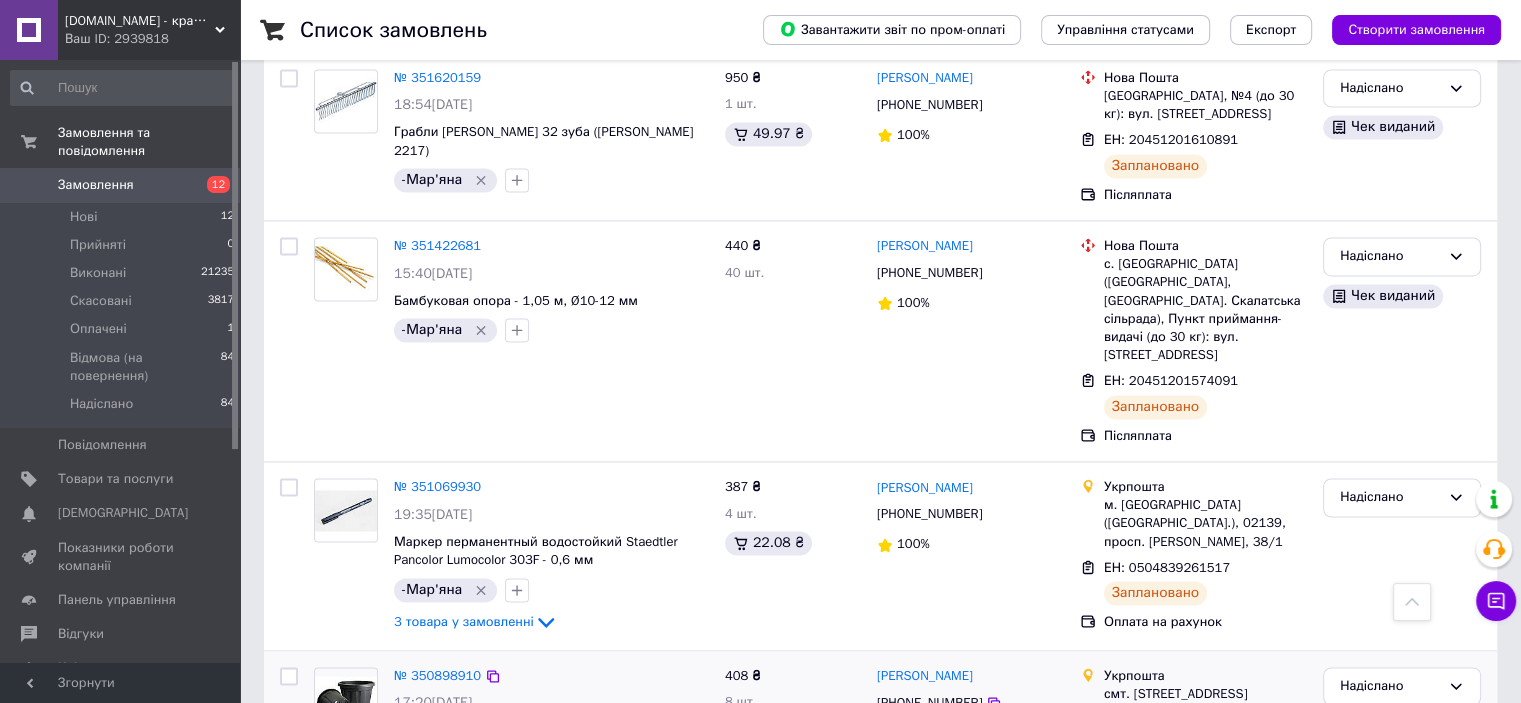 click on "Список замовлень   Завантажити звіт по пром-оплаті Управління статусами Експорт Створити замовлення 2 Фільтри Збережені фільтри: Не обрано Статус: Надіслано Статус доставки: Заплановано Cкинути все Зберегти фільтр Замовлення Cума Покупець Доставка та оплата Статус Надішліть посилку за номером ЕН 20451202907664, щоб отримати оплату № 352017145 09:39, 10.07.2025 Контейнер-горшок 15 л черный, 32 х 26 см - Польша, круглый для выращивания растений -Мар'яна   392 ₴ 8 шт. 23.36 ₴ Жанна Ковалюк +380671579782 Без рейтингу Нова Пошта смт. Печеніжин, №1: вул. Лесі Українки, 2 ЕН: 20451202907664 Заплановано" at bounding box center (880, -1099) 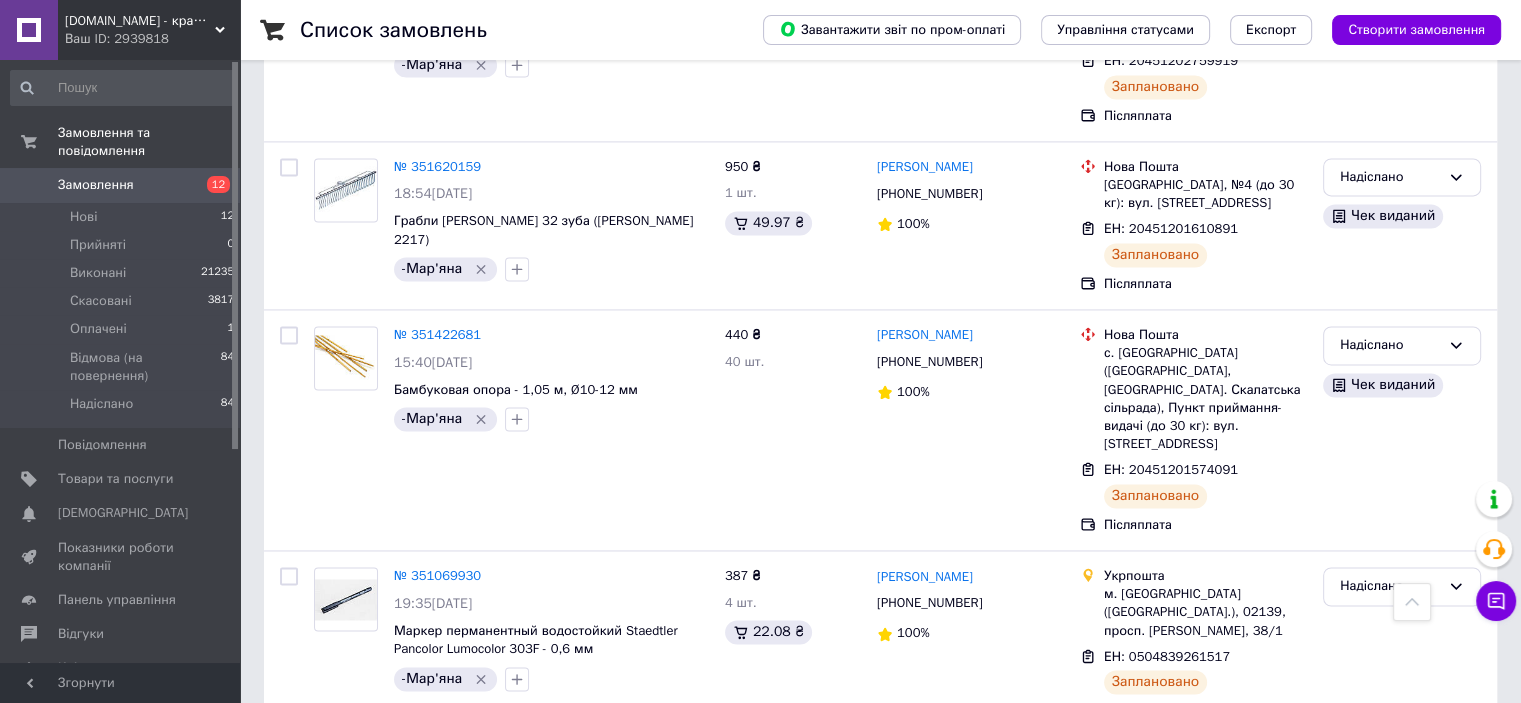 scroll, scrollTop: 3061, scrollLeft: 0, axis: vertical 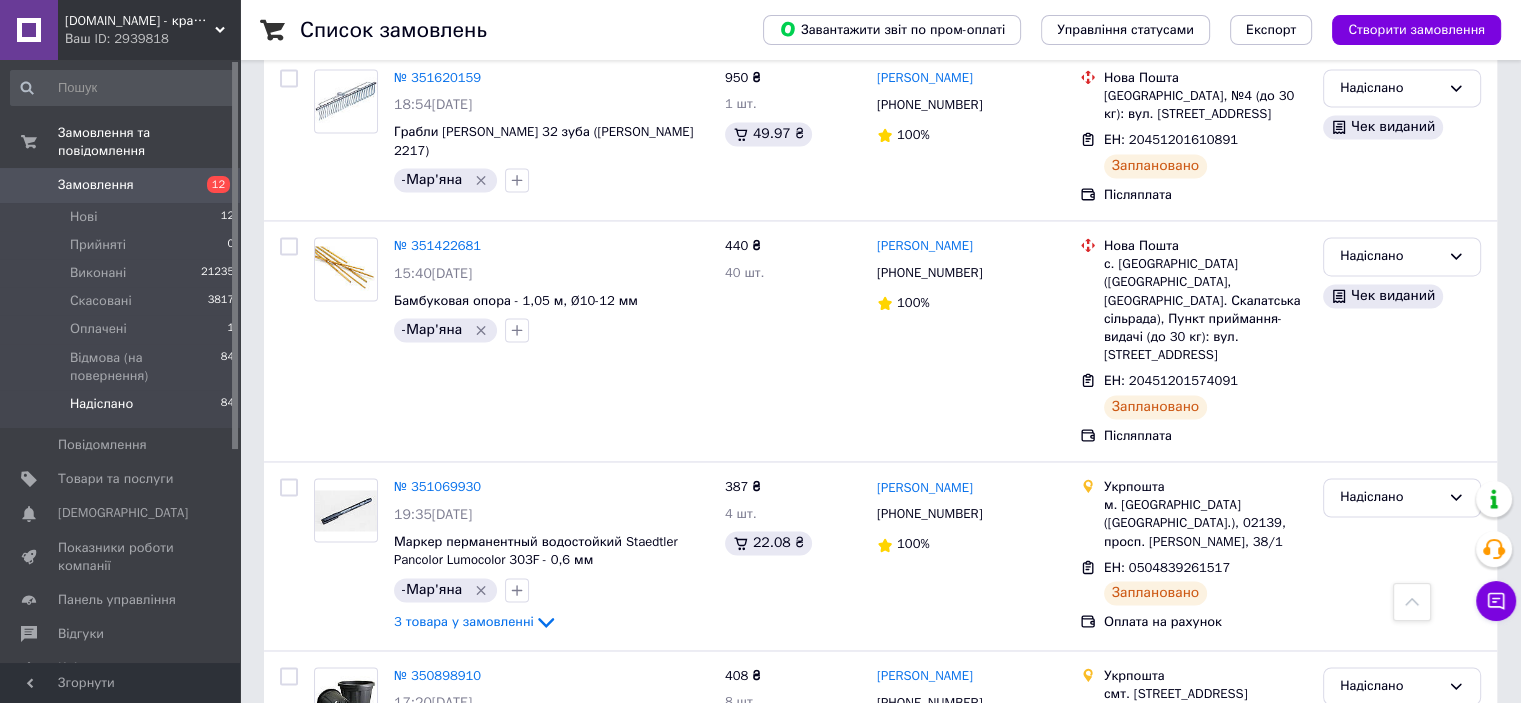 click on "Надіслано" at bounding box center (101, 404) 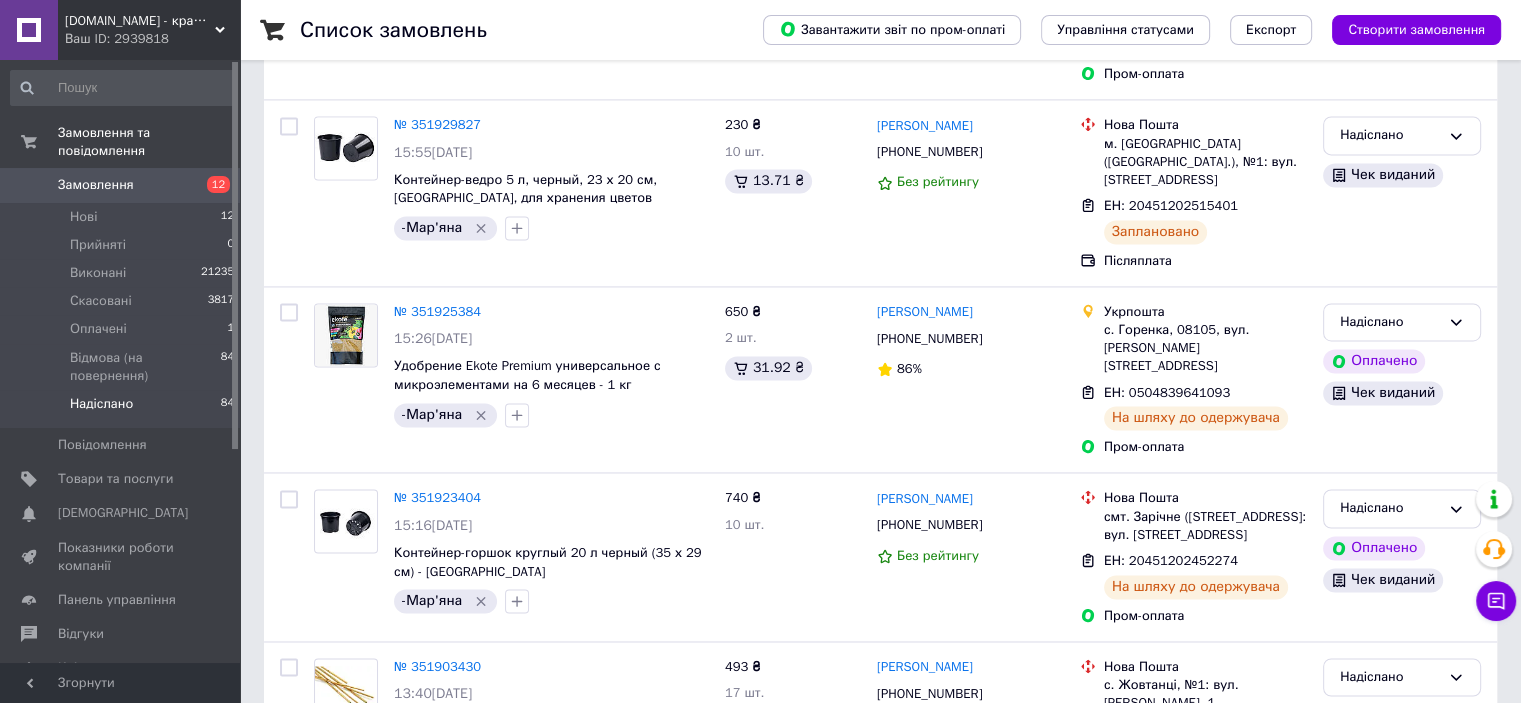 scroll, scrollTop: 0, scrollLeft: 0, axis: both 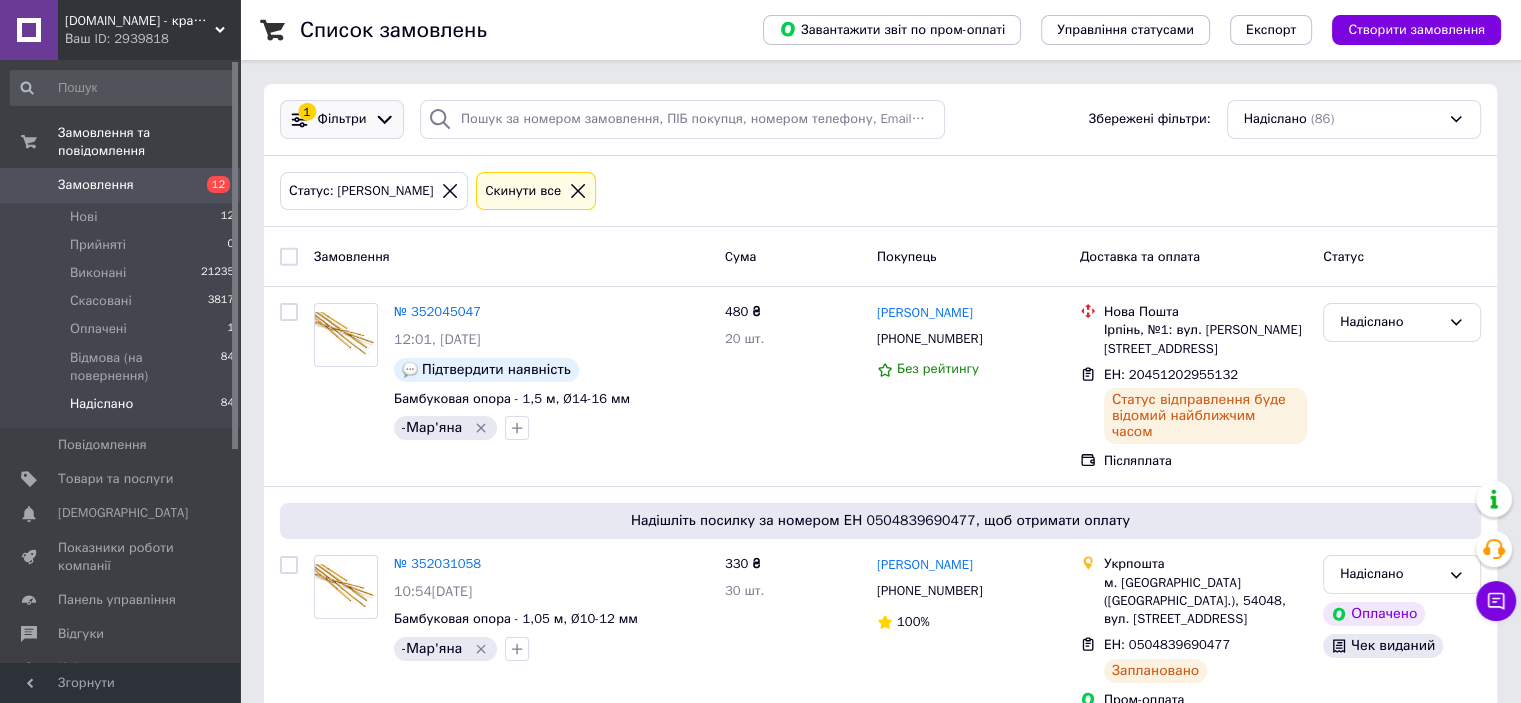 click on "Фільтри" at bounding box center [342, 119] 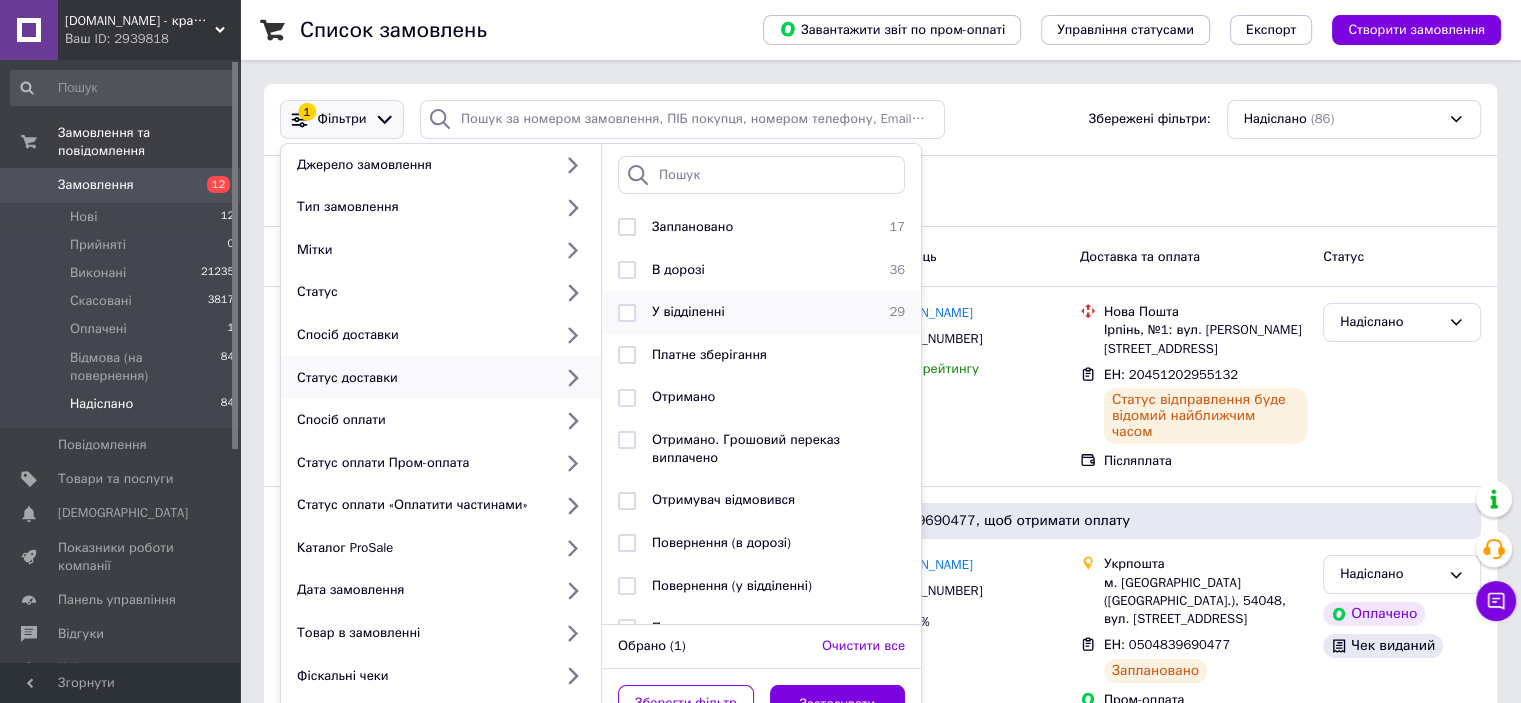 click on "У відділенні" at bounding box center (758, 312) 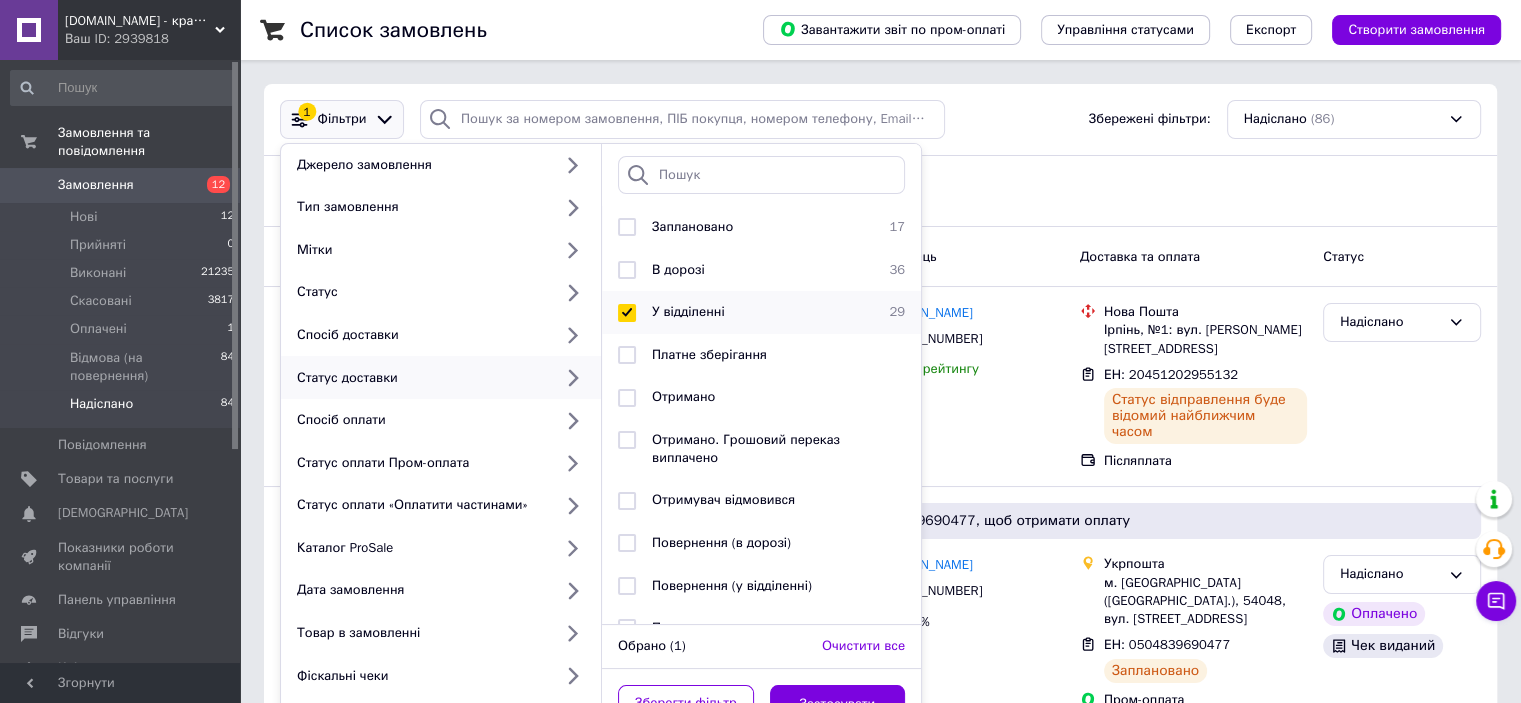 checkbox on "true" 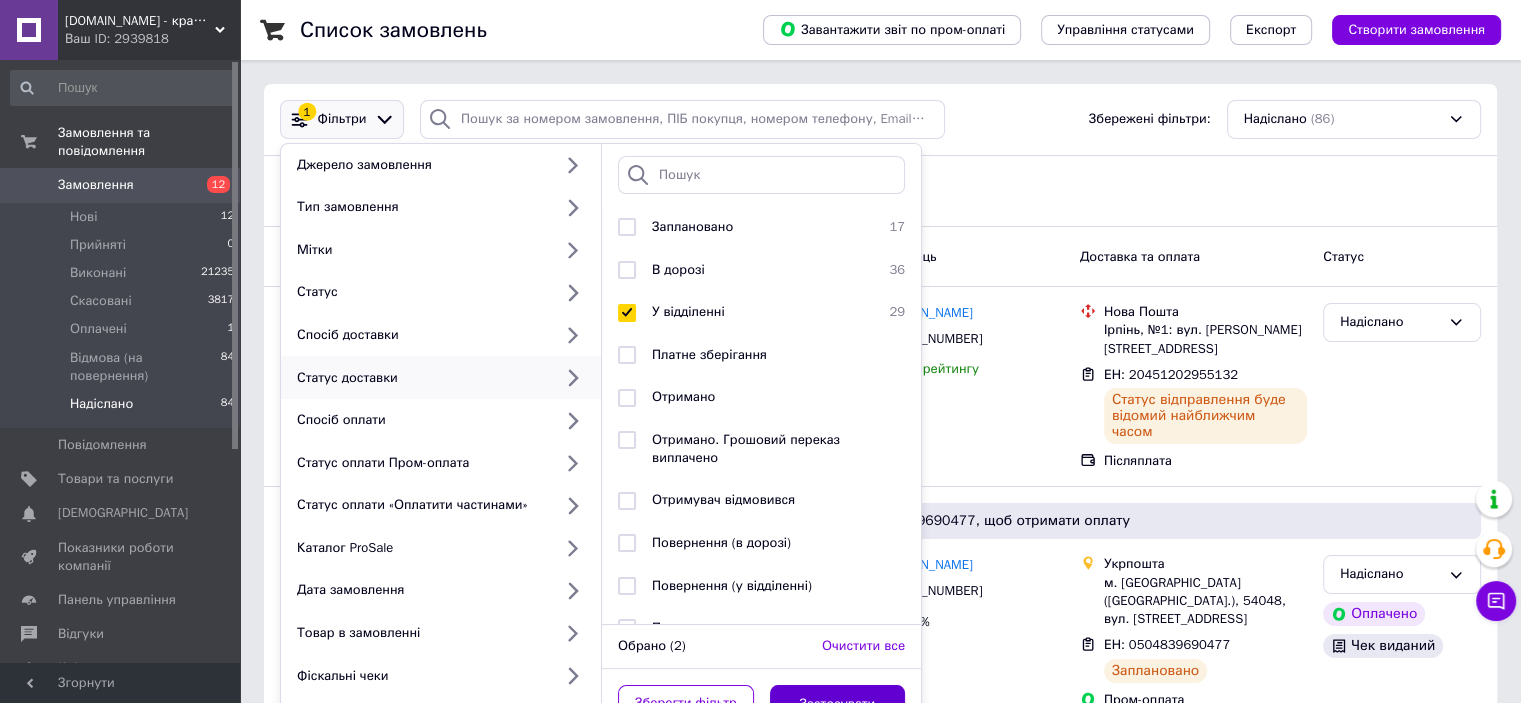 click on "Застосувати" at bounding box center [838, 704] 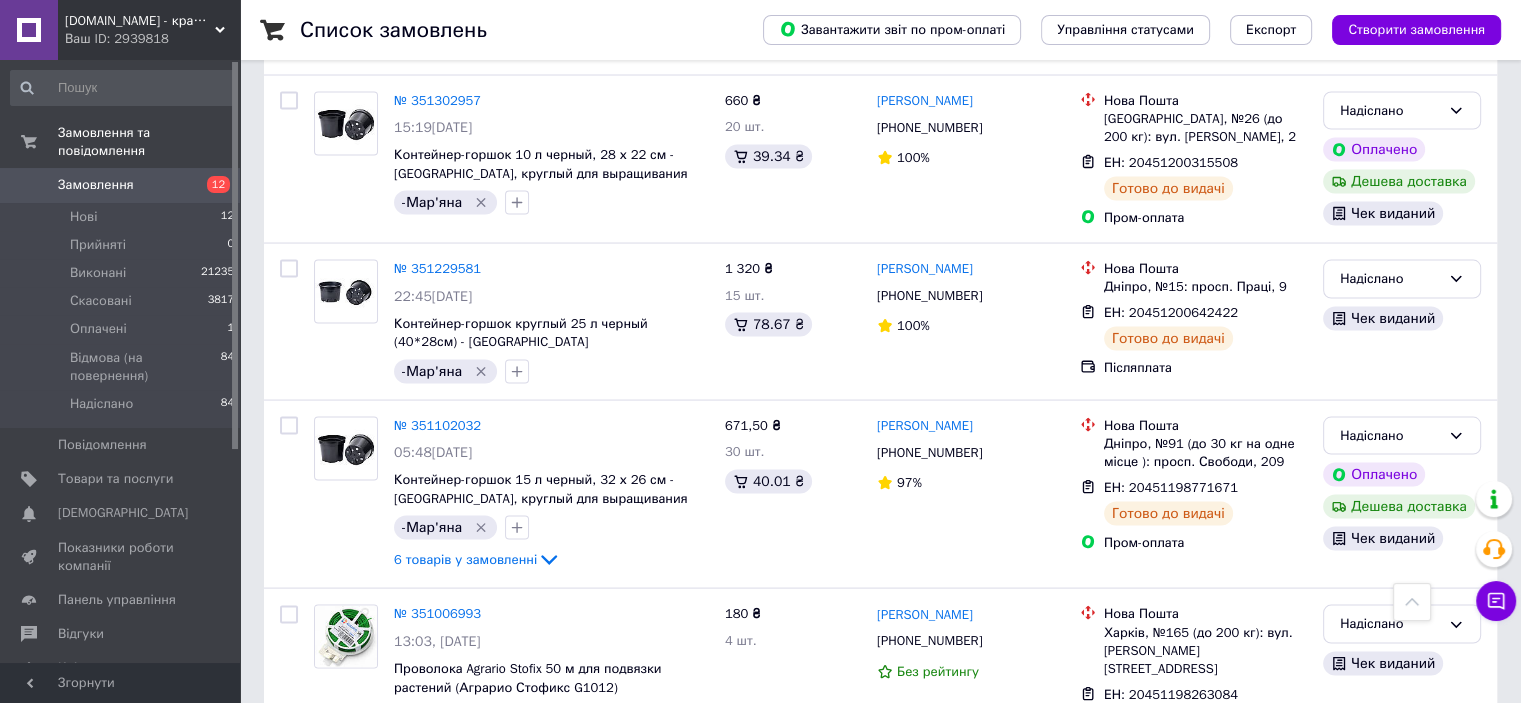 scroll, scrollTop: 2660, scrollLeft: 0, axis: vertical 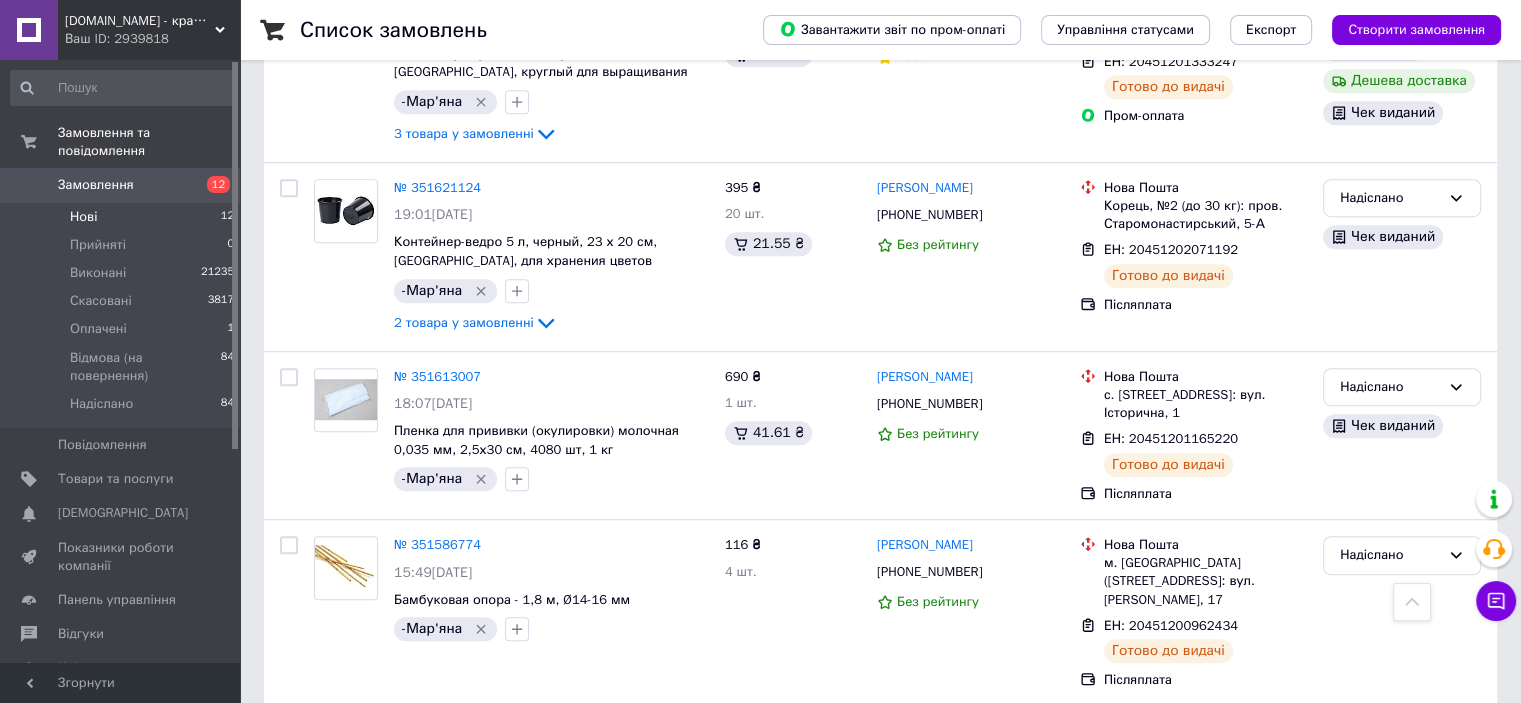 click on "Нові" at bounding box center [83, 217] 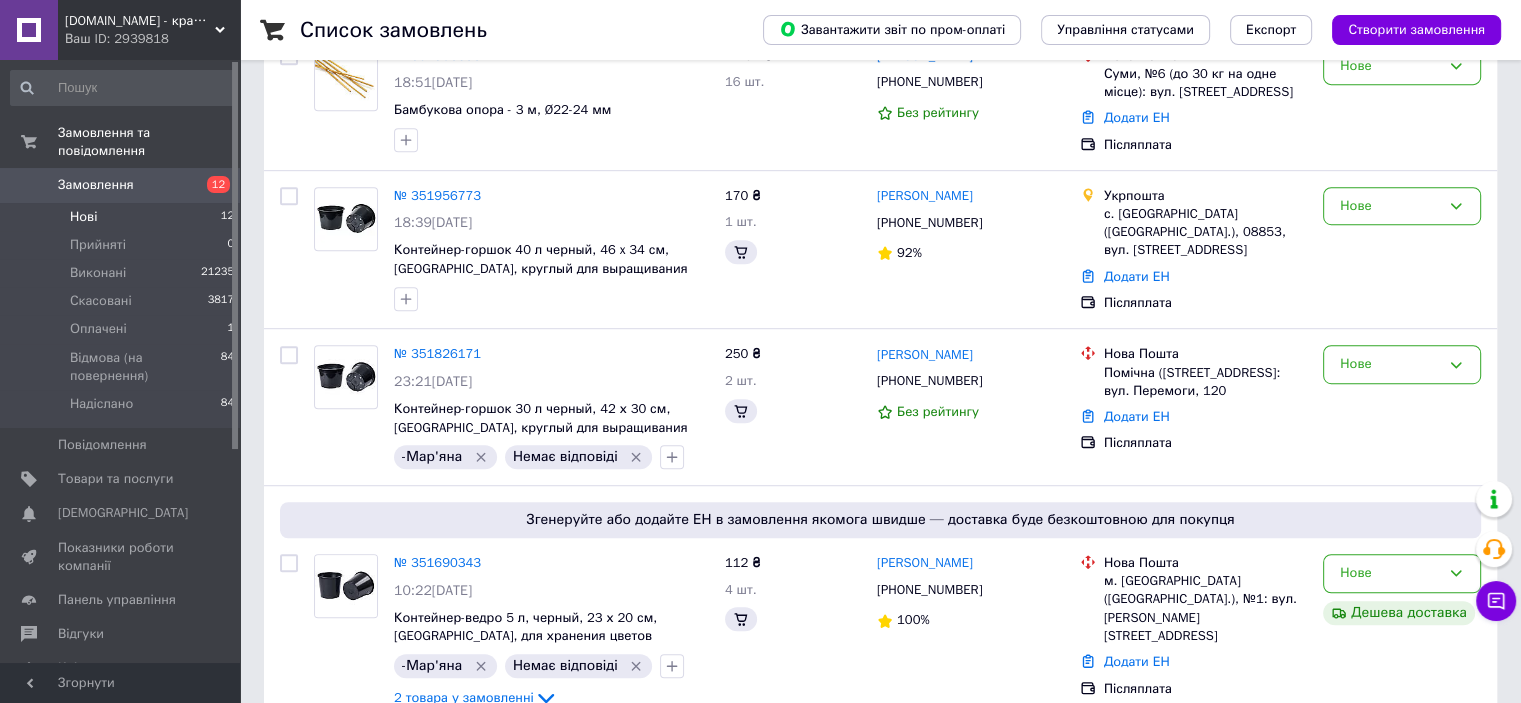 scroll, scrollTop: 0, scrollLeft: 0, axis: both 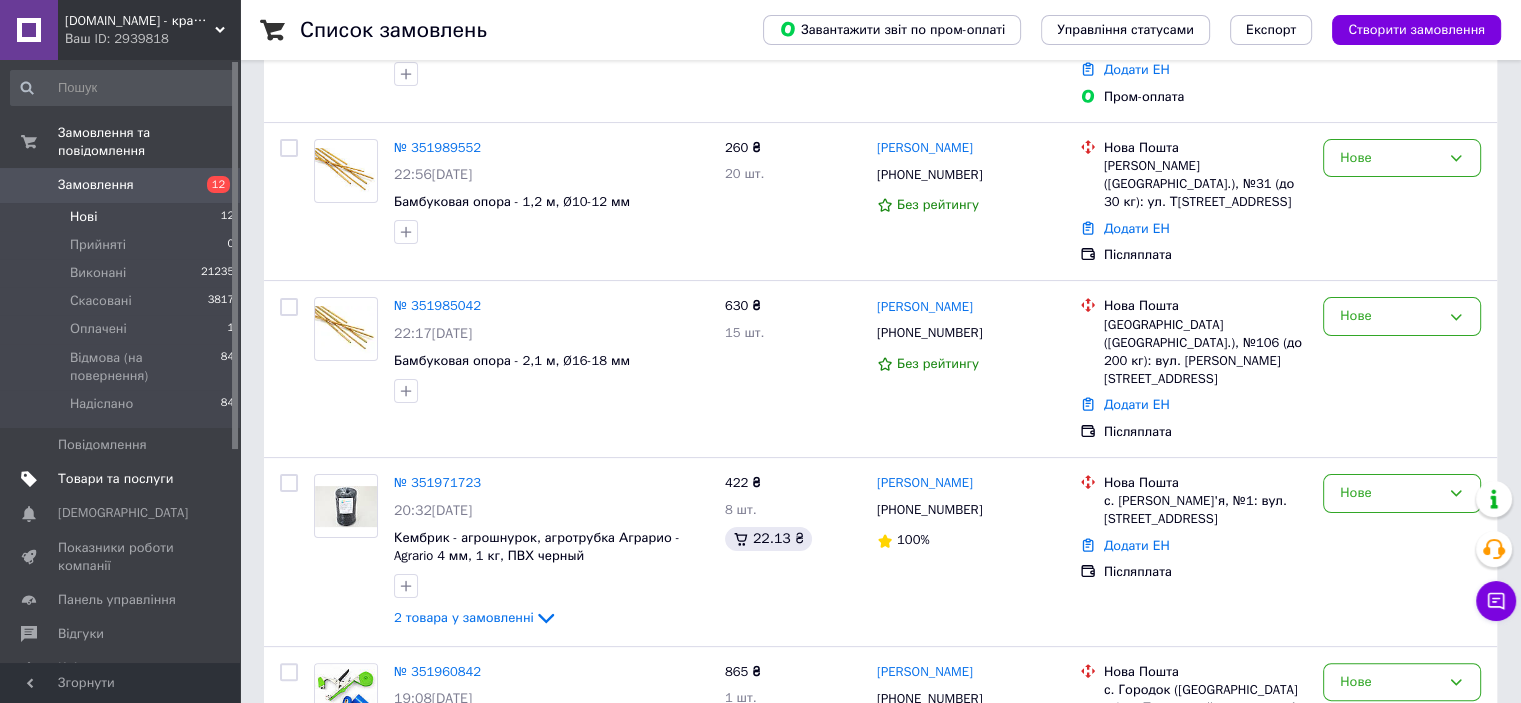 click on "Товари та послуги" at bounding box center (115, 479) 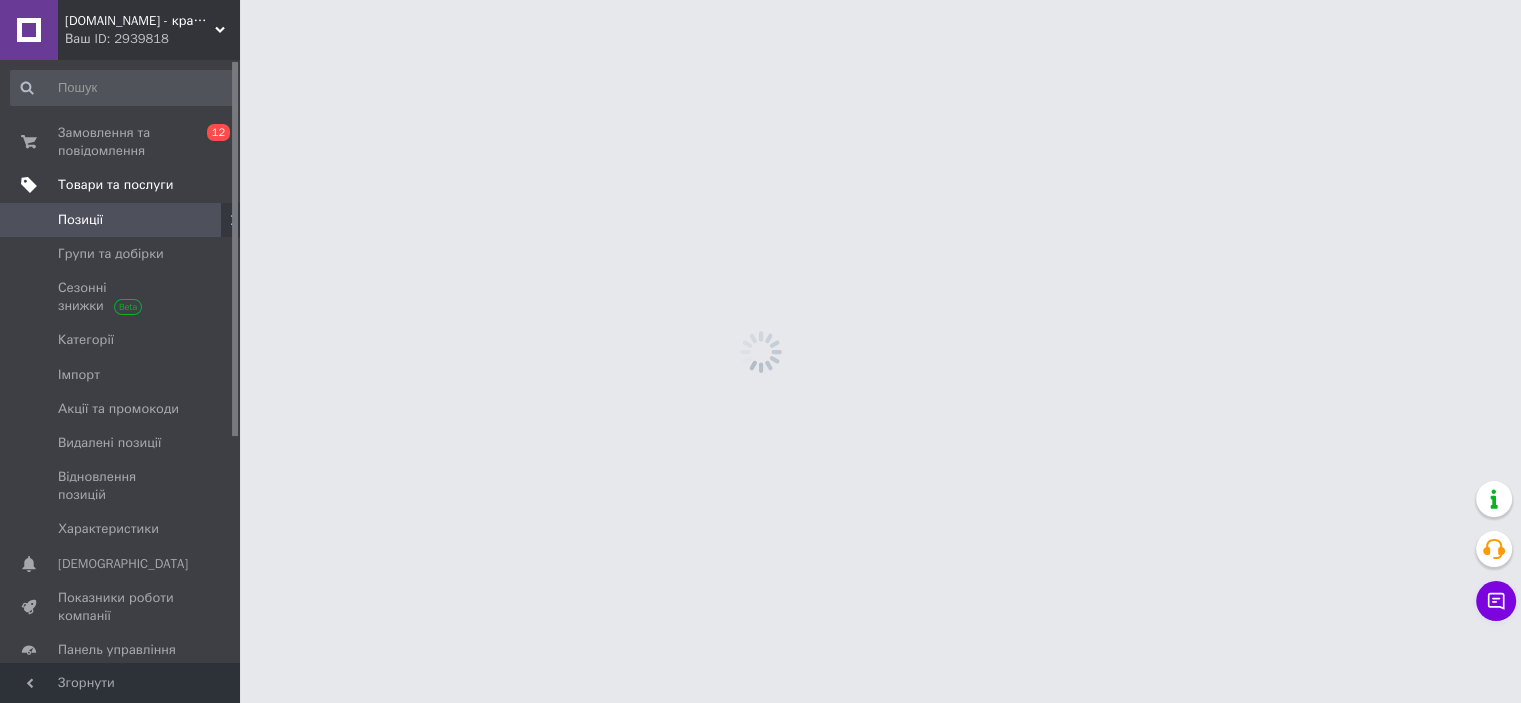 scroll, scrollTop: 0, scrollLeft: 0, axis: both 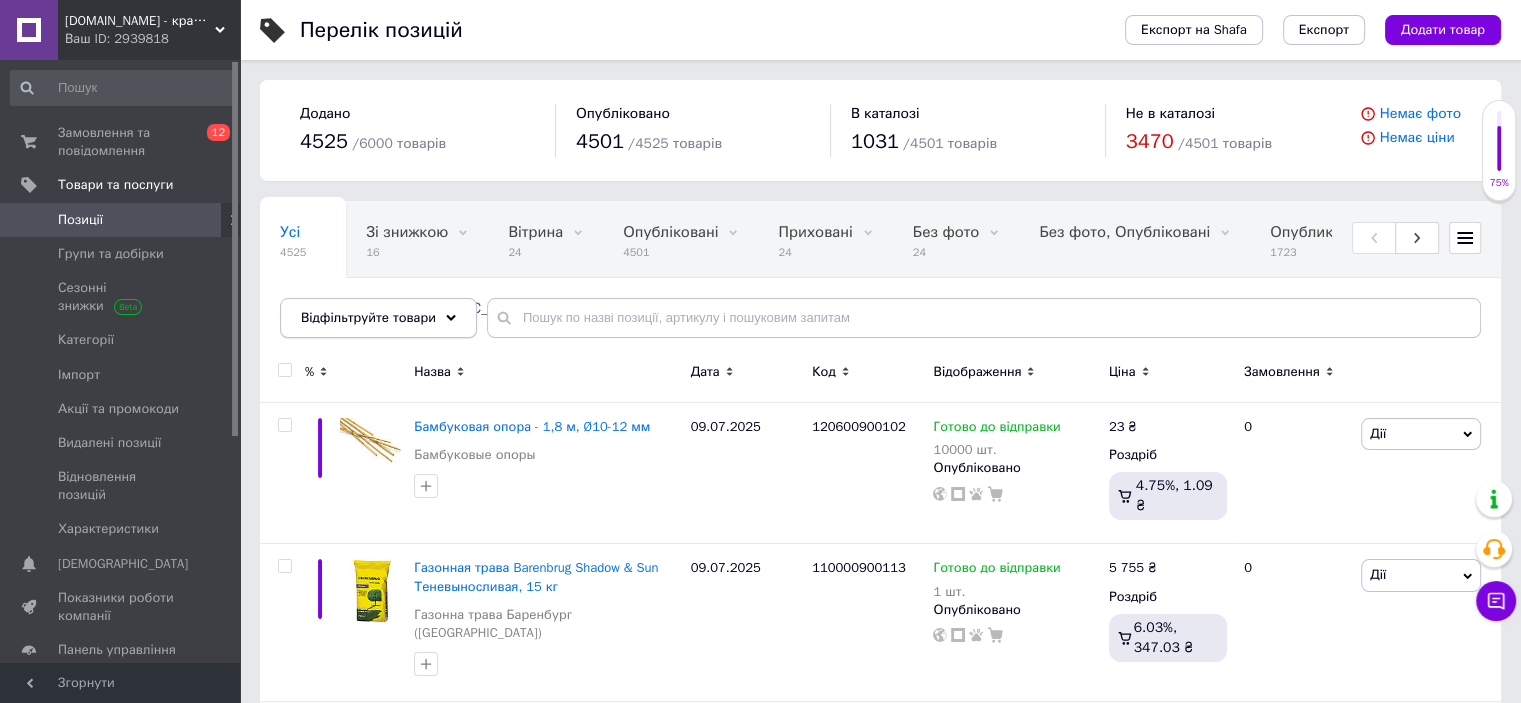 click on "Відфільтруйте товари" at bounding box center (368, 317) 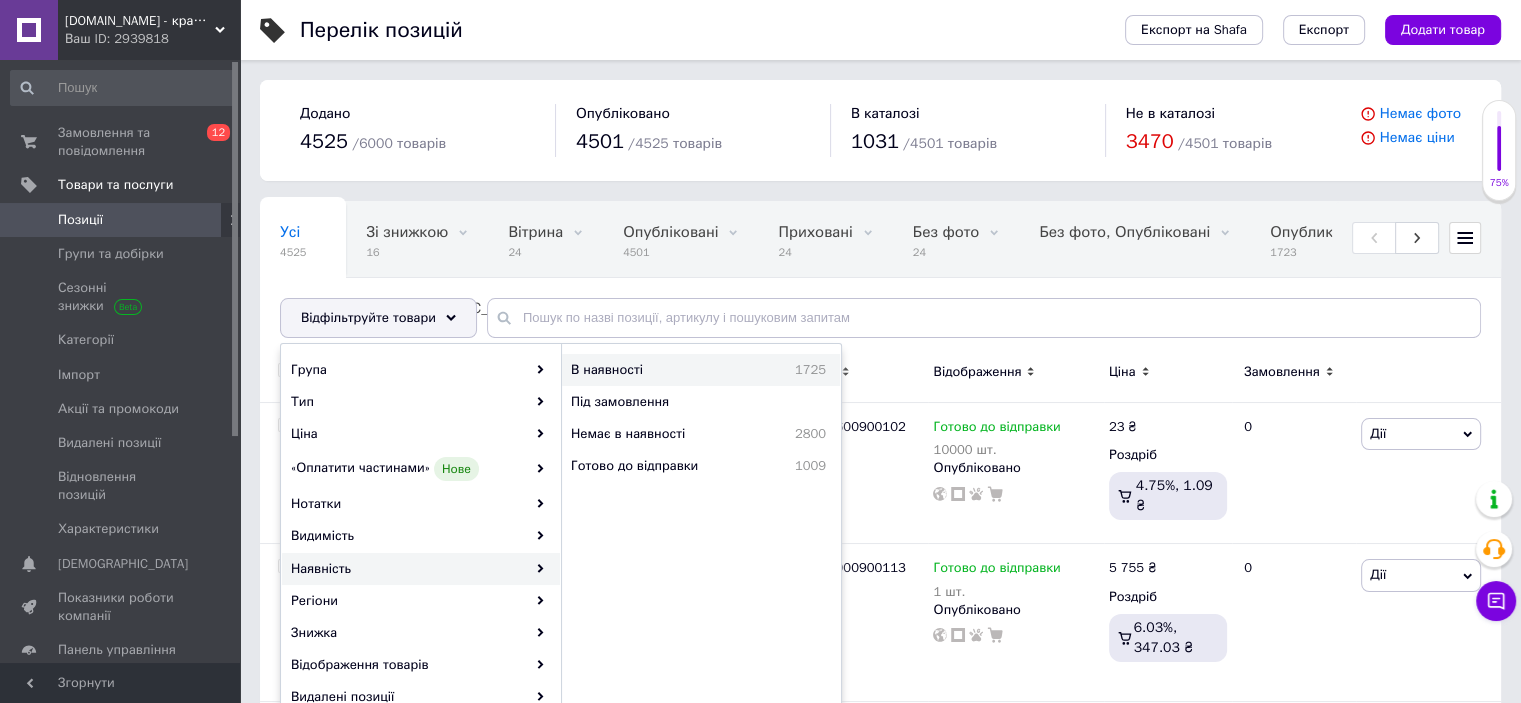 click on "В наявності" at bounding box center [652, 370] 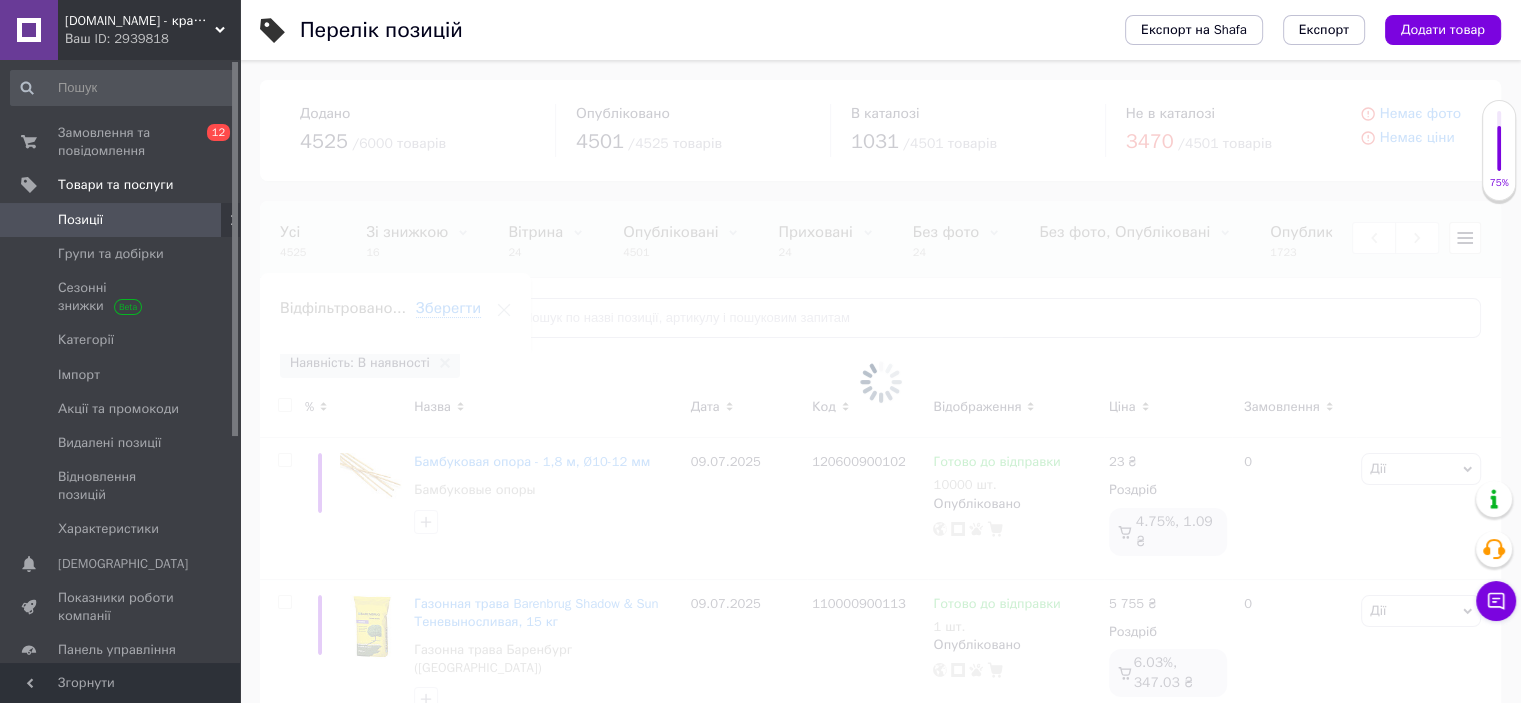 scroll, scrollTop: 0, scrollLeft: 736, axis: horizontal 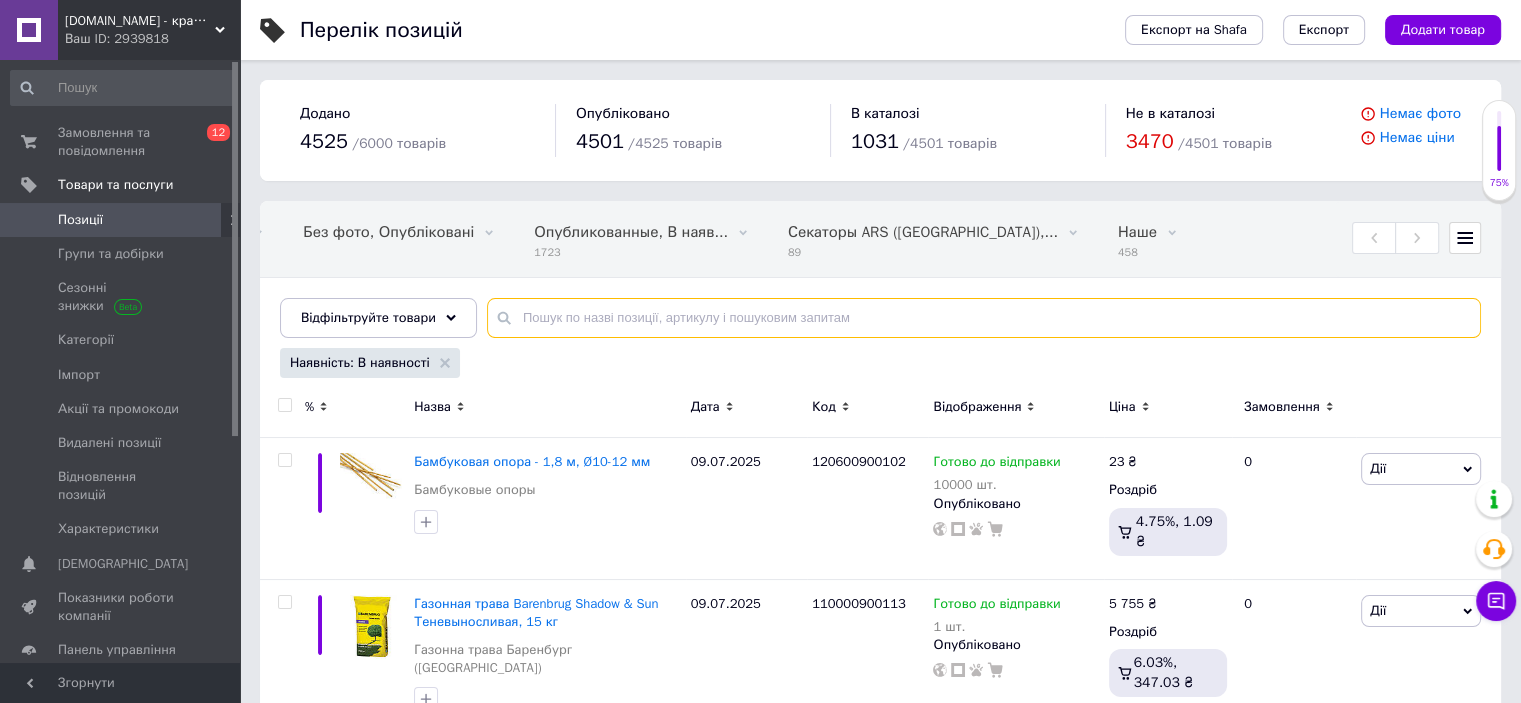 click at bounding box center [984, 318] 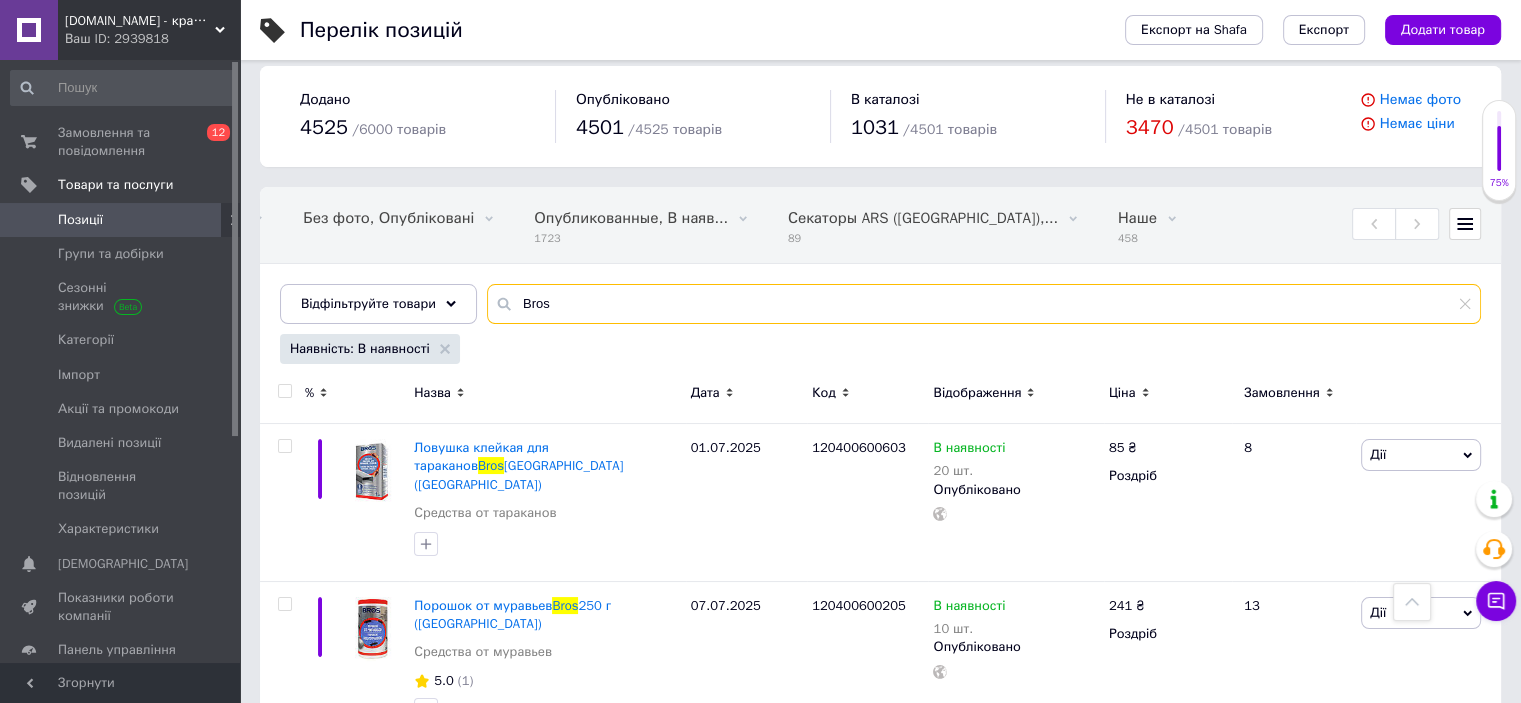 scroll, scrollTop: 0, scrollLeft: 0, axis: both 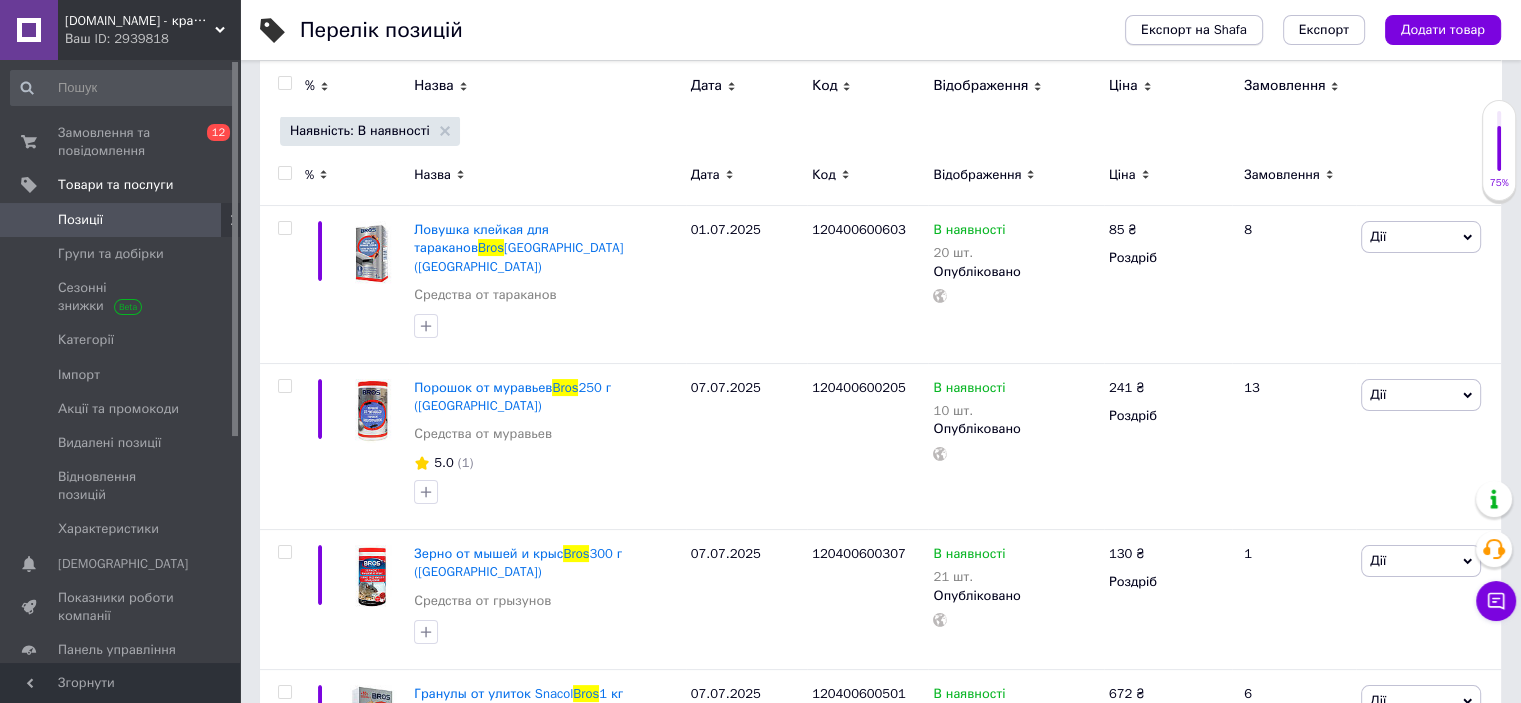 type on "Bros" 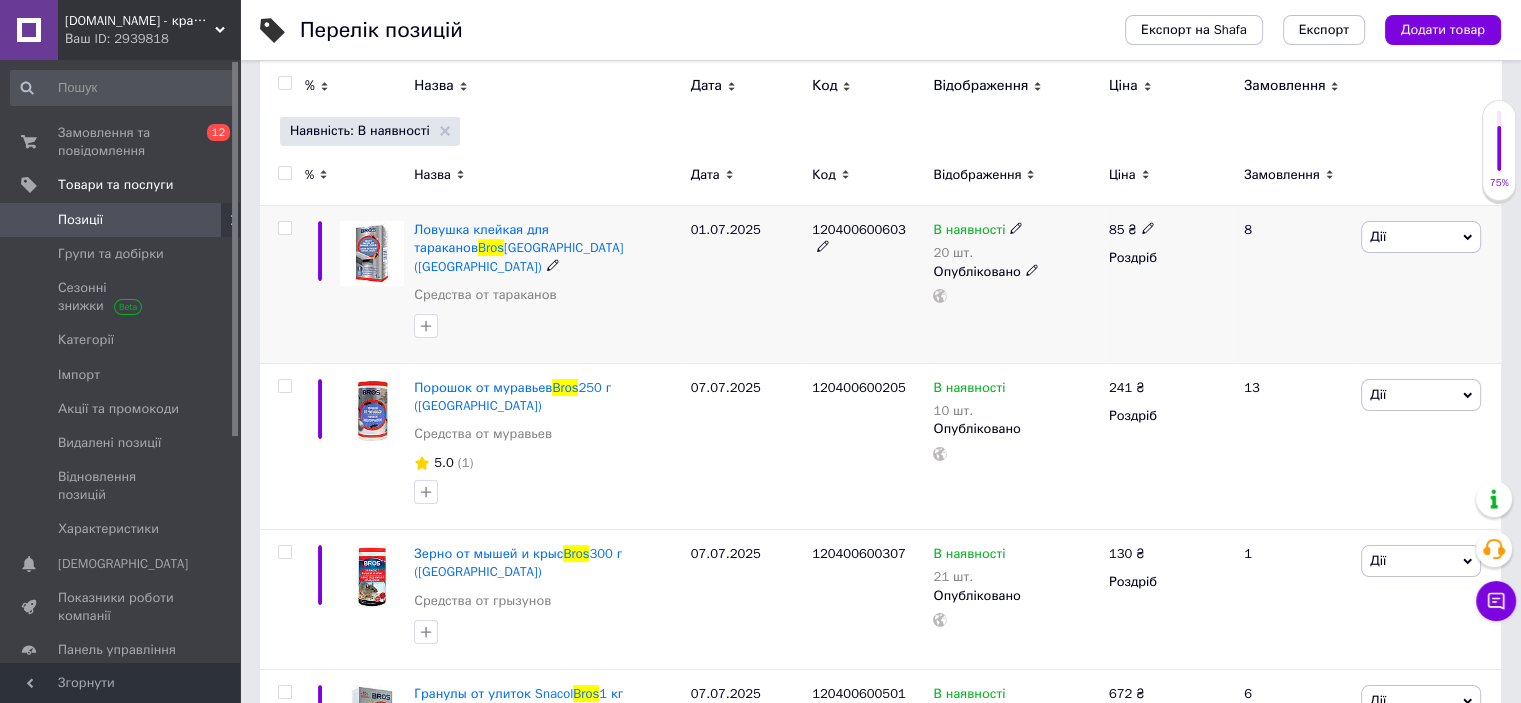 scroll, scrollTop: 32, scrollLeft: 0, axis: vertical 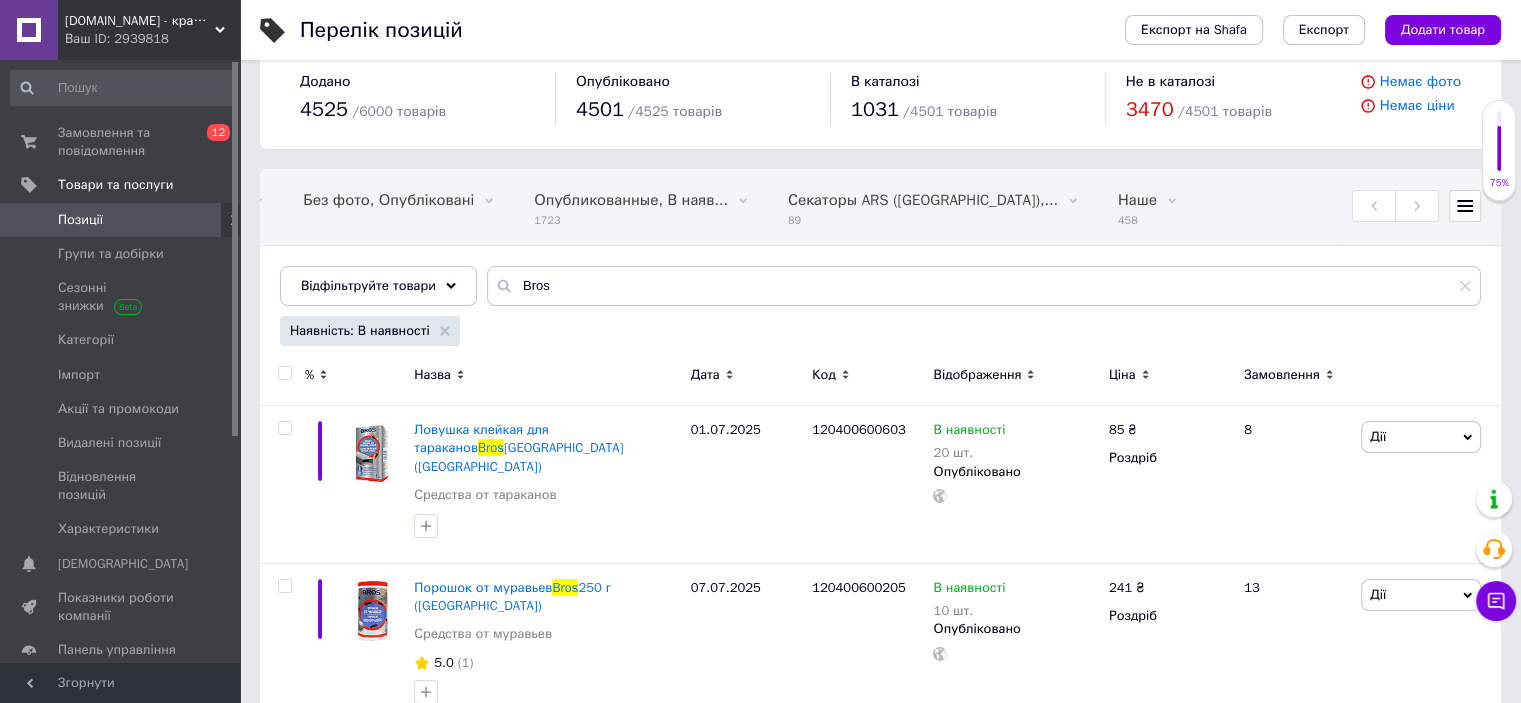click at bounding box center (284, 373) 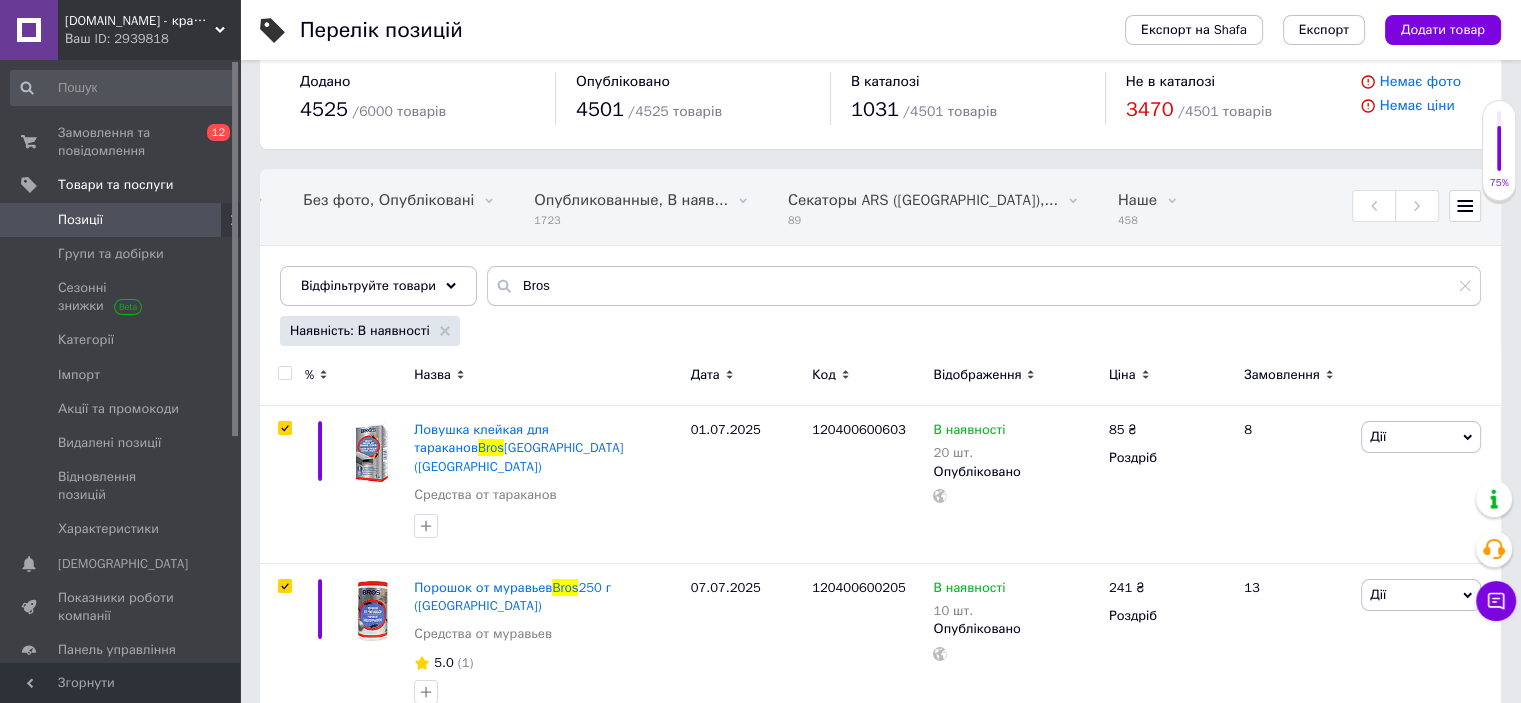 checkbox on "true" 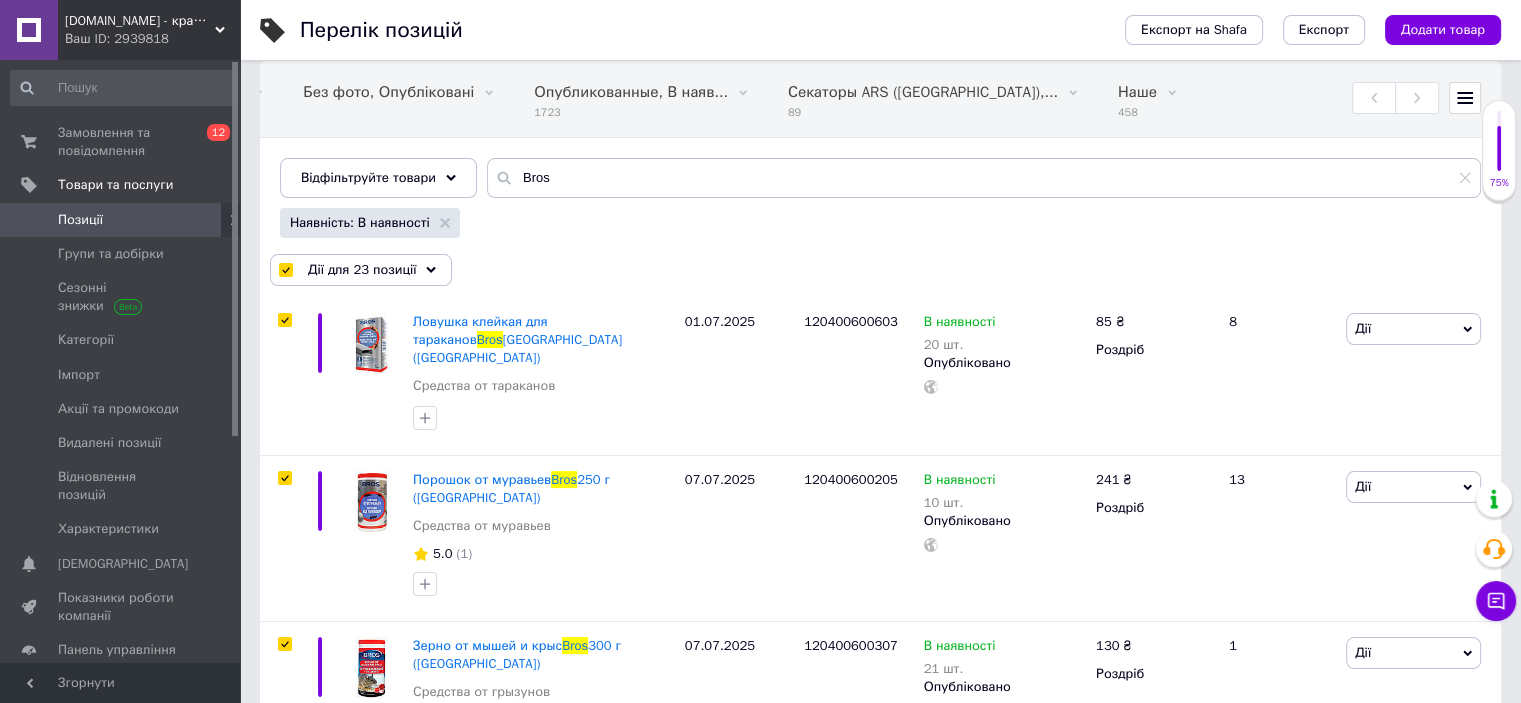 scroll, scrollTop: 218, scrollLeft: 0, axis: vertical 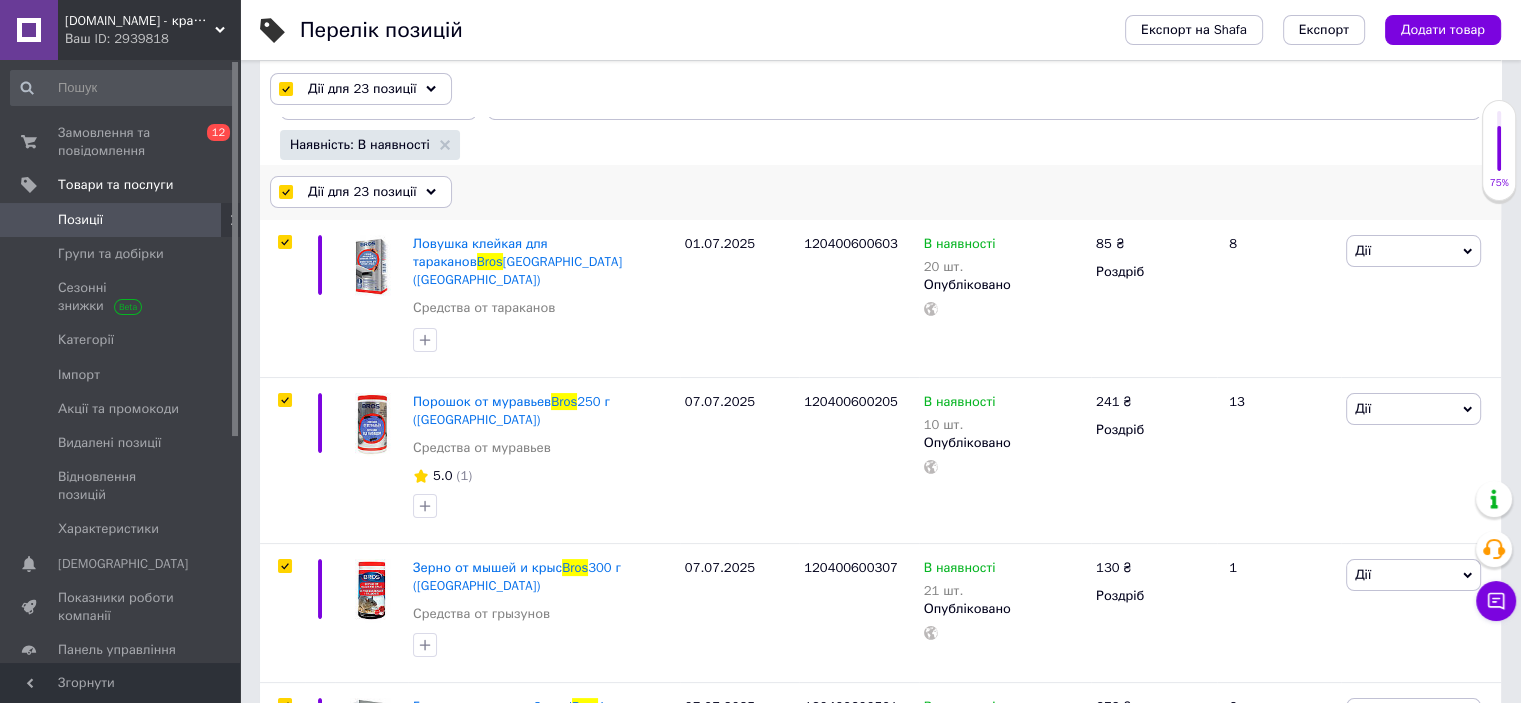 click on "Дії для 23 позиції" at bounding box center (362, 192) 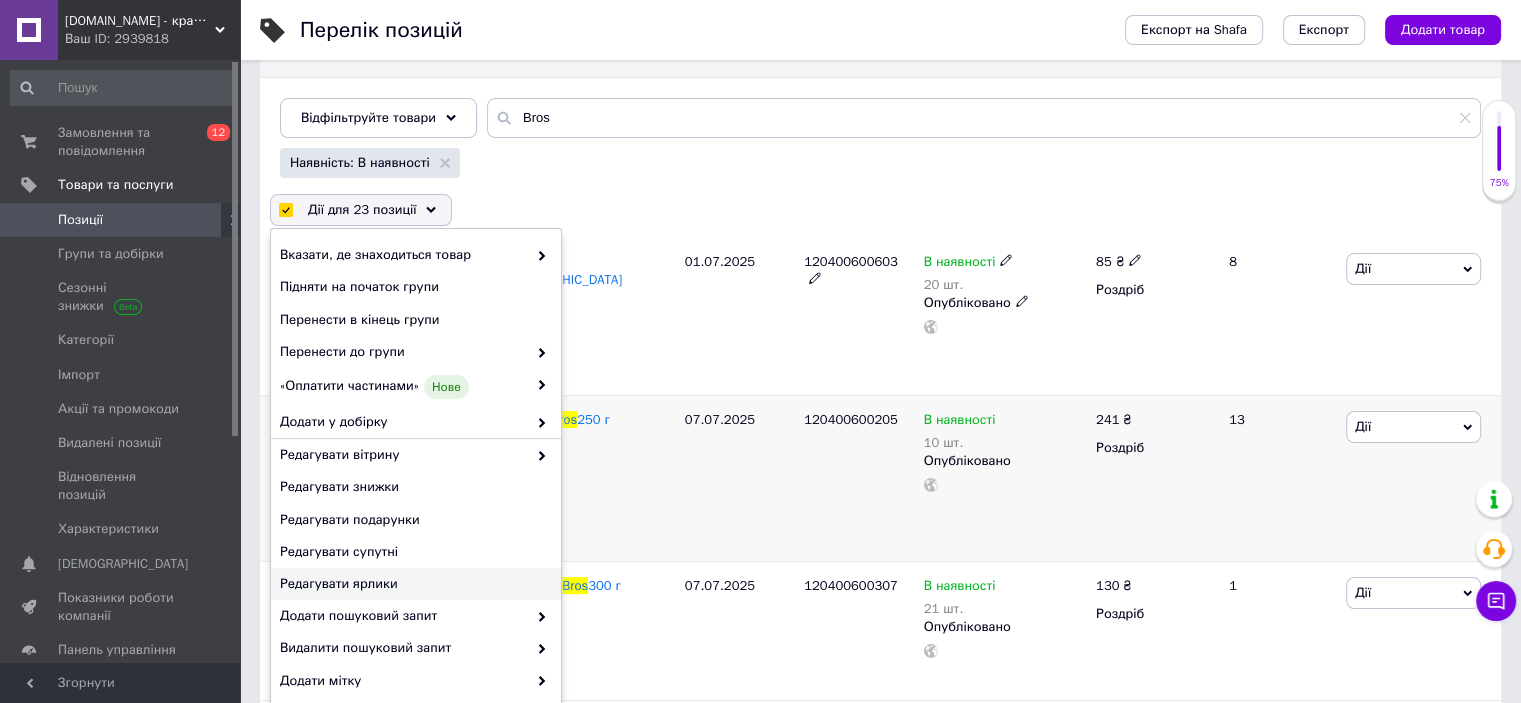 scroll, scrollTop: 300, scrollLeft: 0, axis: vertical 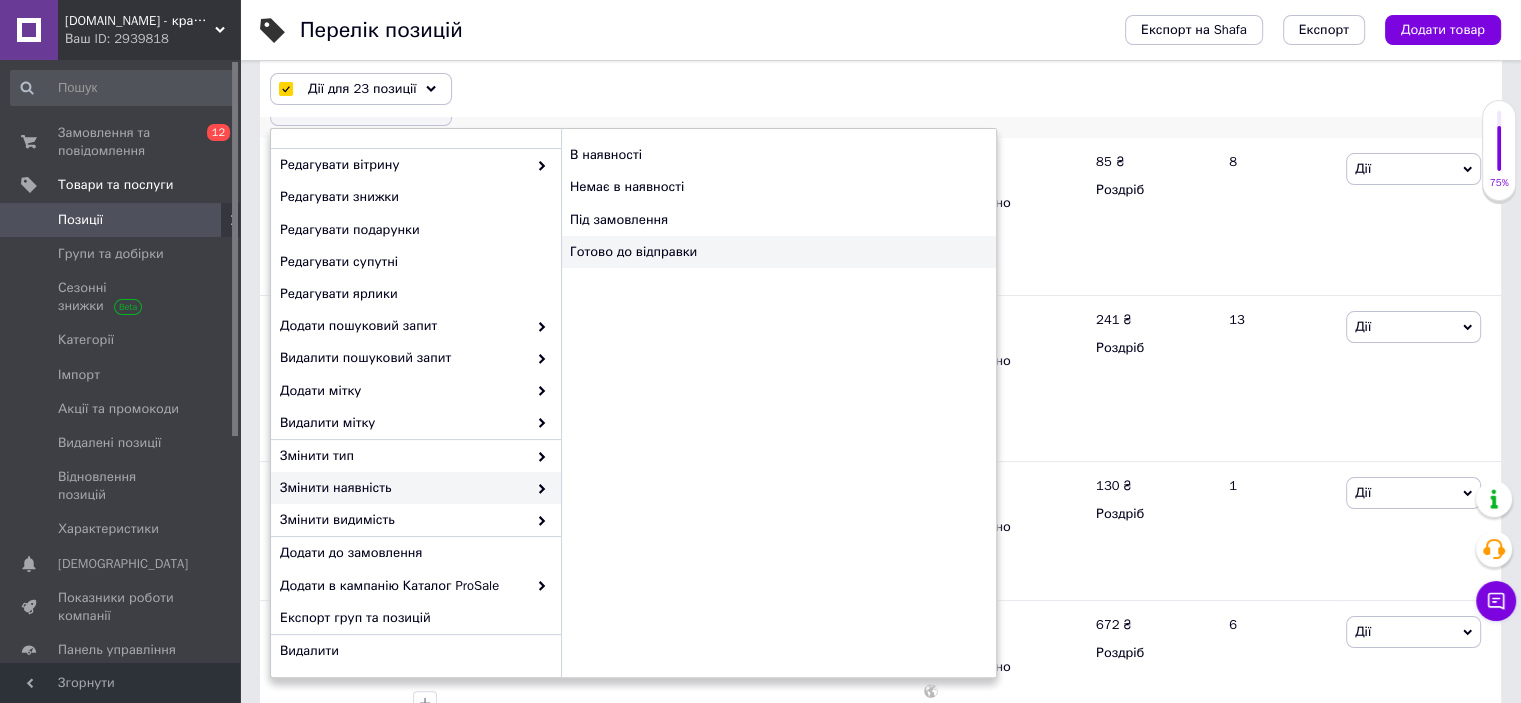 click on "Готово до відправки" at bounding box center (778, 252) 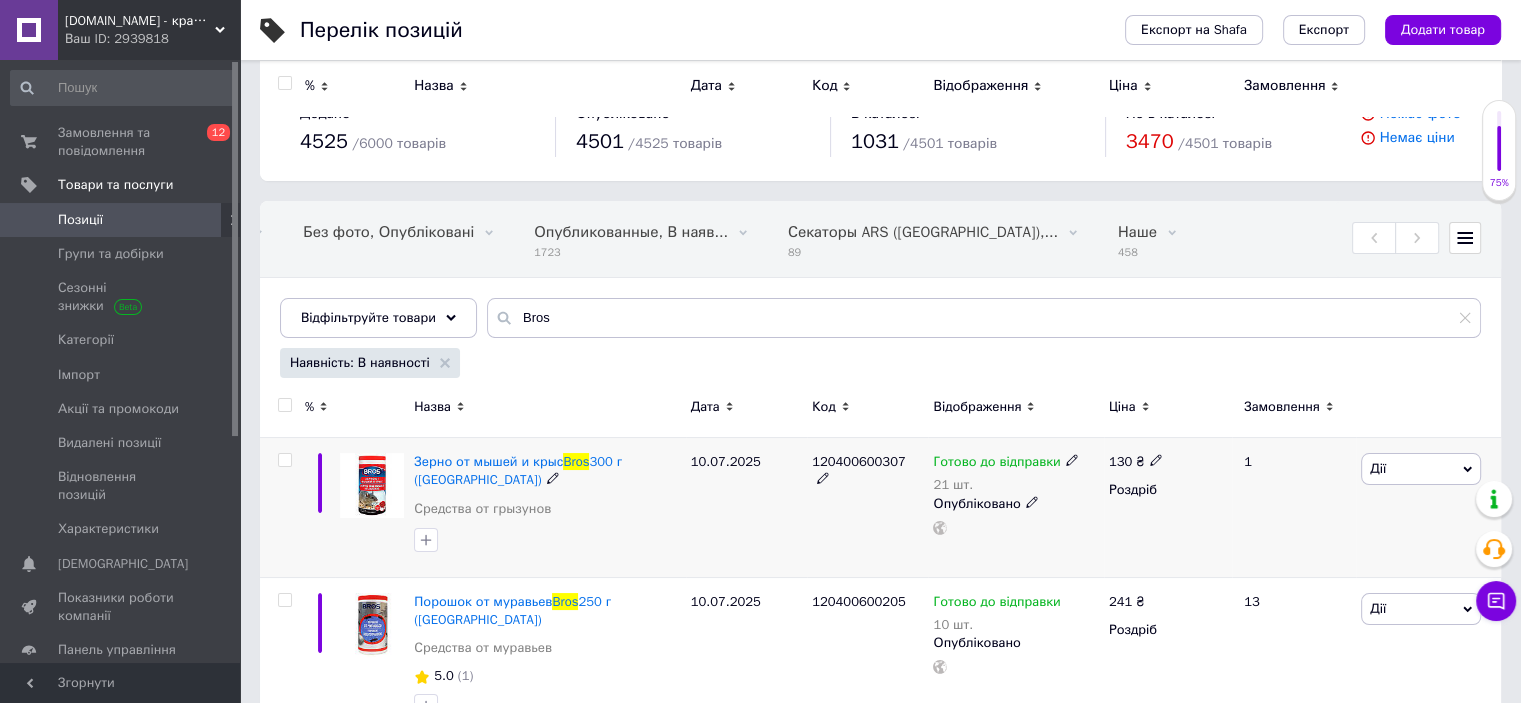scroll, scrollTop: 100, scrollLeft: 0, axis: vertical 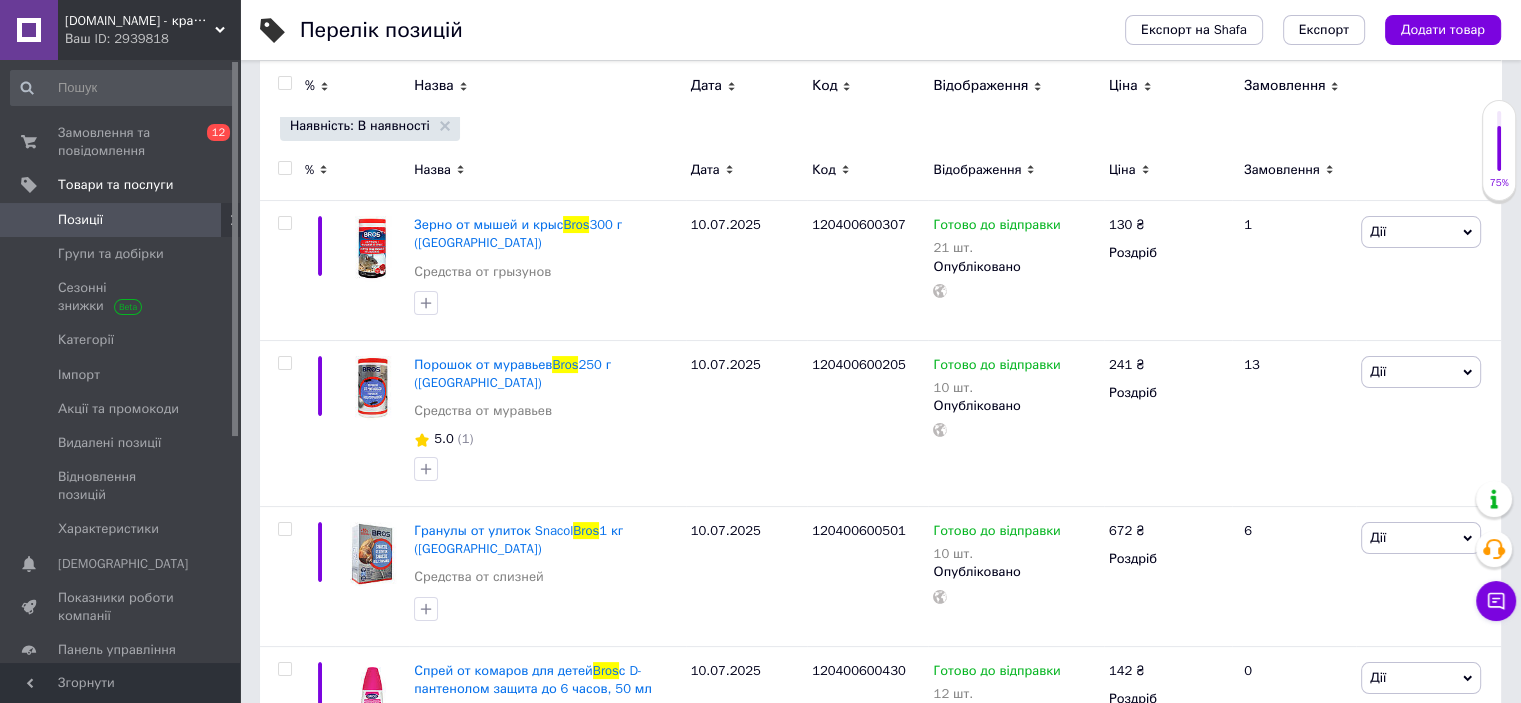 click at bounding box center (284, 168) 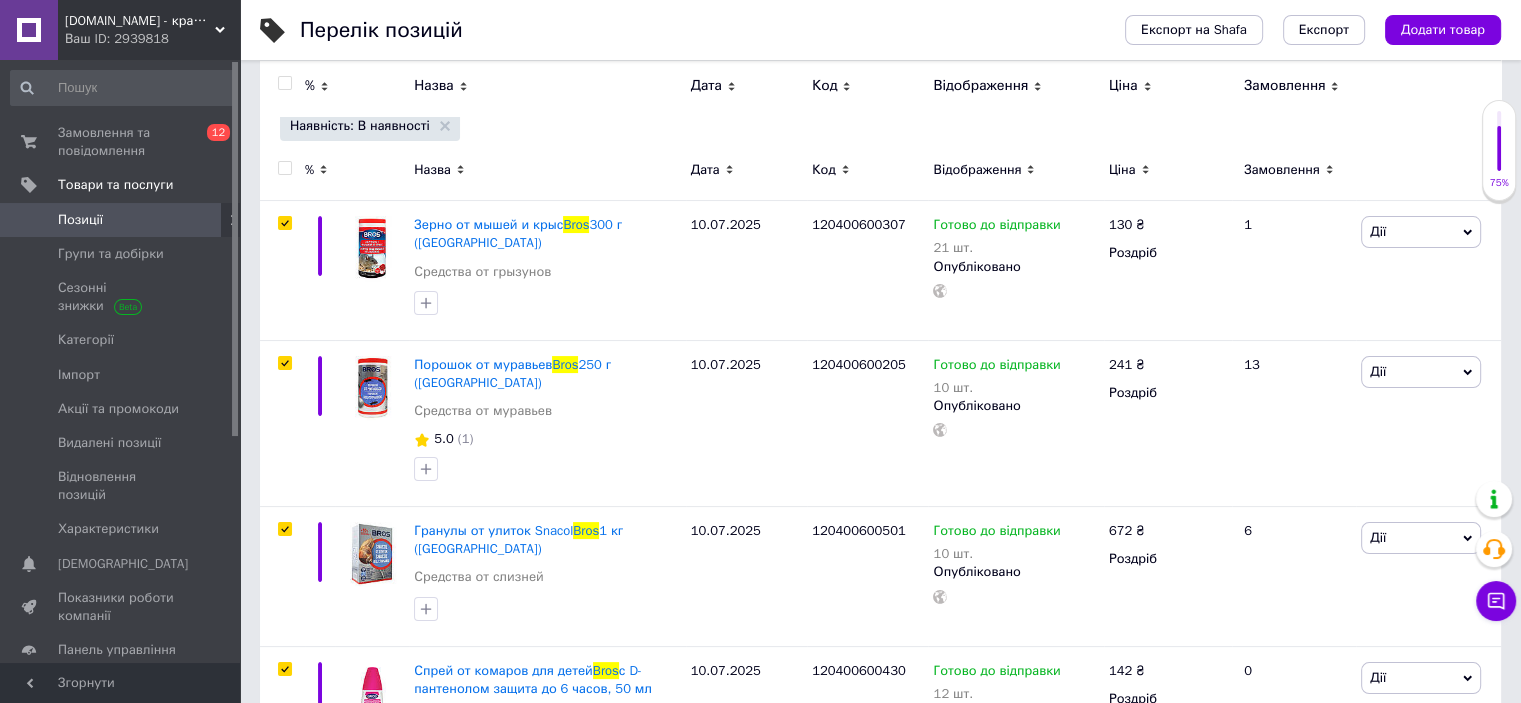 checkbox on "true" 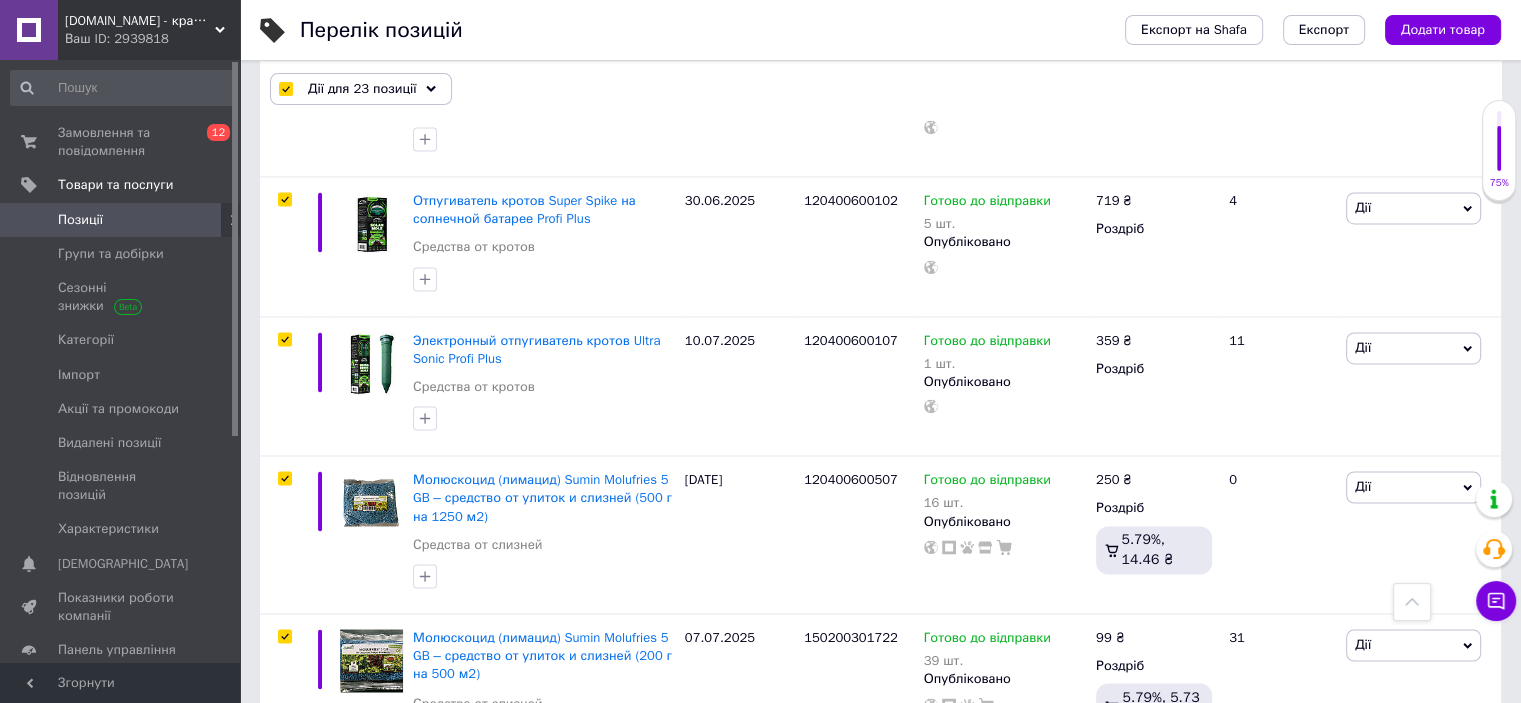 scroll, scrollTop: 3123, scrollLeft: 0, axis: vertical 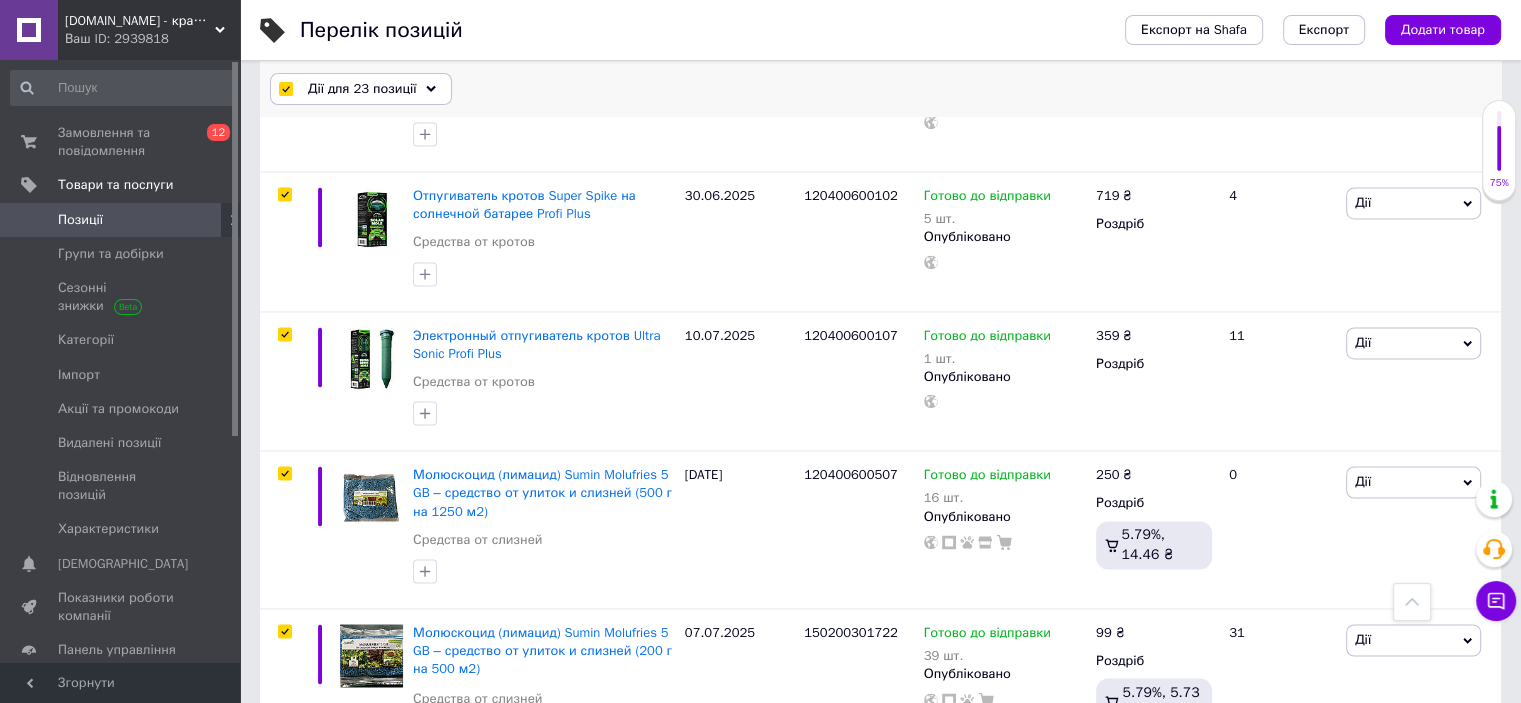 click on "Дії для 23 позиції" at bounding box center [362, 89] 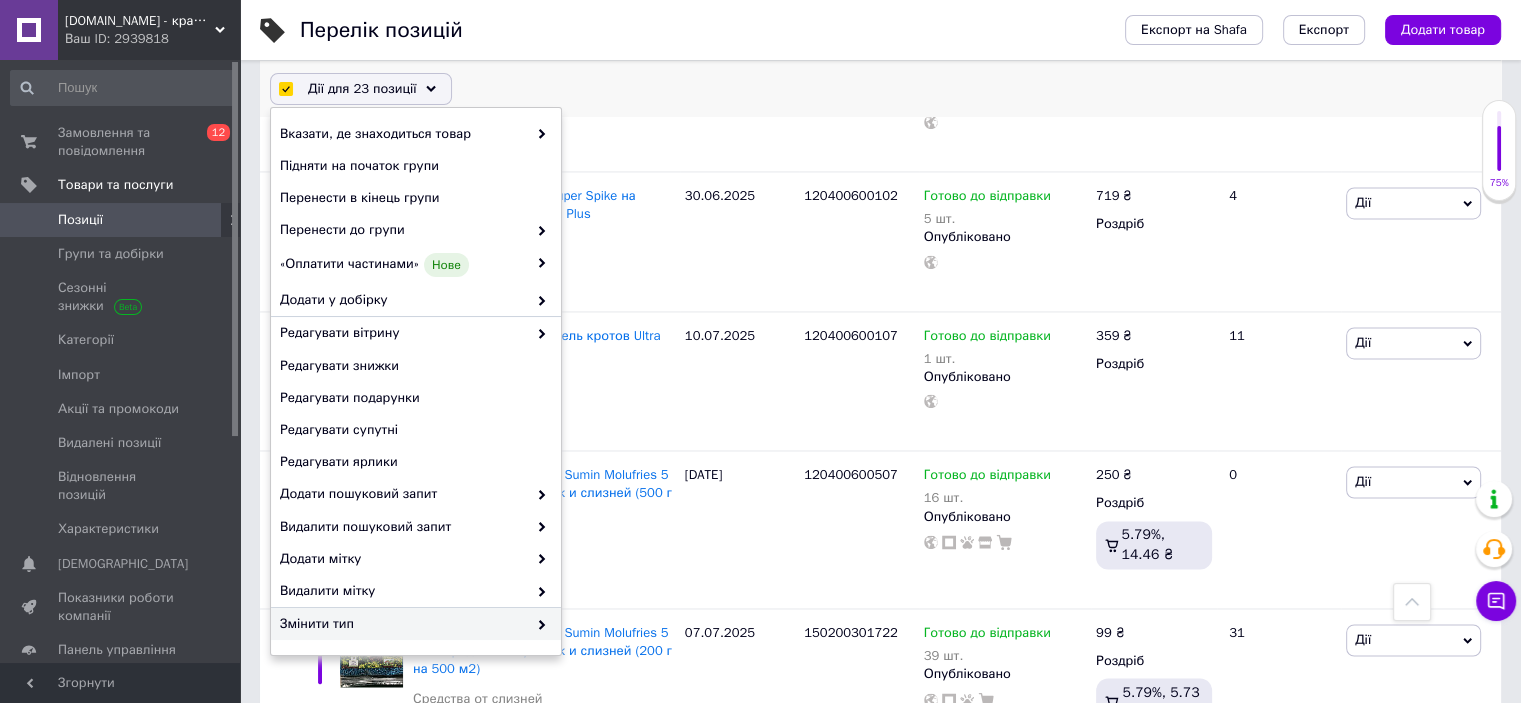 scroll, scrollTop: 189, scrollLeft: 0, axis: vertical 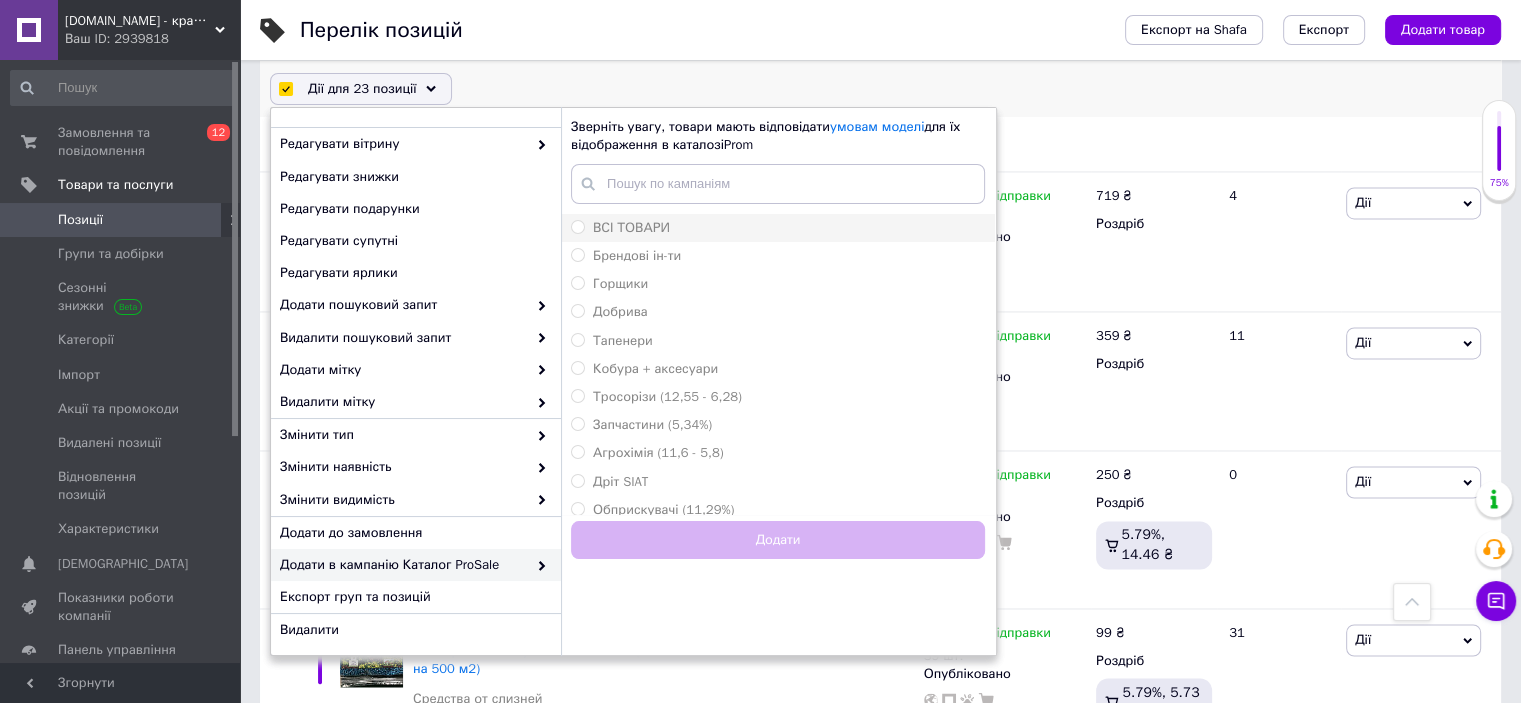 click on "ВСІ ТОВАРИ" at bounding box center [778, 228] 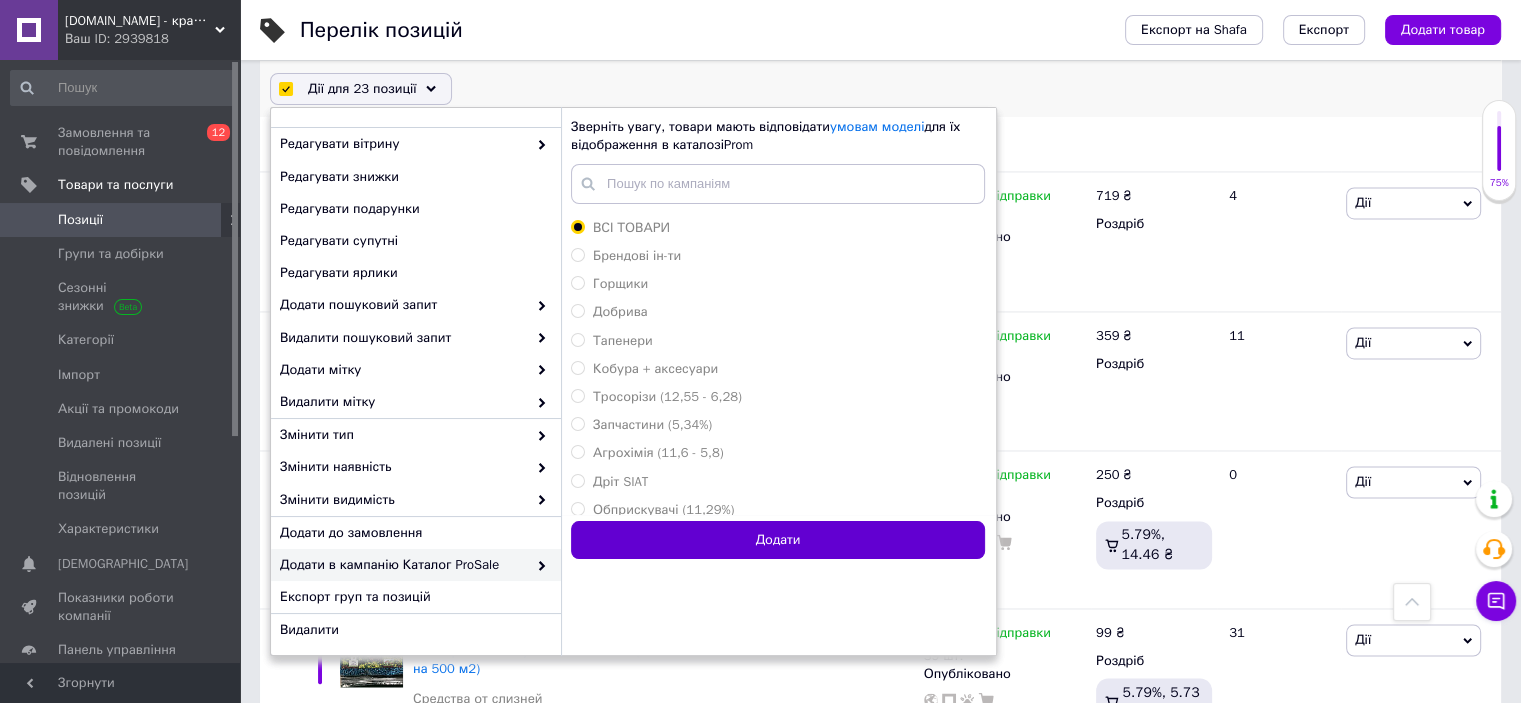 click on "Додати" at bounding box center (778, 540) 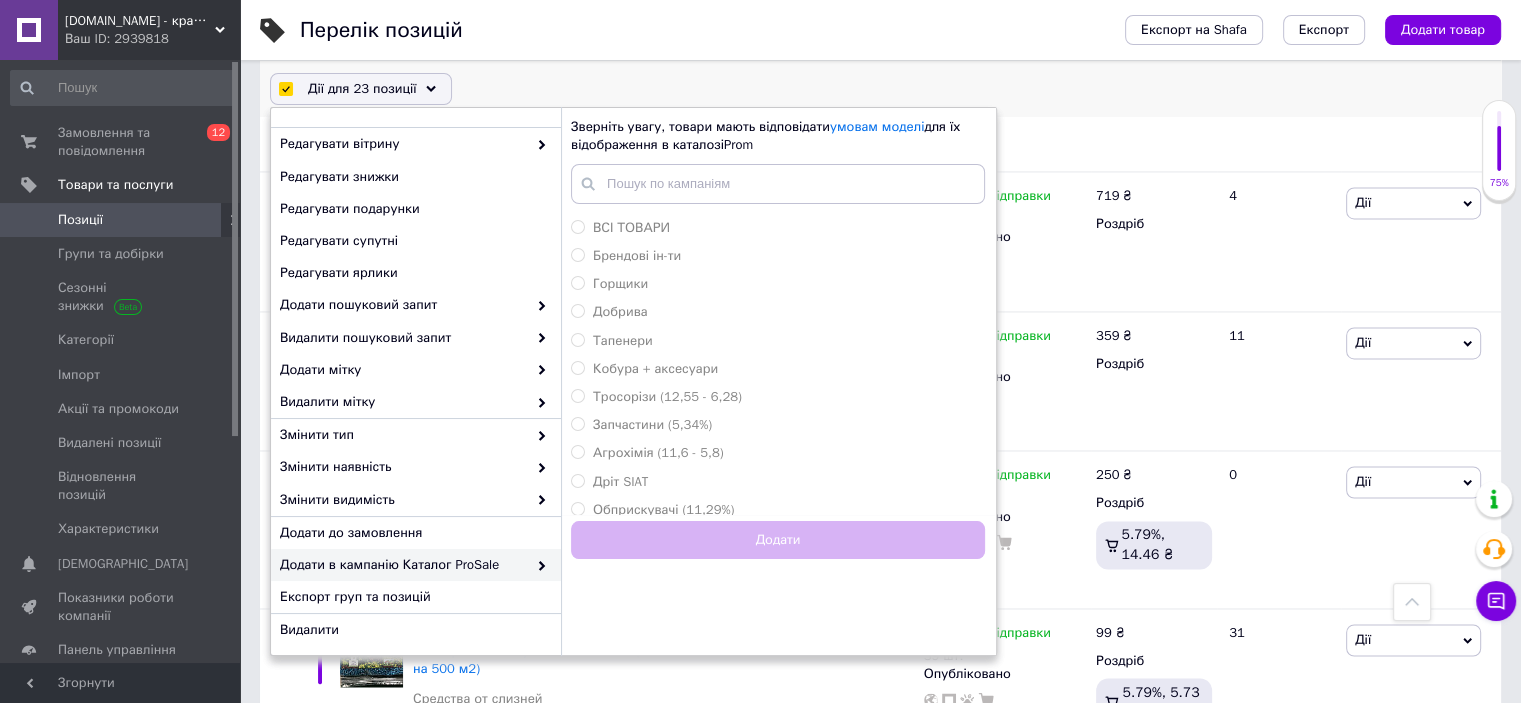 checkbox on "false" 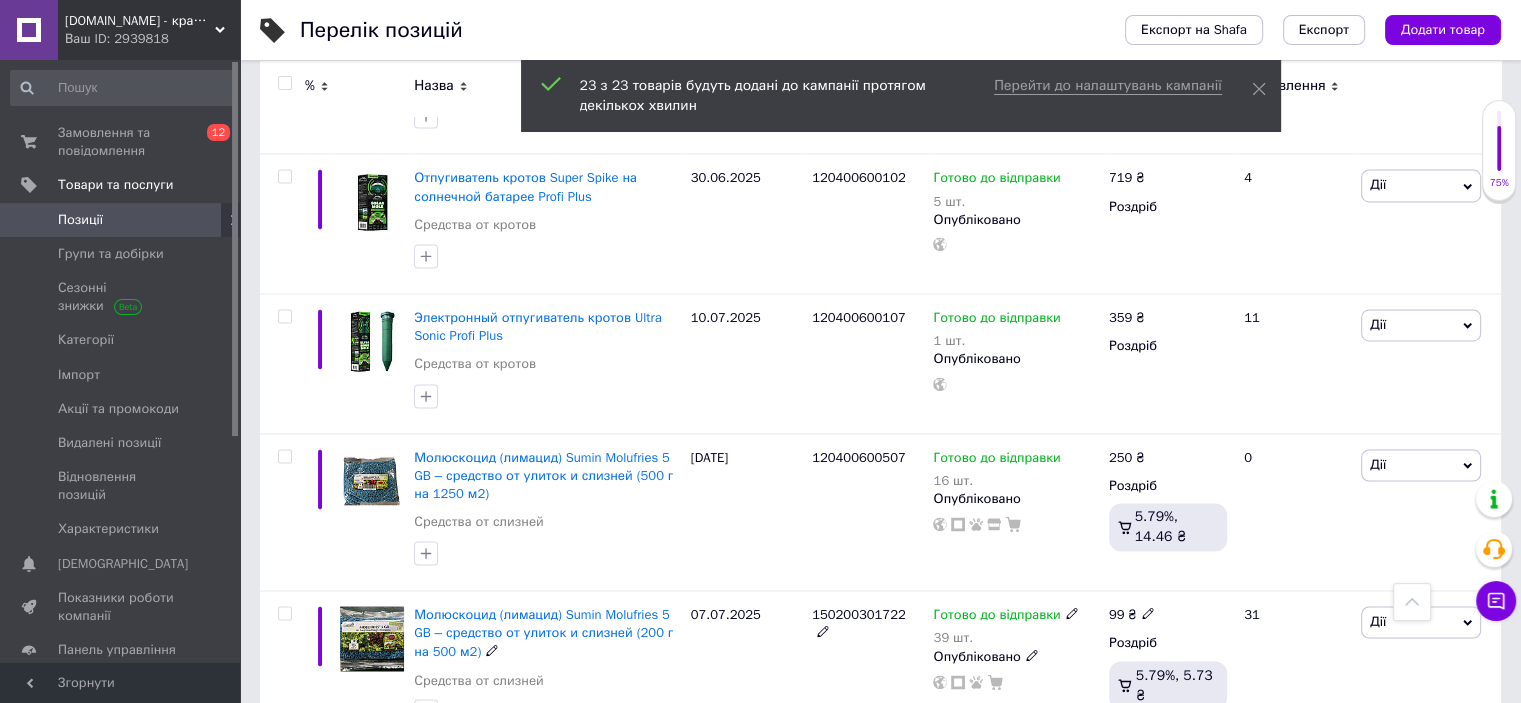 scroll, scrollTop: 3068, scrollLeft: 0, axis: vertical 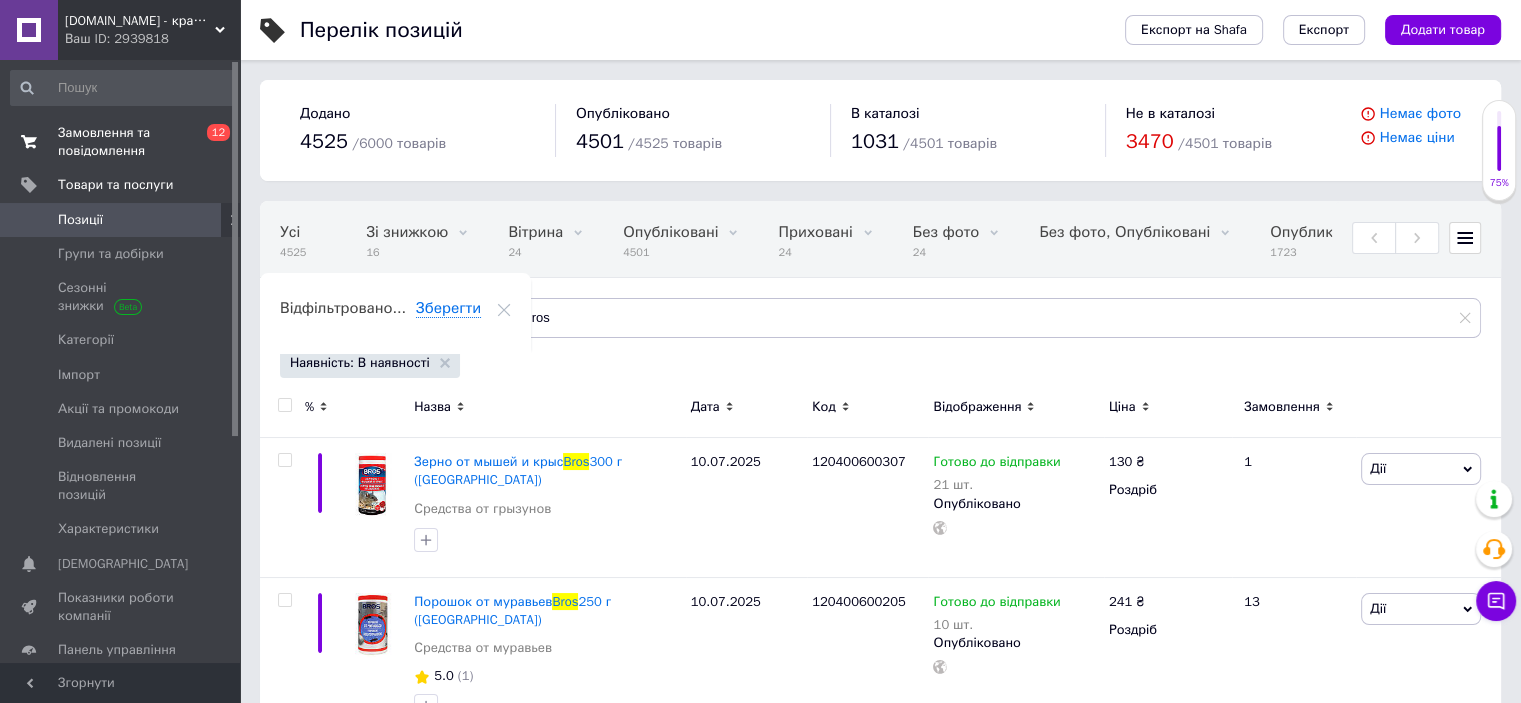 click on "Замовлення та повідомлення" at bounding box center (121, 142) 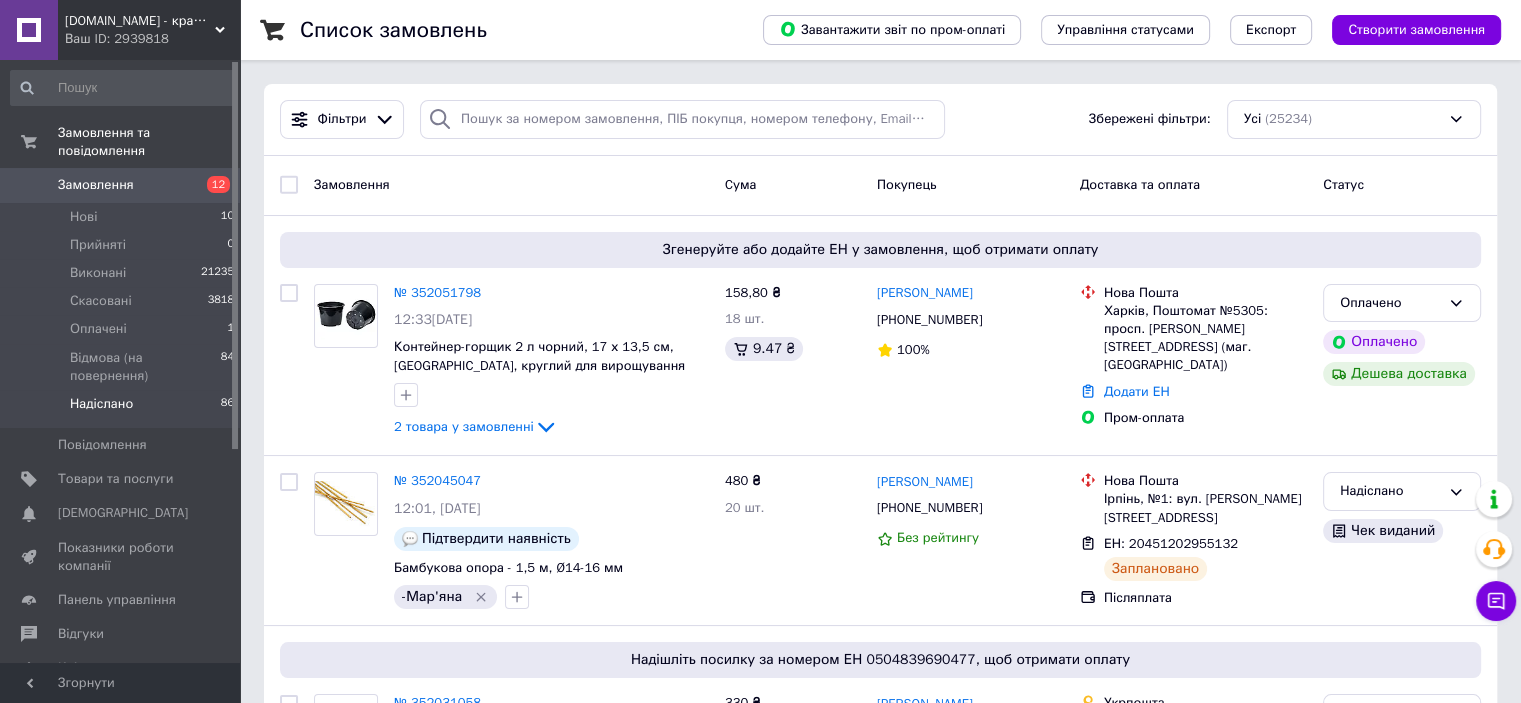click on "Надіслано" at bounding box center [101, 404] 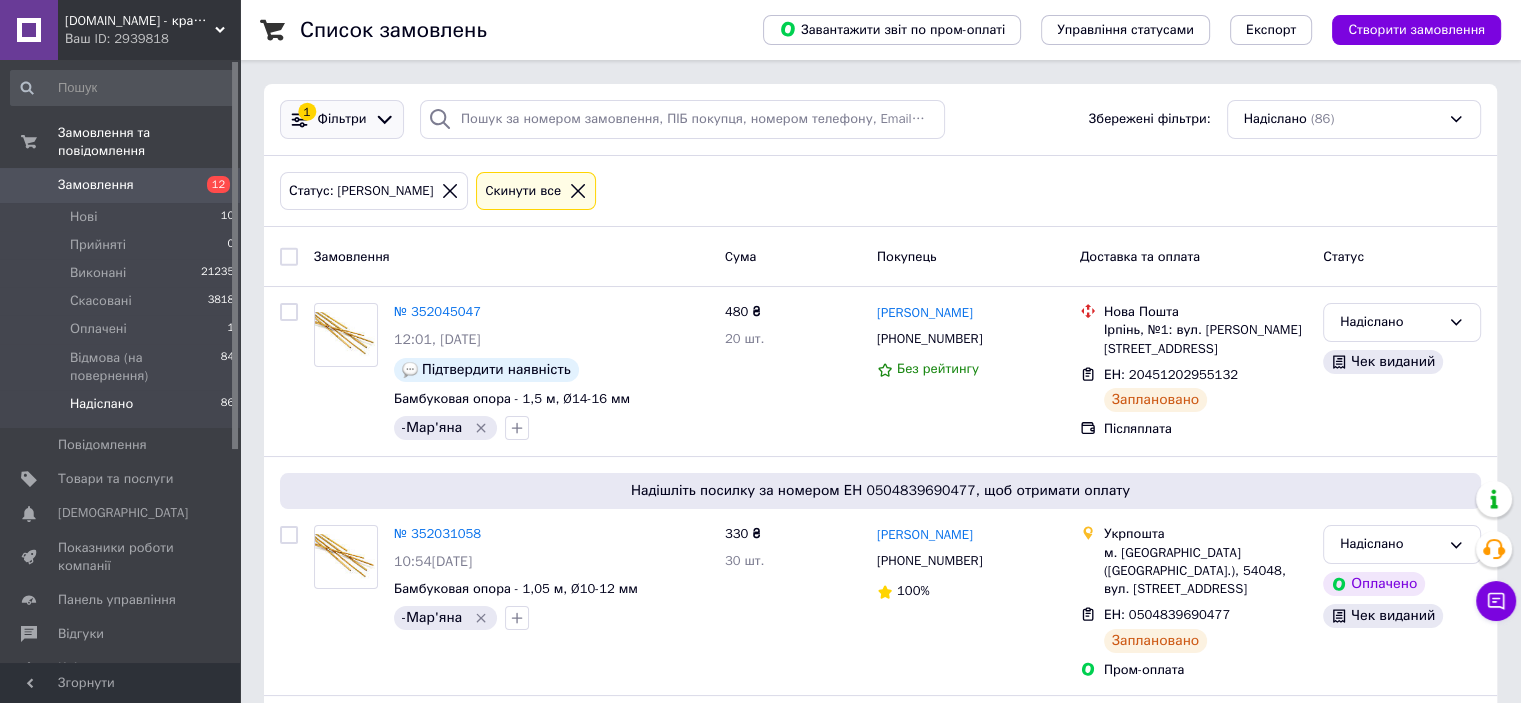 click on "Фільтри" at bounding box center (342, 119) 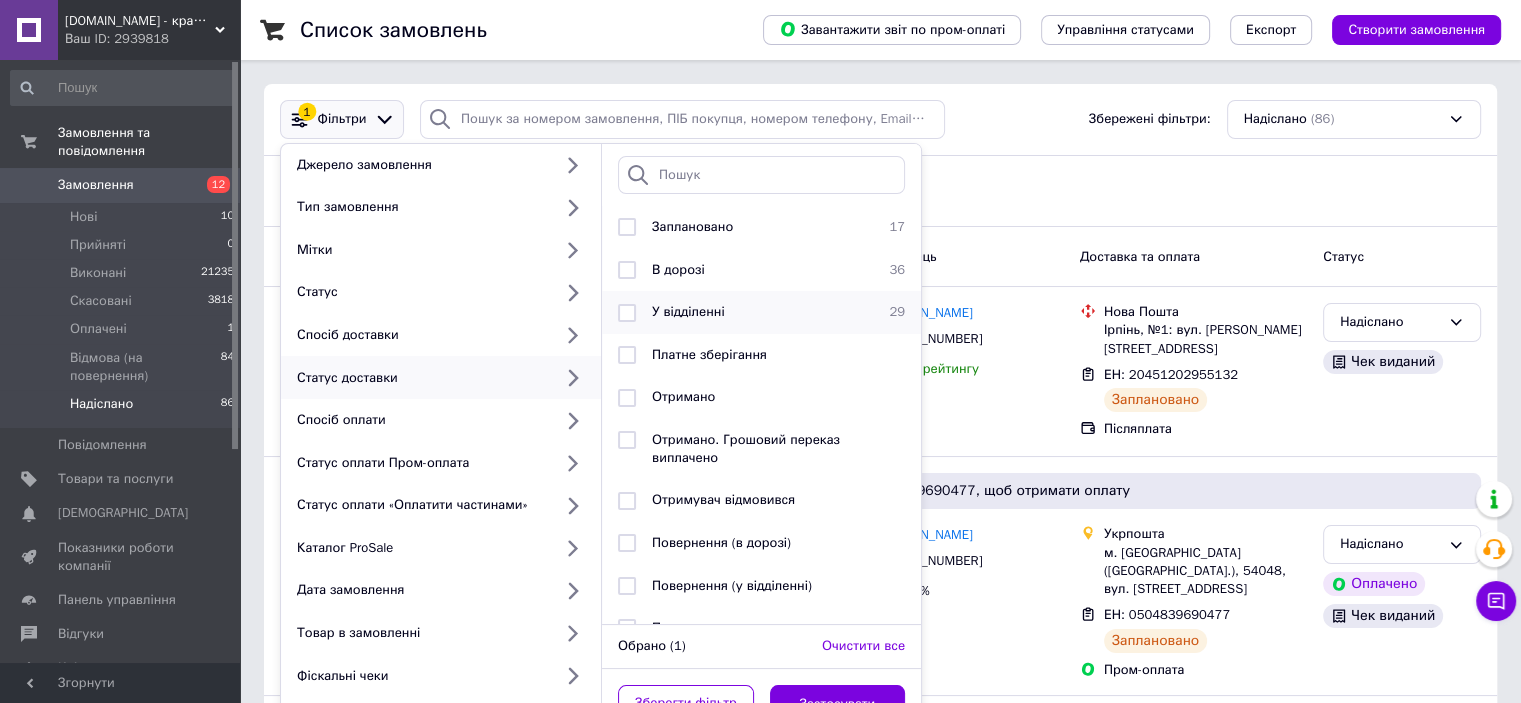 click on "У відділенні" at bounding box center (688, 311) 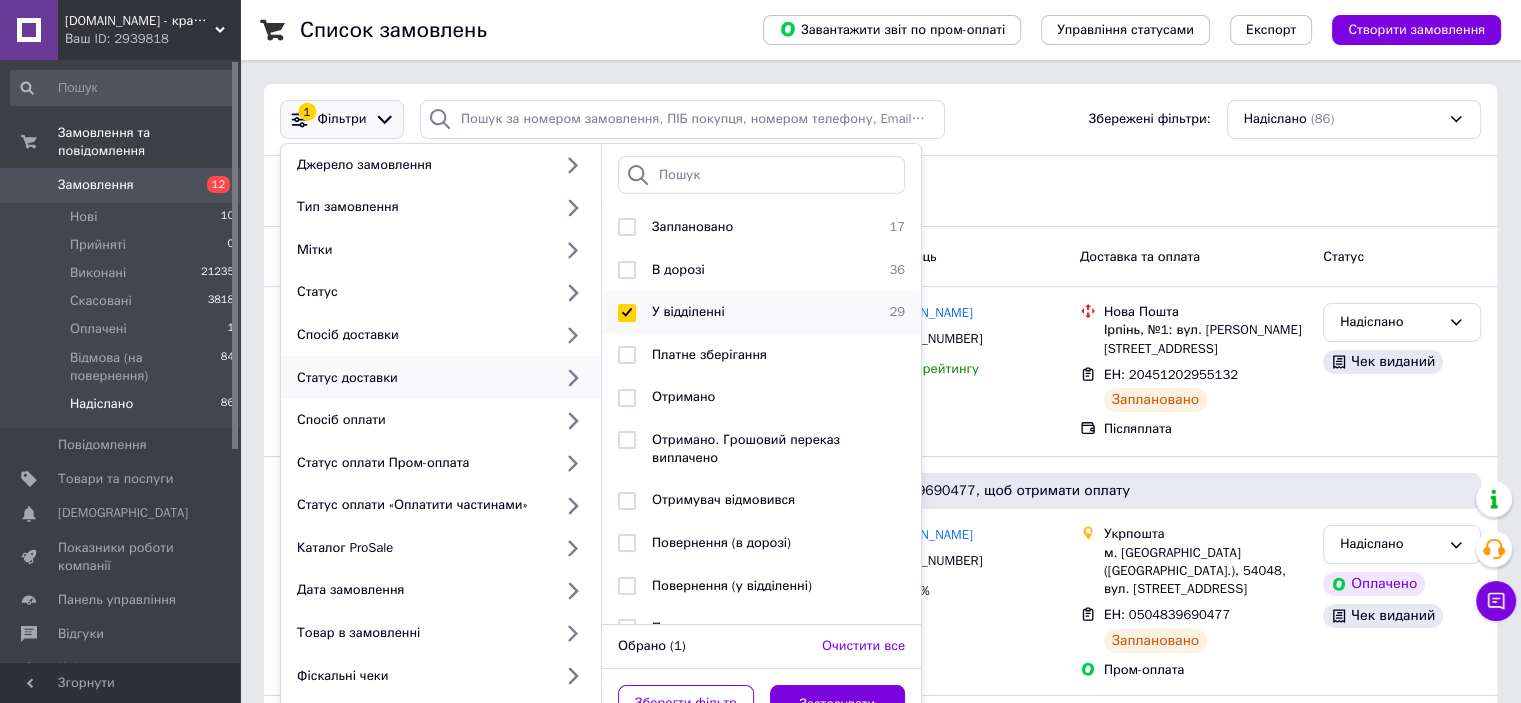 checkbox on "true" 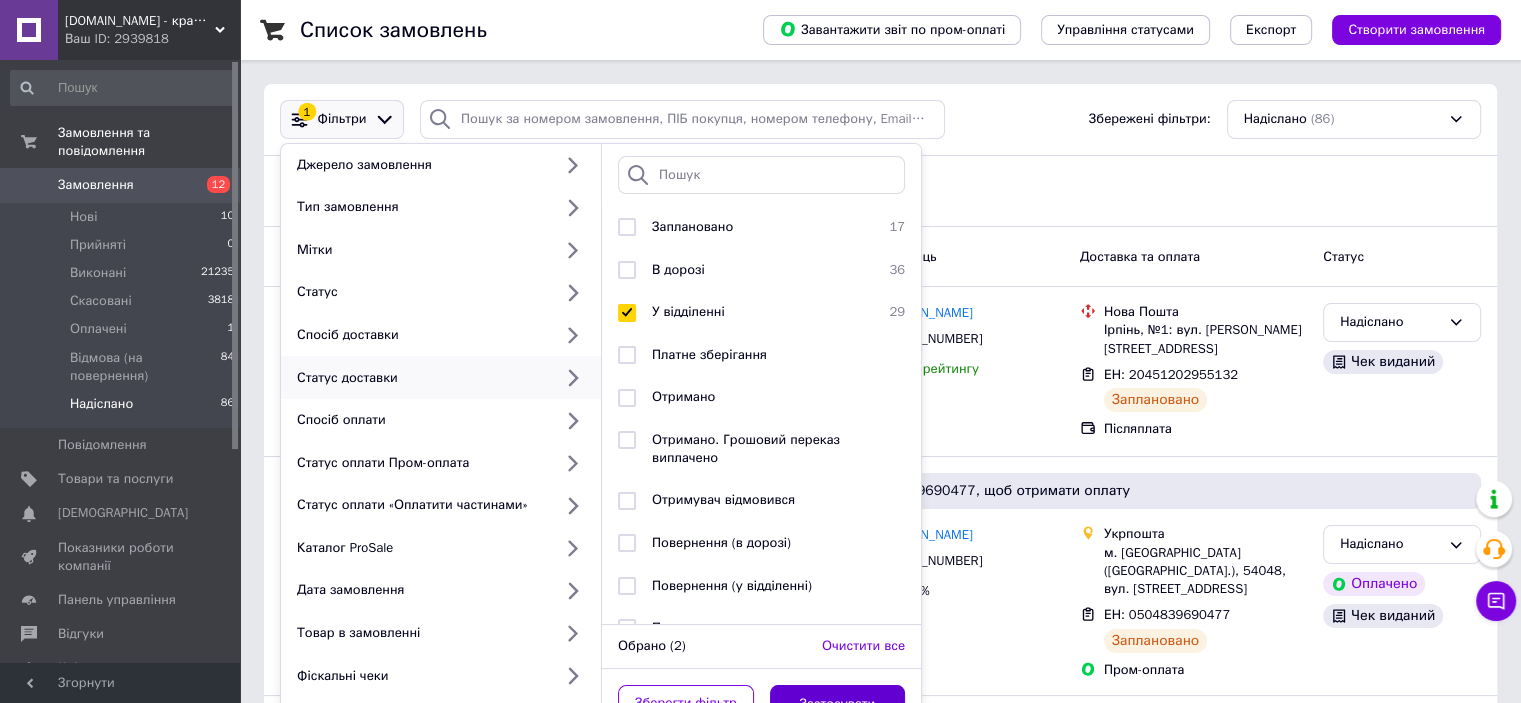 click on "Застосувати" at bounding box center (838, 704) 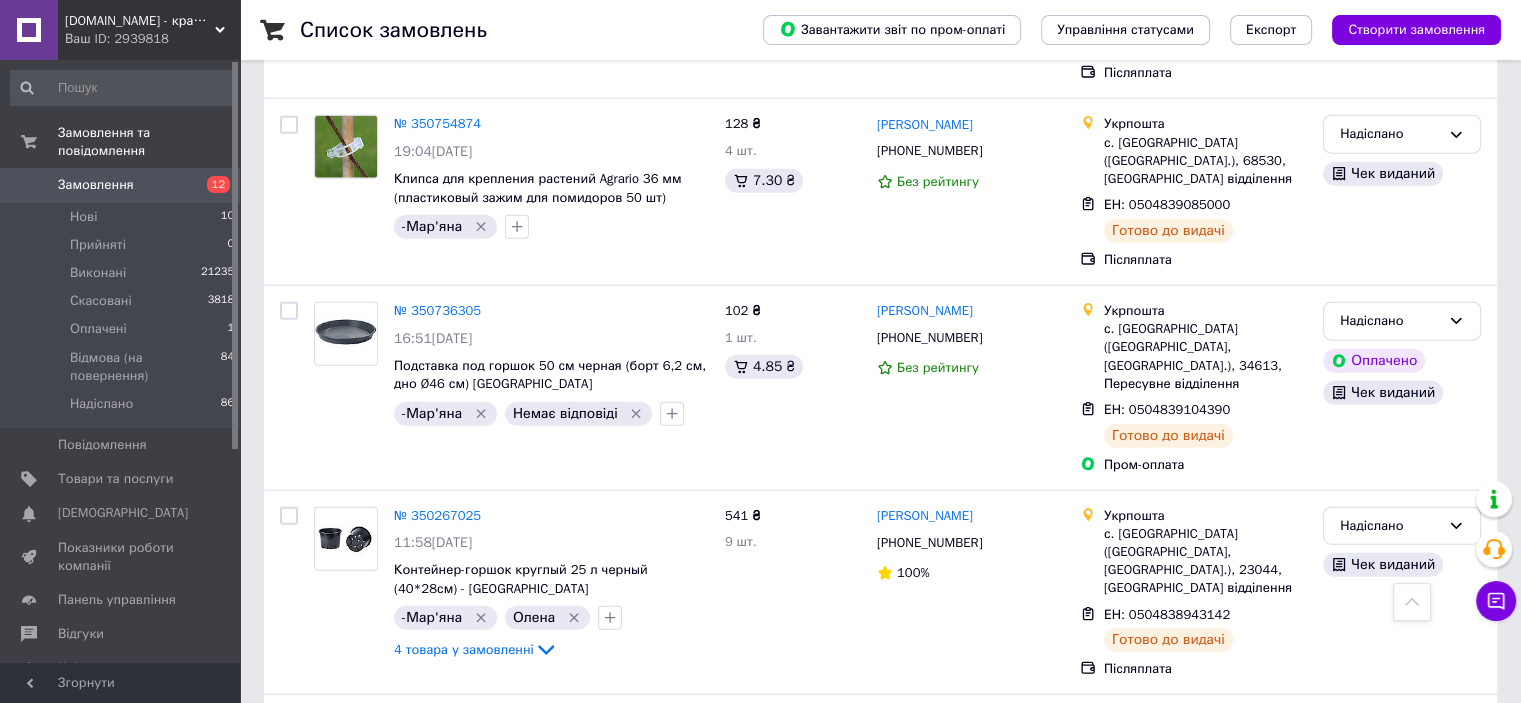 scroll, scrollTop: 4964, scrollLeft: 0, axis: vertical 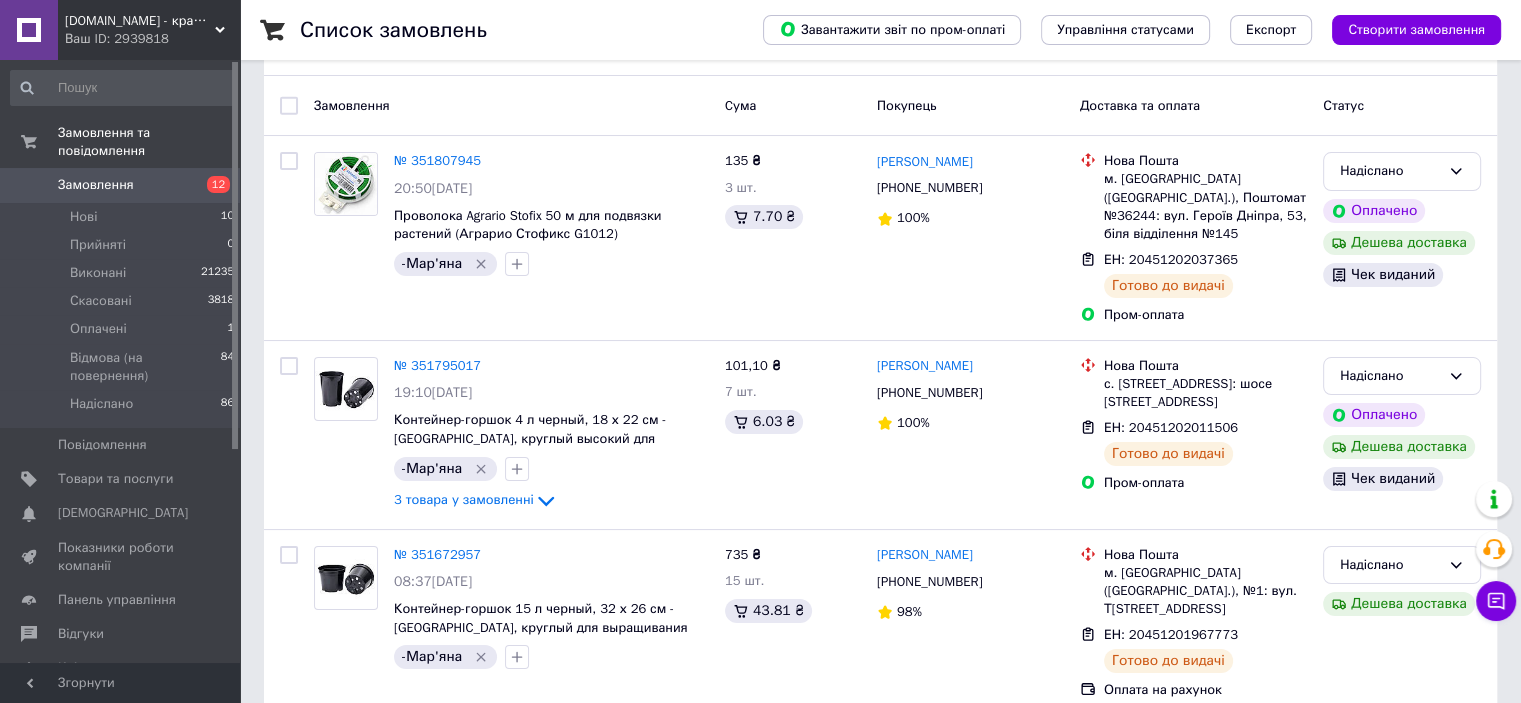 click on "Замовлення" at bounding box center (121, 185) 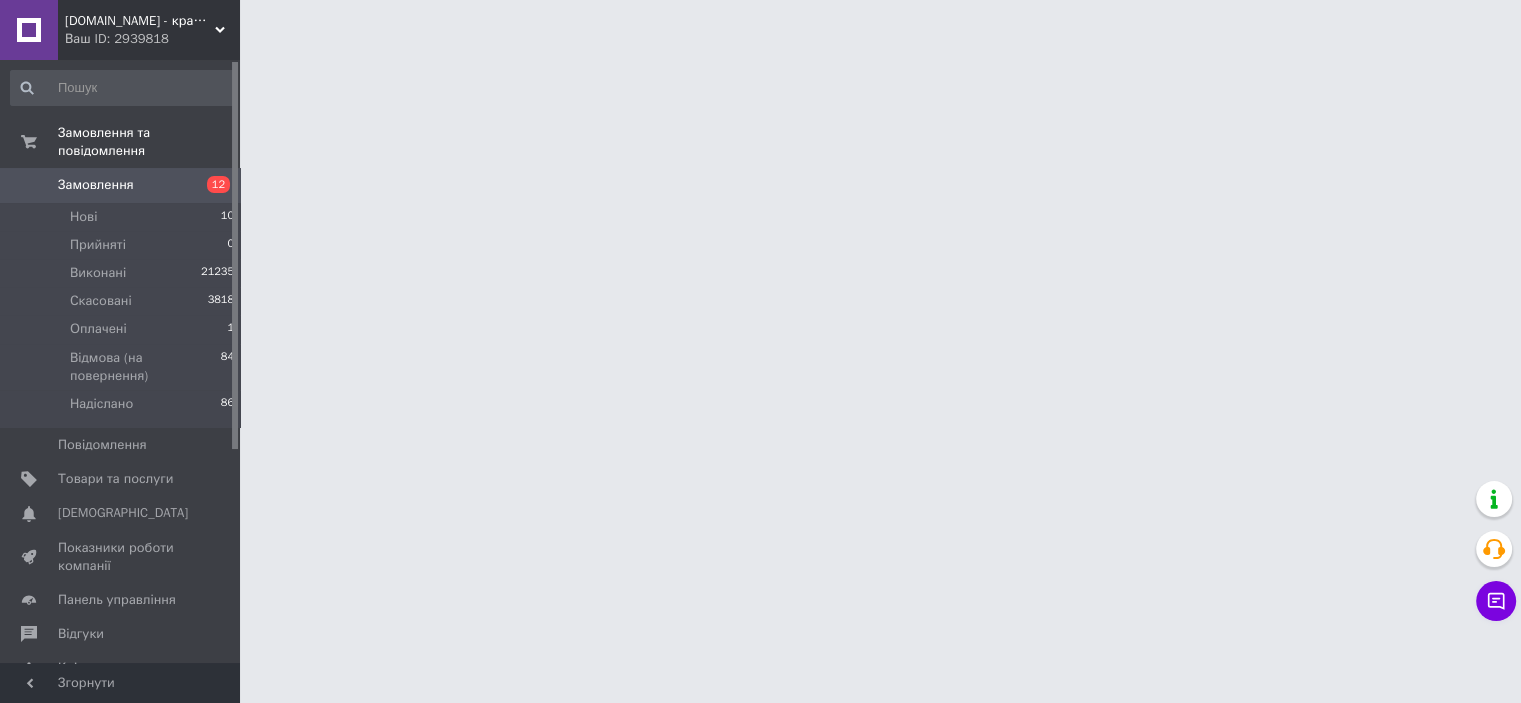 scroll, scrollTop: 0, scrollLeft: 0, axis: both 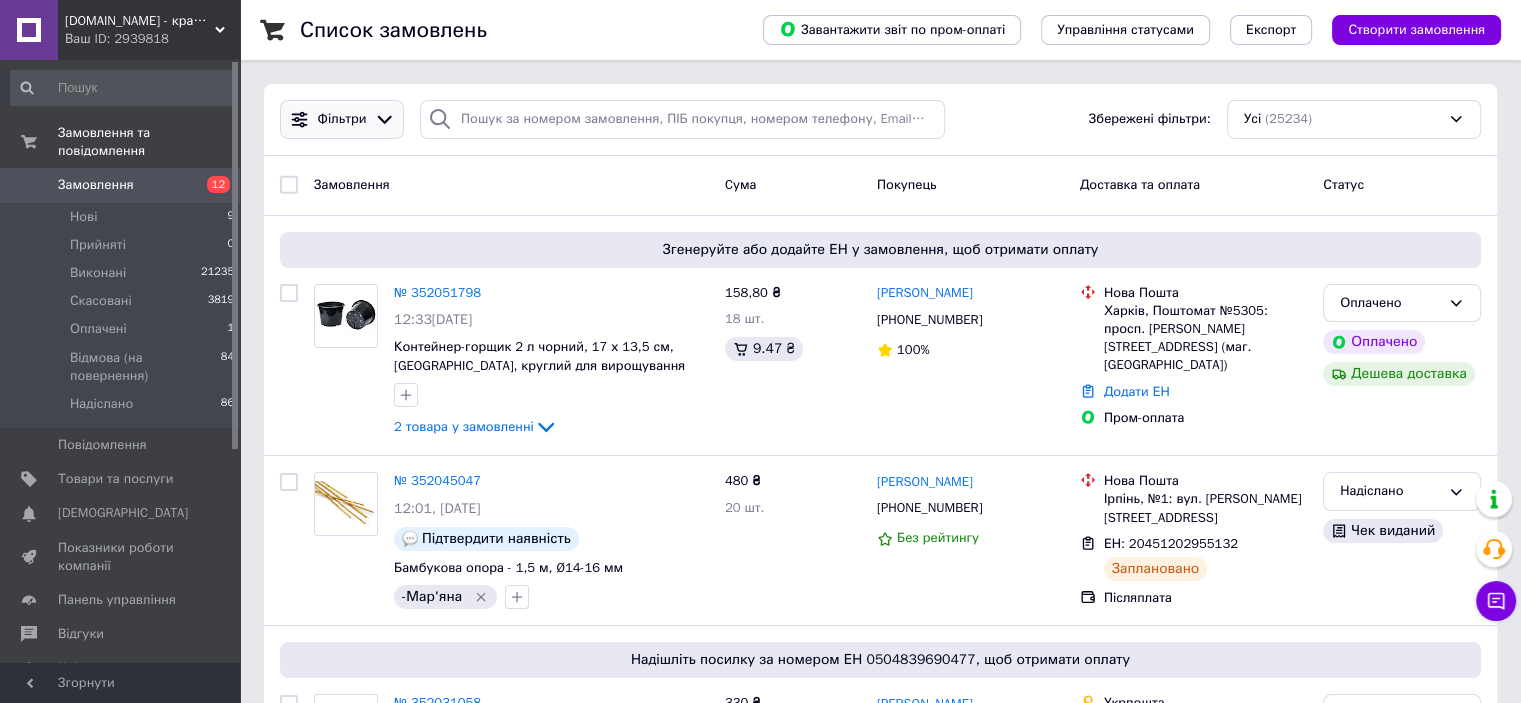 click on "Фільтри" at bounding box center [342, 119] 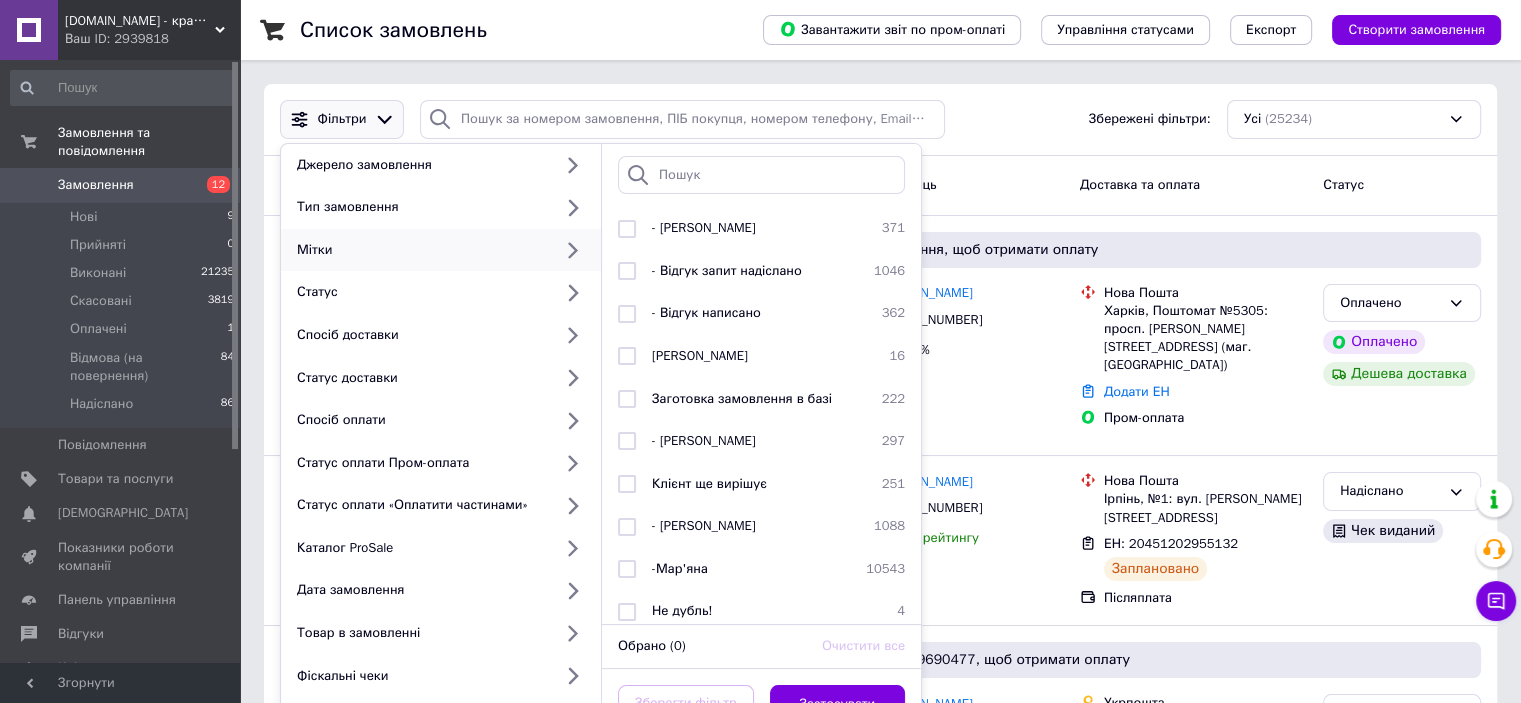 scroll, scrollTop: 0, scrollLeft: 0, axis: both 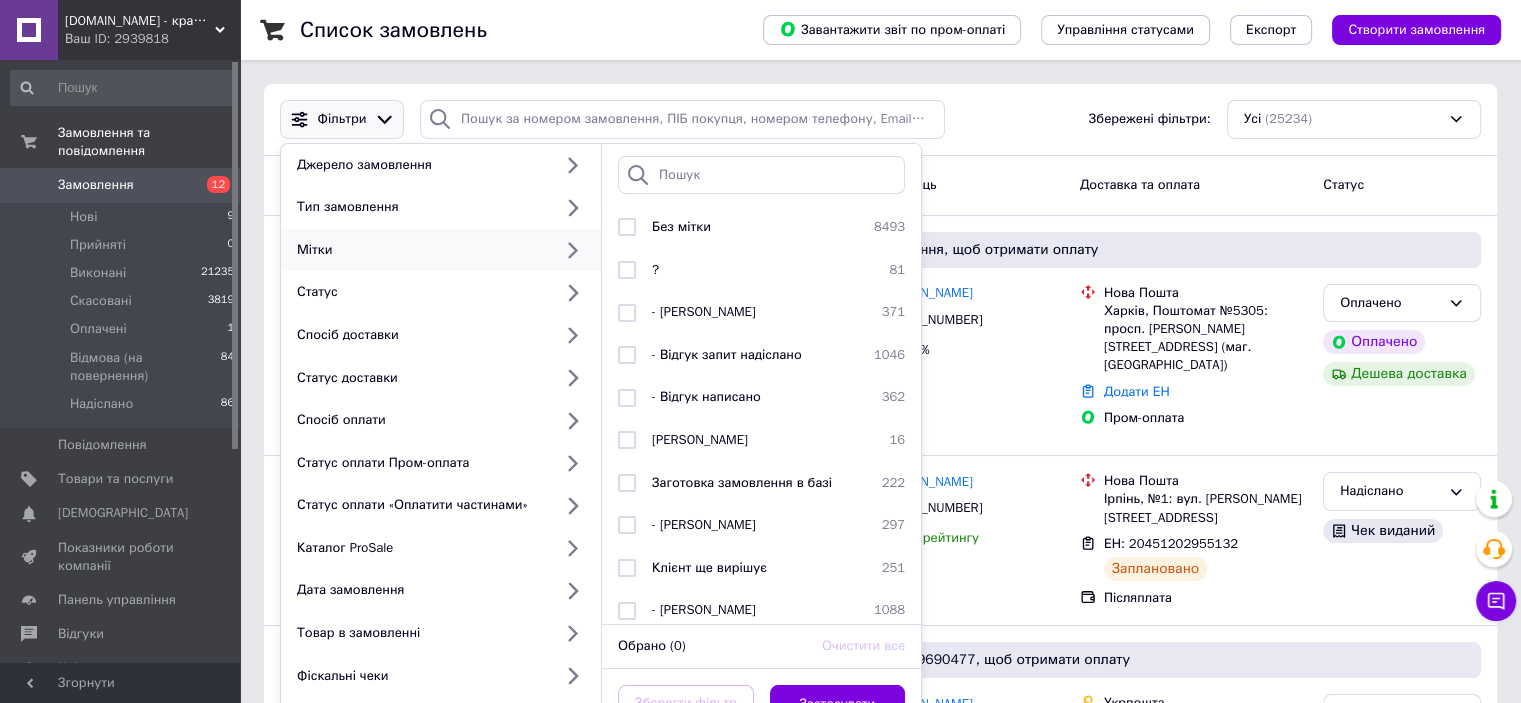 click on "Фільтри Джерело замовлення Тип замовлення Мітки Статус Спосіб доставки Статус доставки Спосіб оплати Статус оплати Пром-оплата Статус оплати «Оплатити частинами» Каталог ProSale Дата замовлення Товар в замовленні Фіскальні чеки Успішні замовлення Без мітки 8493 ? 81 - Відгук дзвінок 371 - Відгук запит надіслано 1046 - Відгук написано 362 ЕН Спільна 16 Заготовка замовлення в базі 222 - Іра 297 Клієнт ще вирішує 251 - Макс 1088 -Мар'яна 10543 Не дубль! 4 Немає відповіді 964 Немає в наявності, очікує 190 - Оксана К 129 -Олександр 105 Олена 145 Оплачено 492 Передзвонили 27 Петро 211 34 Прийняте 1908" at bounding box center (880, 119) 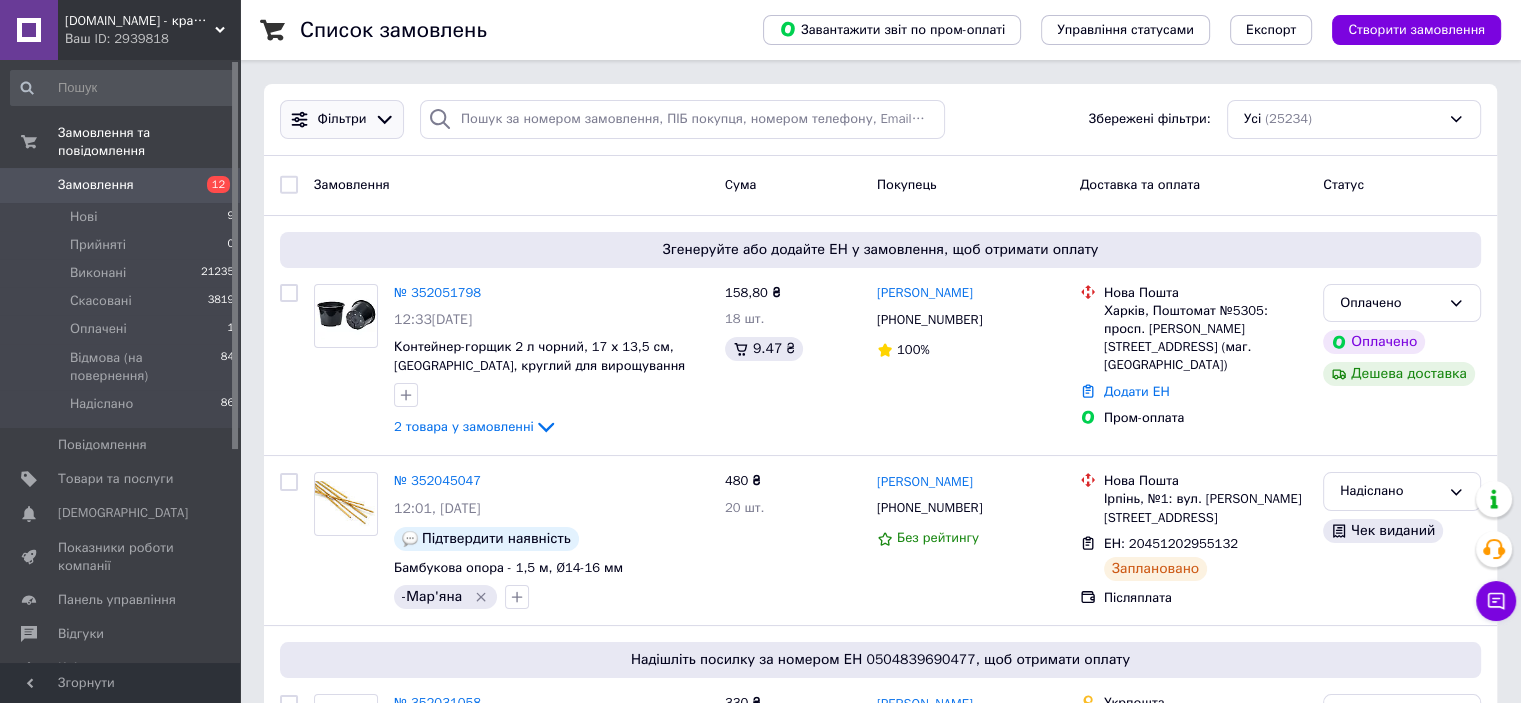 click on "Фільтри" at bounding box center [342, 119] 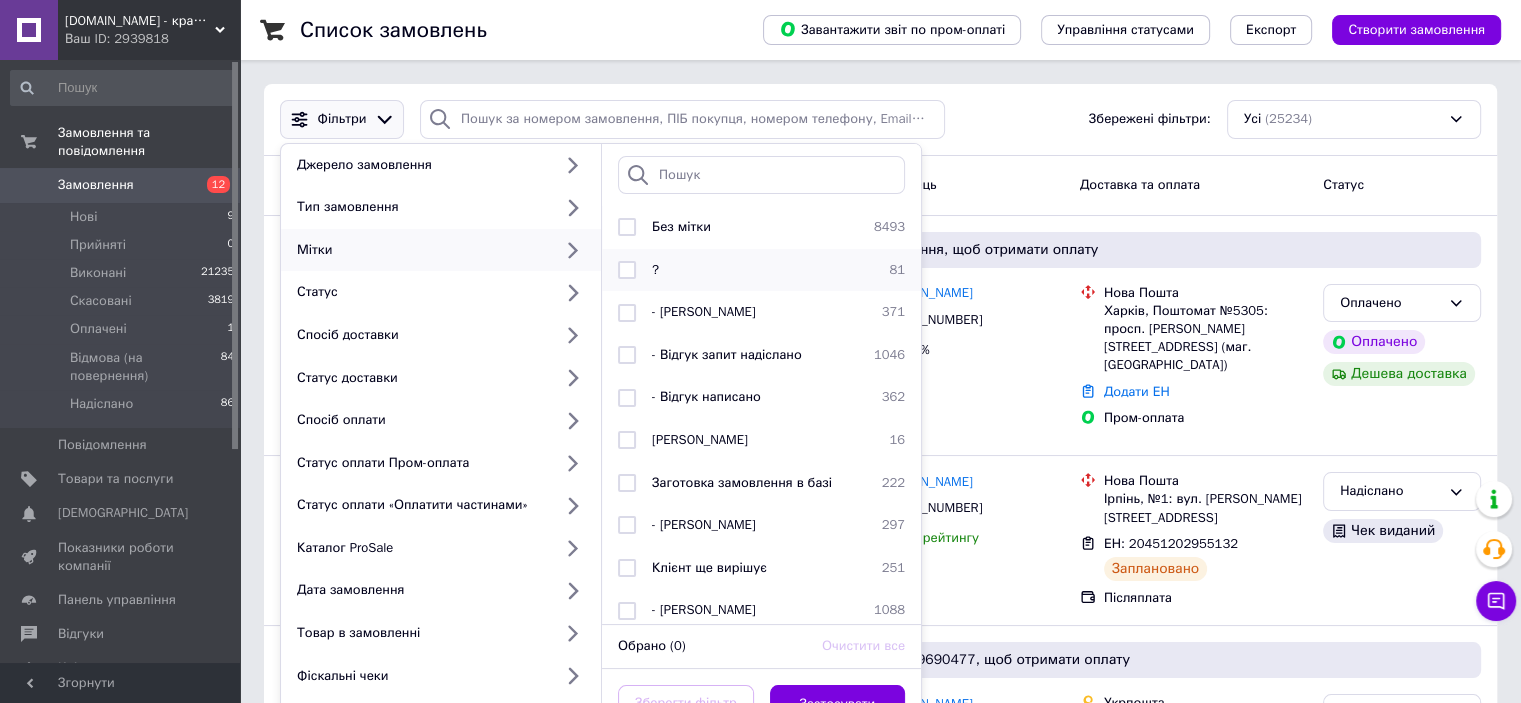 click at bounding box center [627, 270] 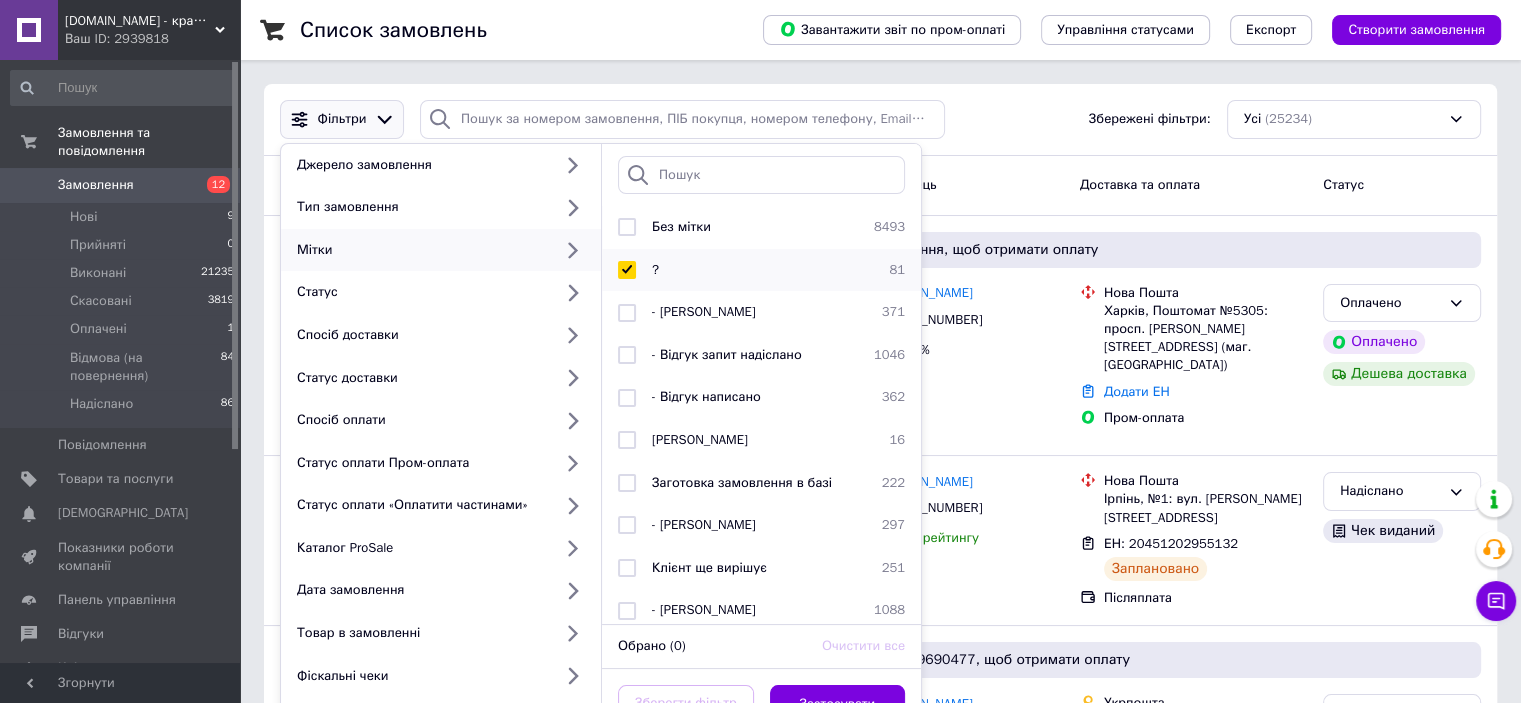 checkbox on "true" 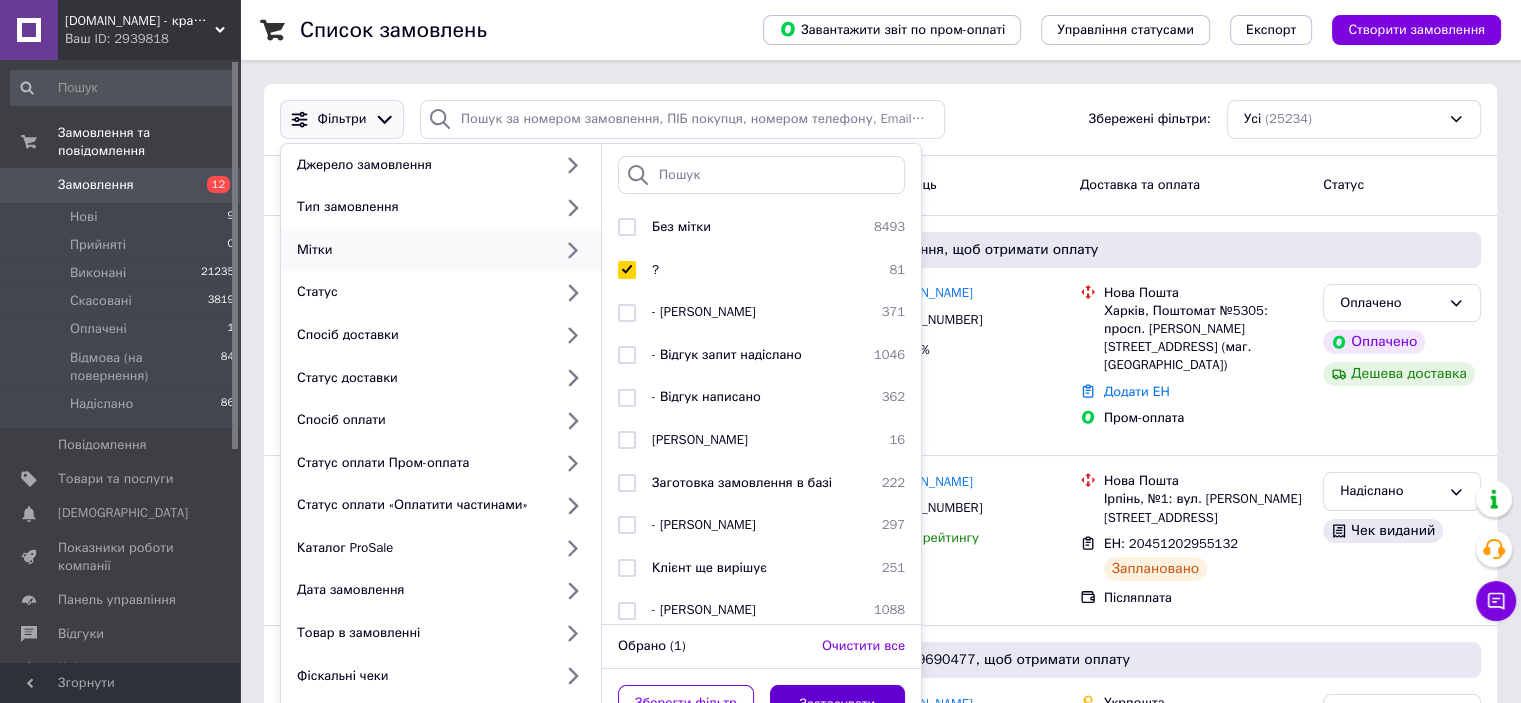 click on "Застосувати" at bounding box center (838, 704) 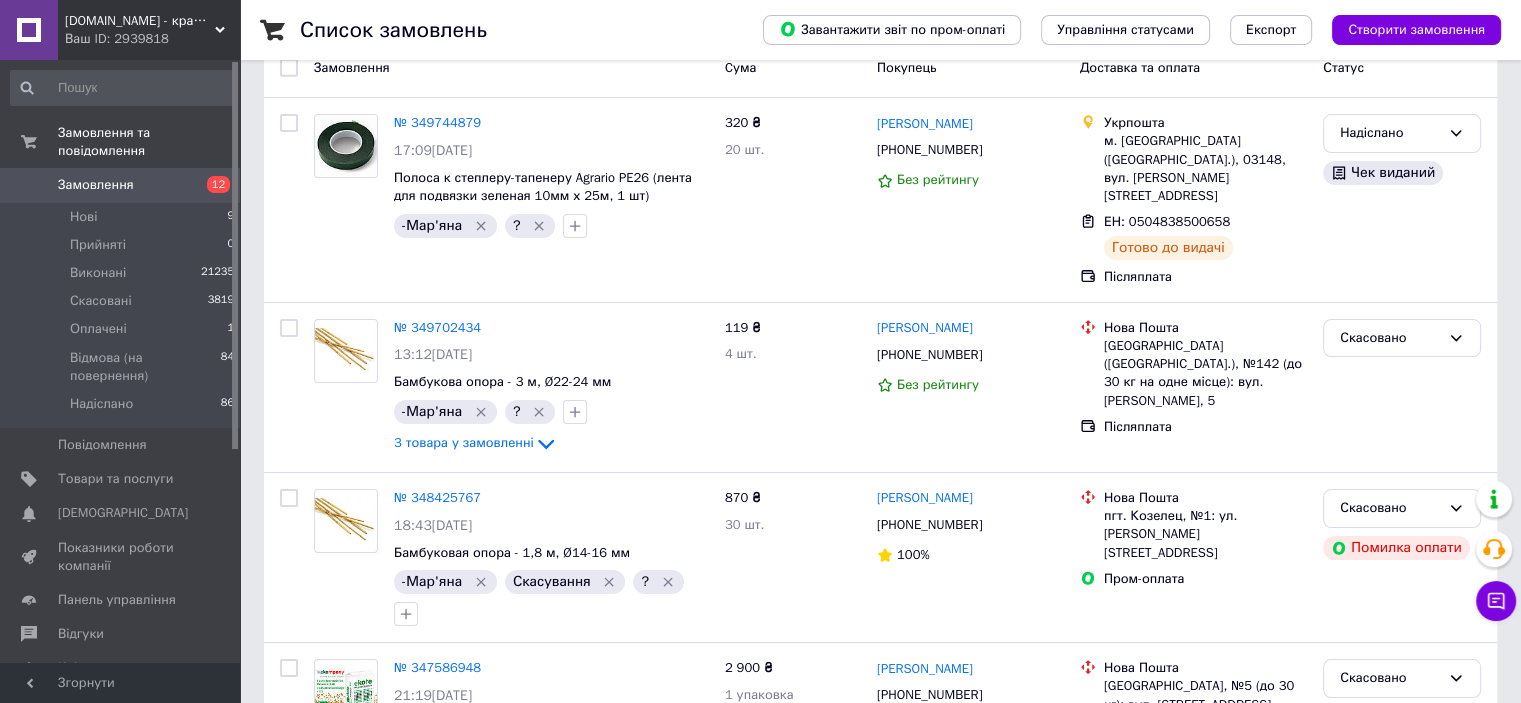 scroll, scrollTop: 0, scrollLeft: 0, axis: both 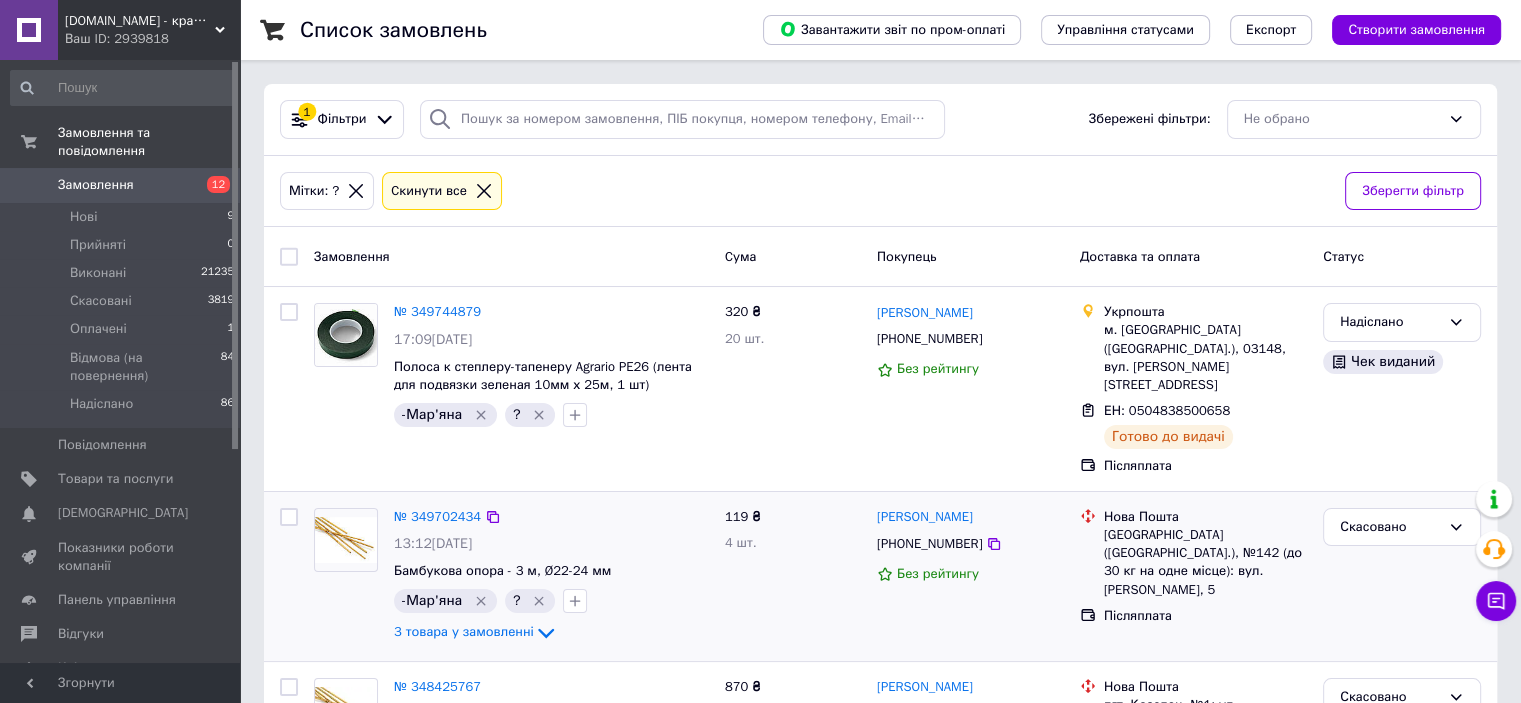click 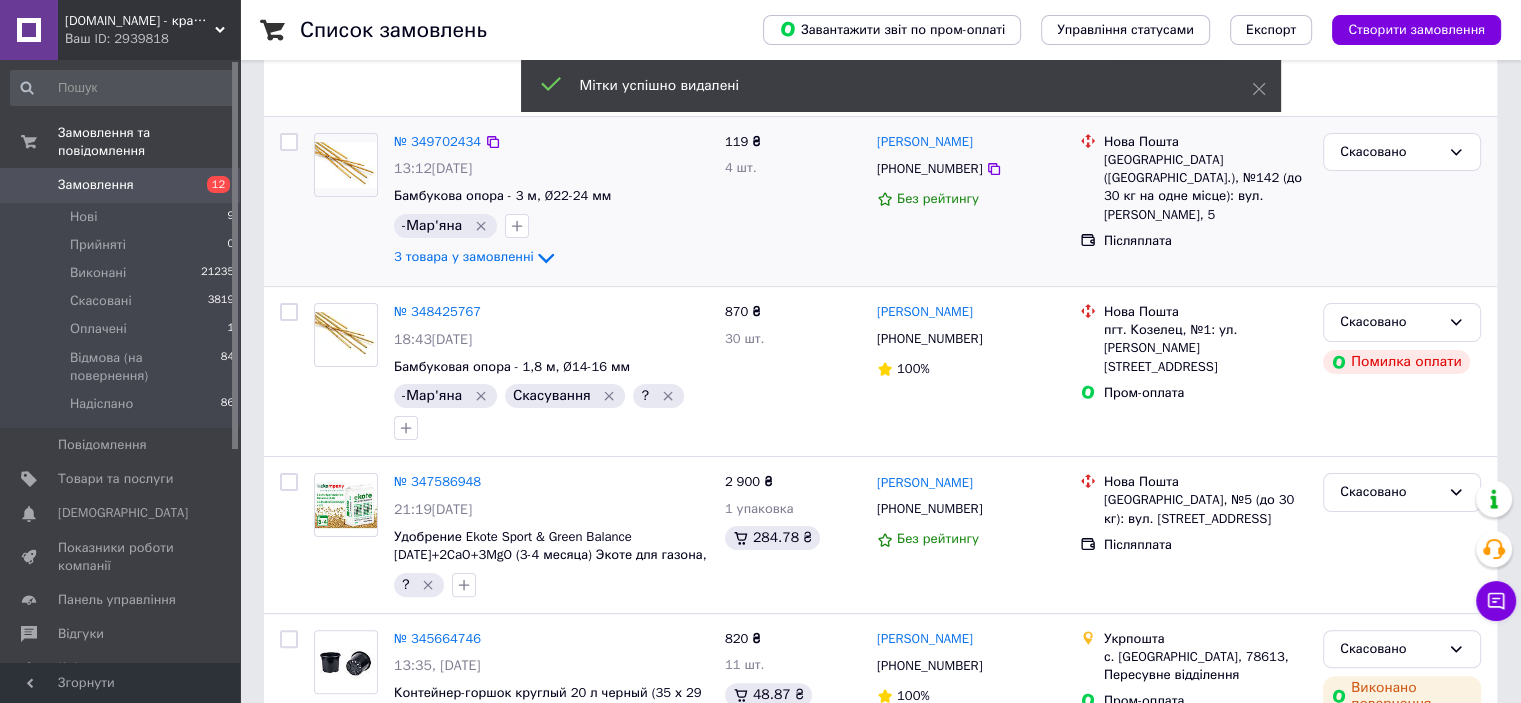 scroll, scrollTop: 392, scrollLeft: 0, axis: vertical 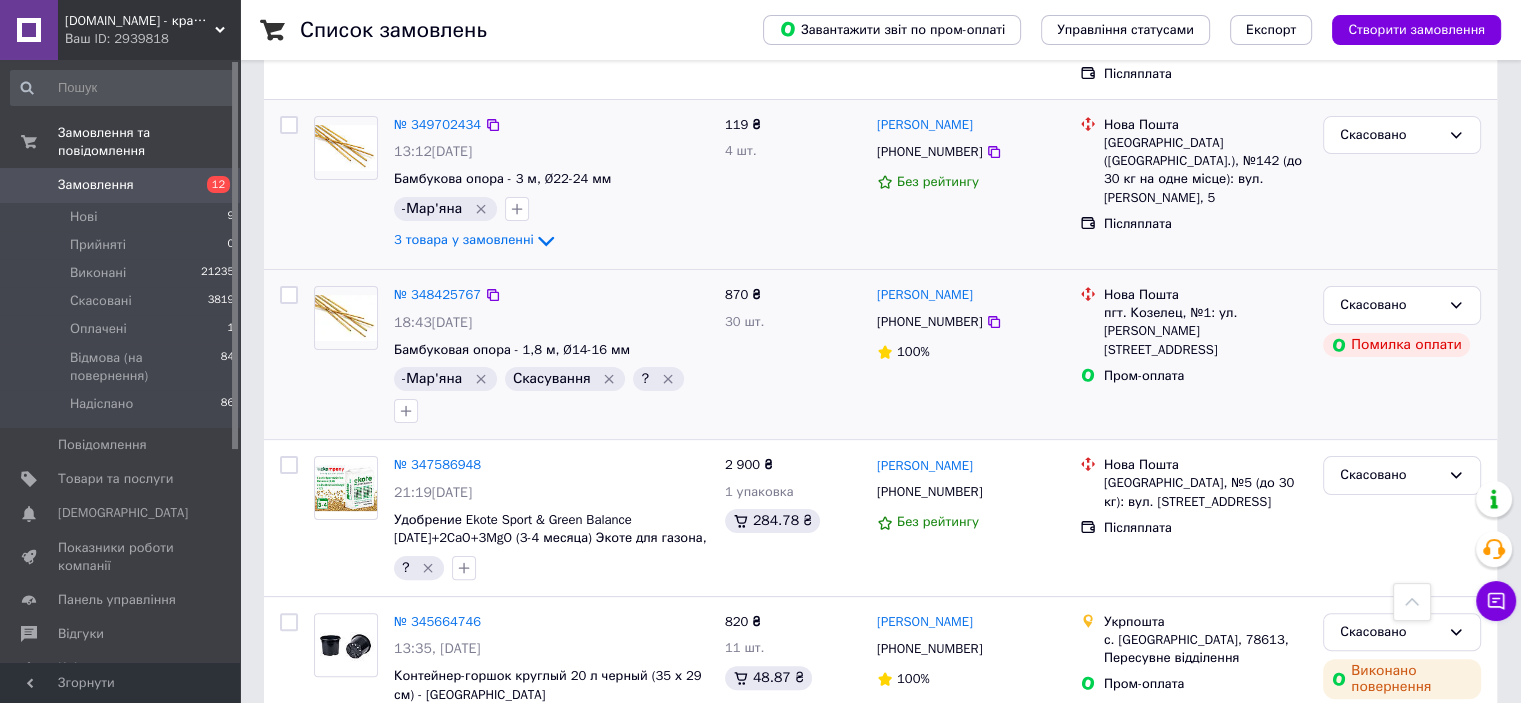 click 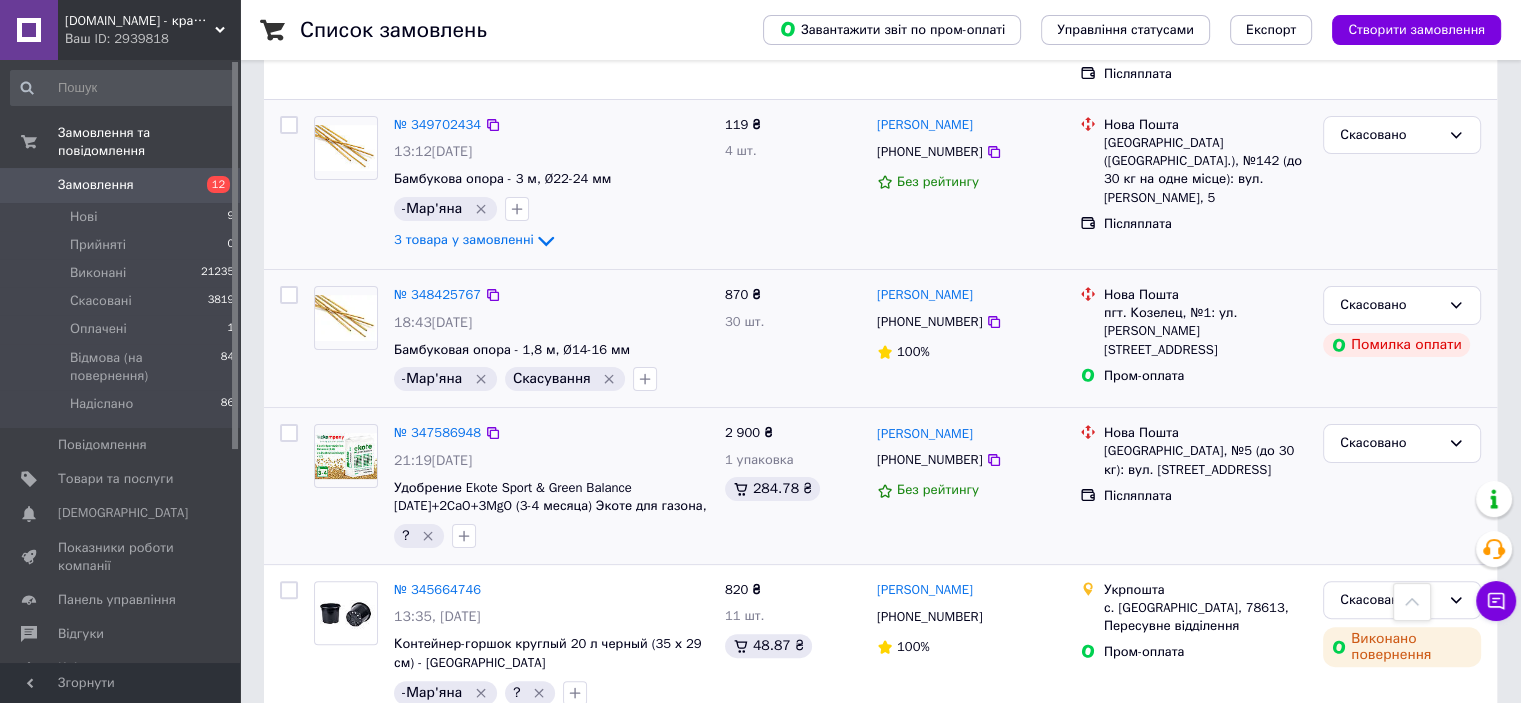 click 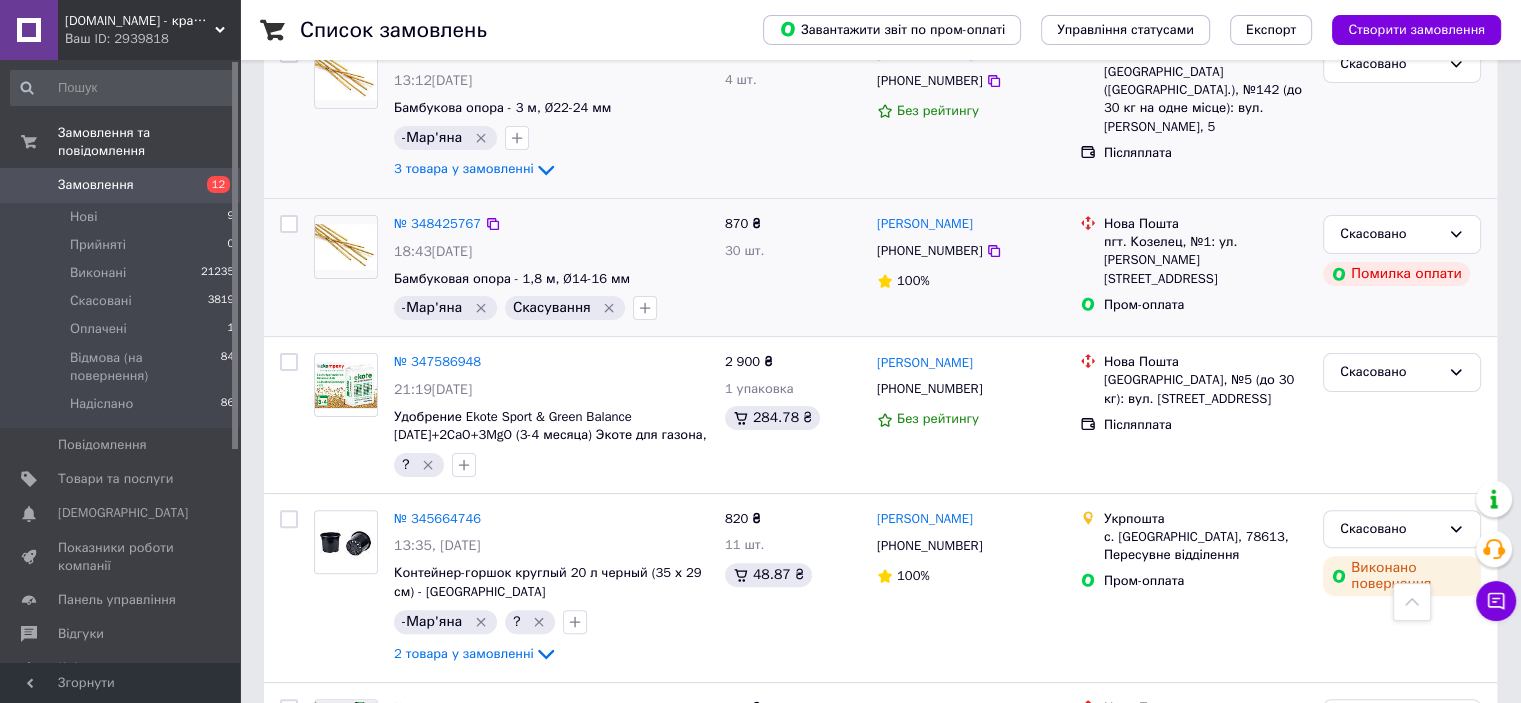 scroll, scrollTop: 547, scrollLeft: 0, axis: vertical 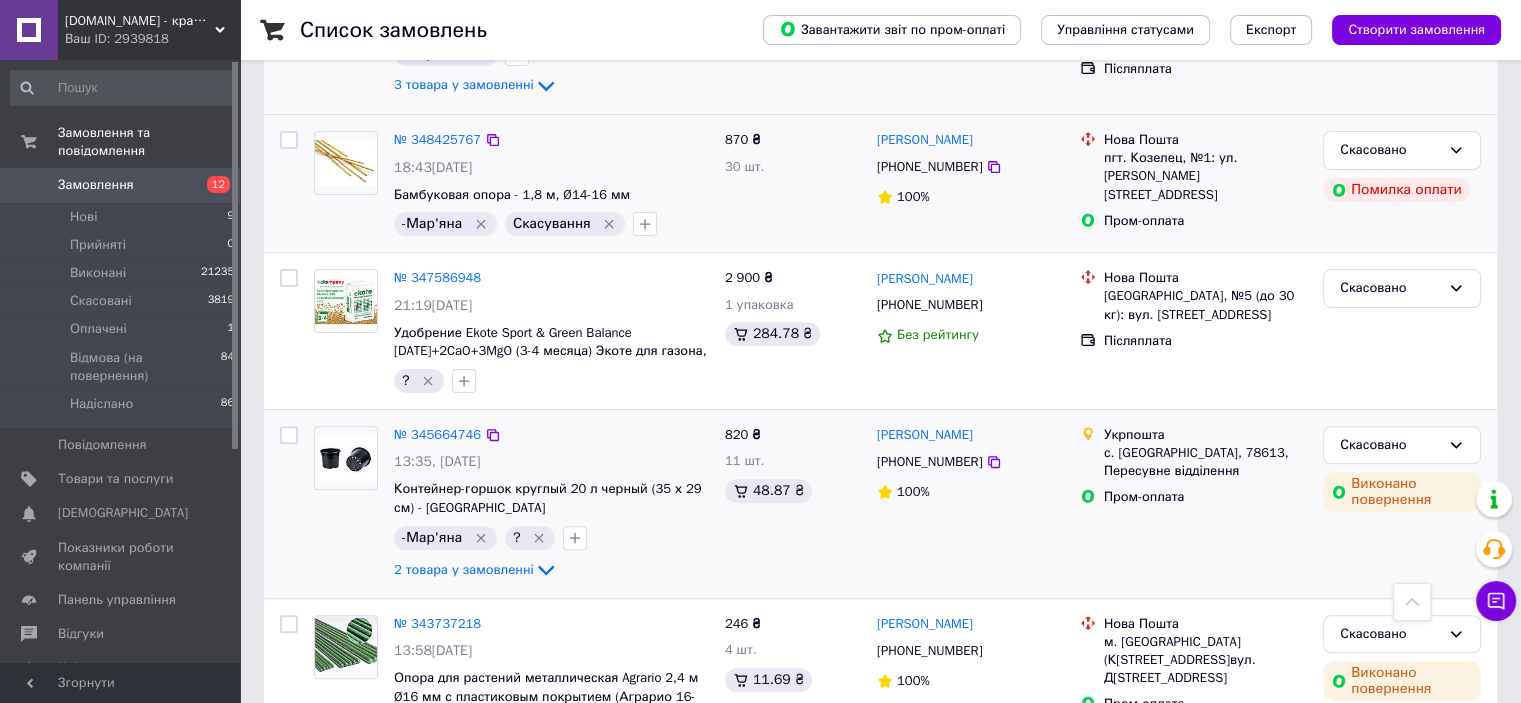 click 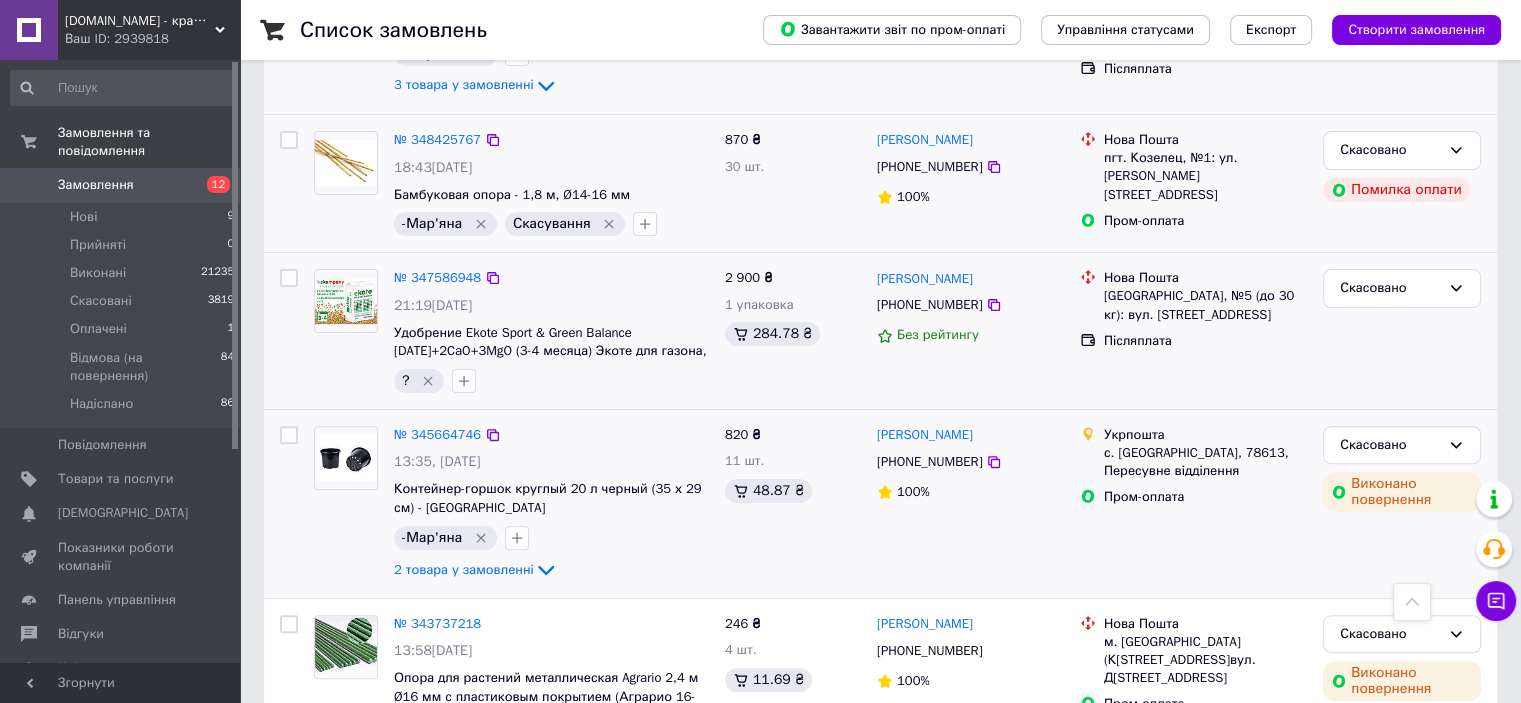 click 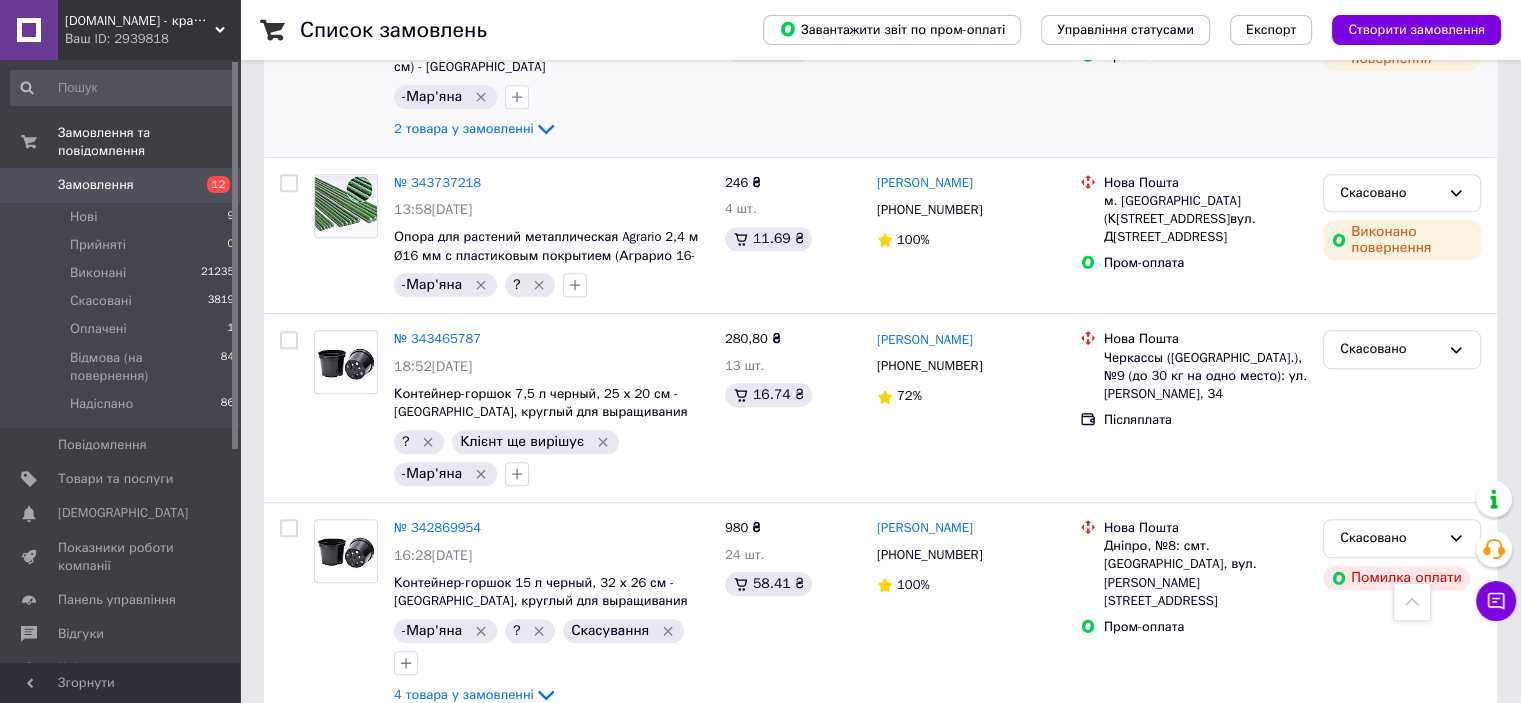 scroll, scrollTop: 1005, scrollLeft: 0, axis: vertical 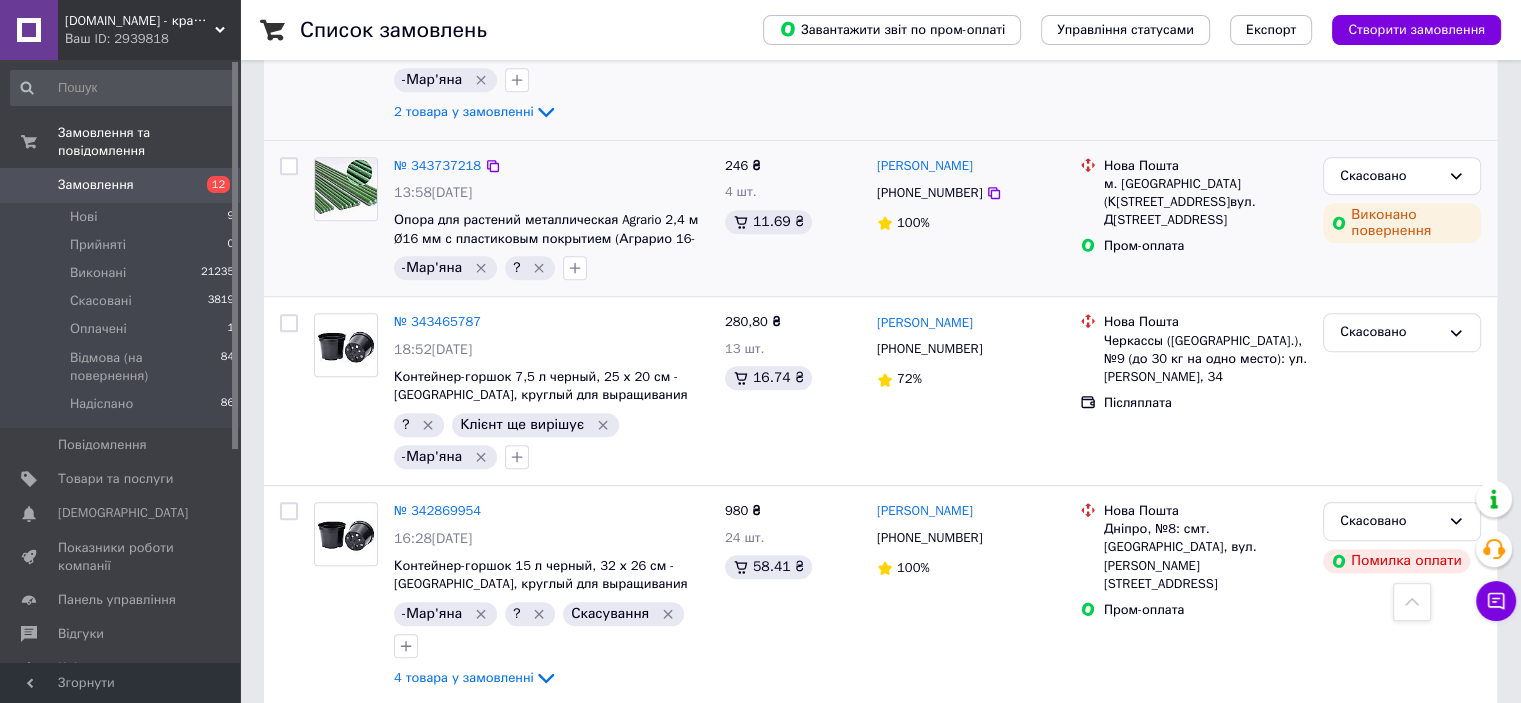 click 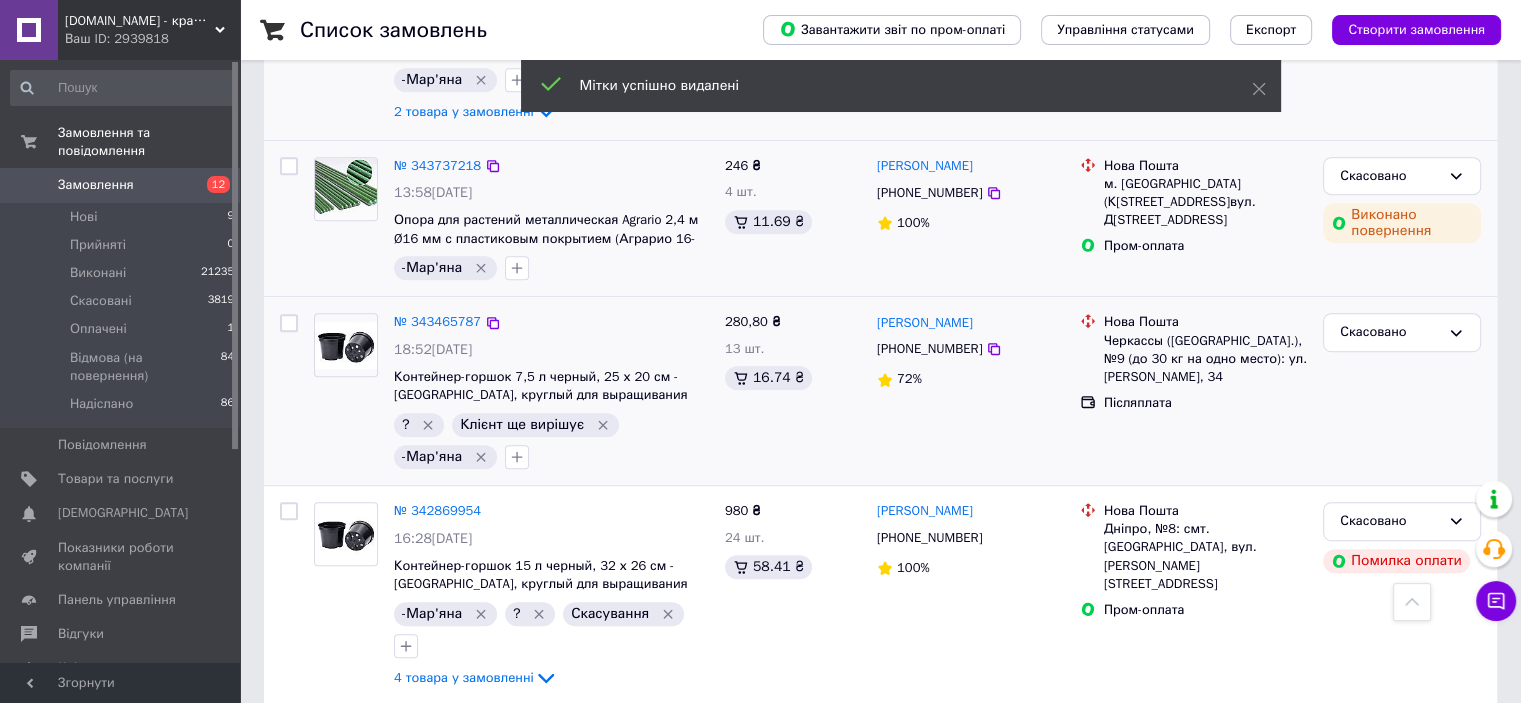 click 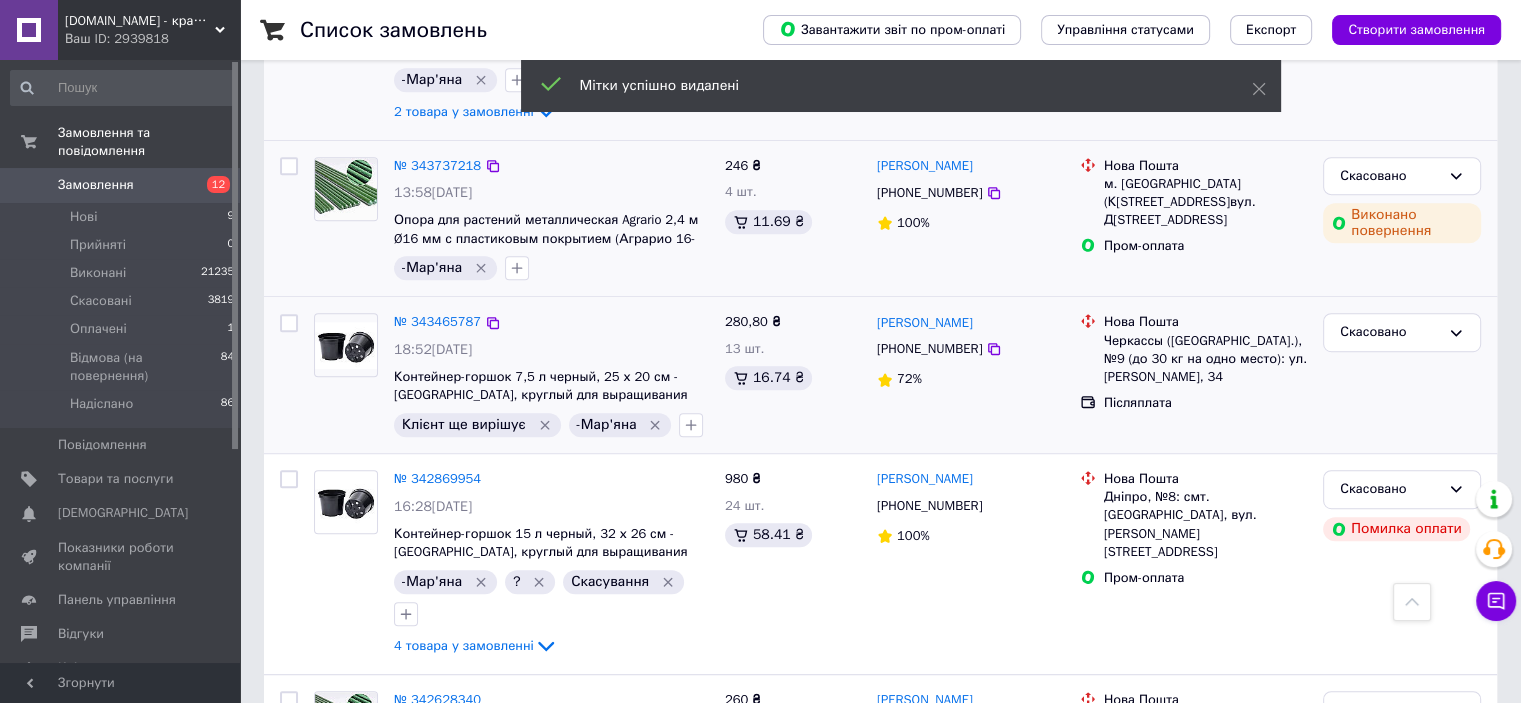 scroll, scrollTop: 905, scrollLeft: 0, axis: vertical 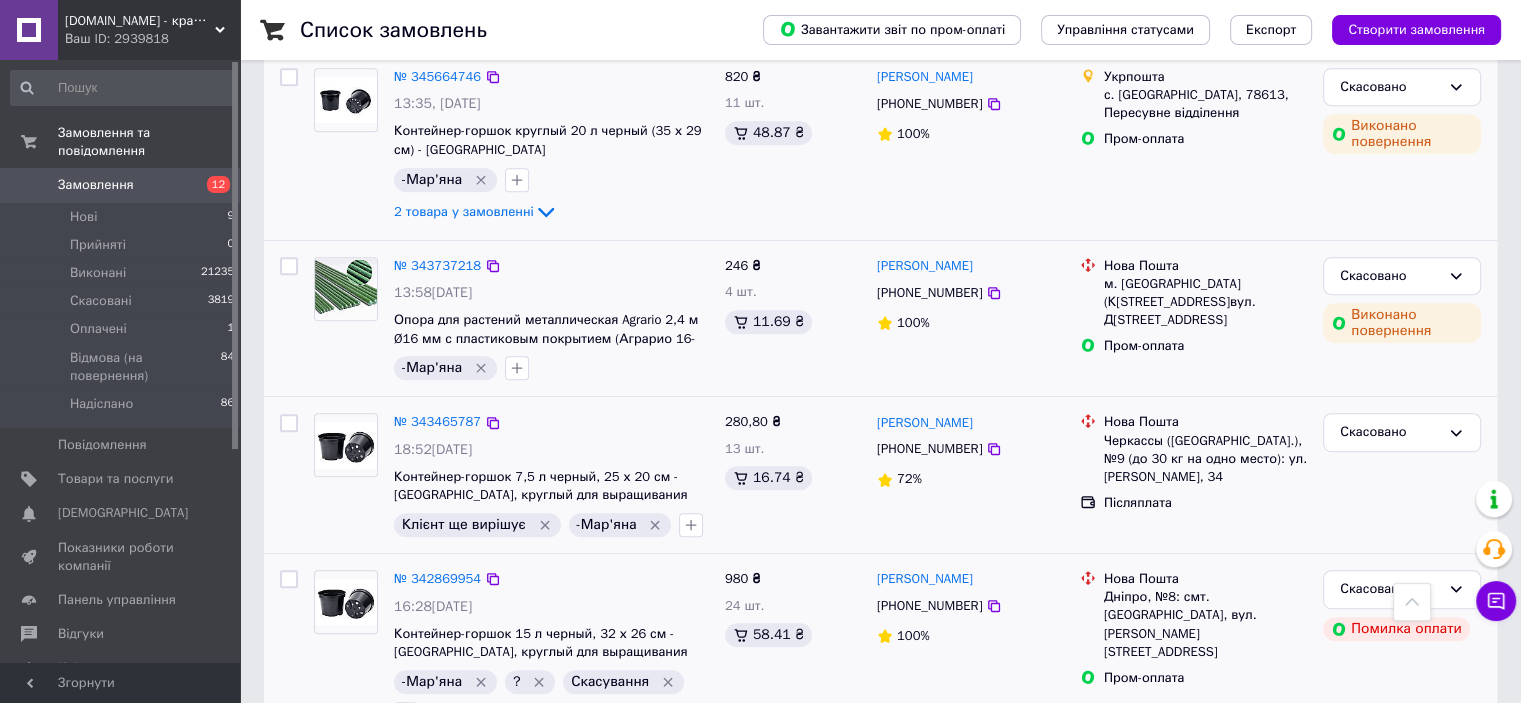 click 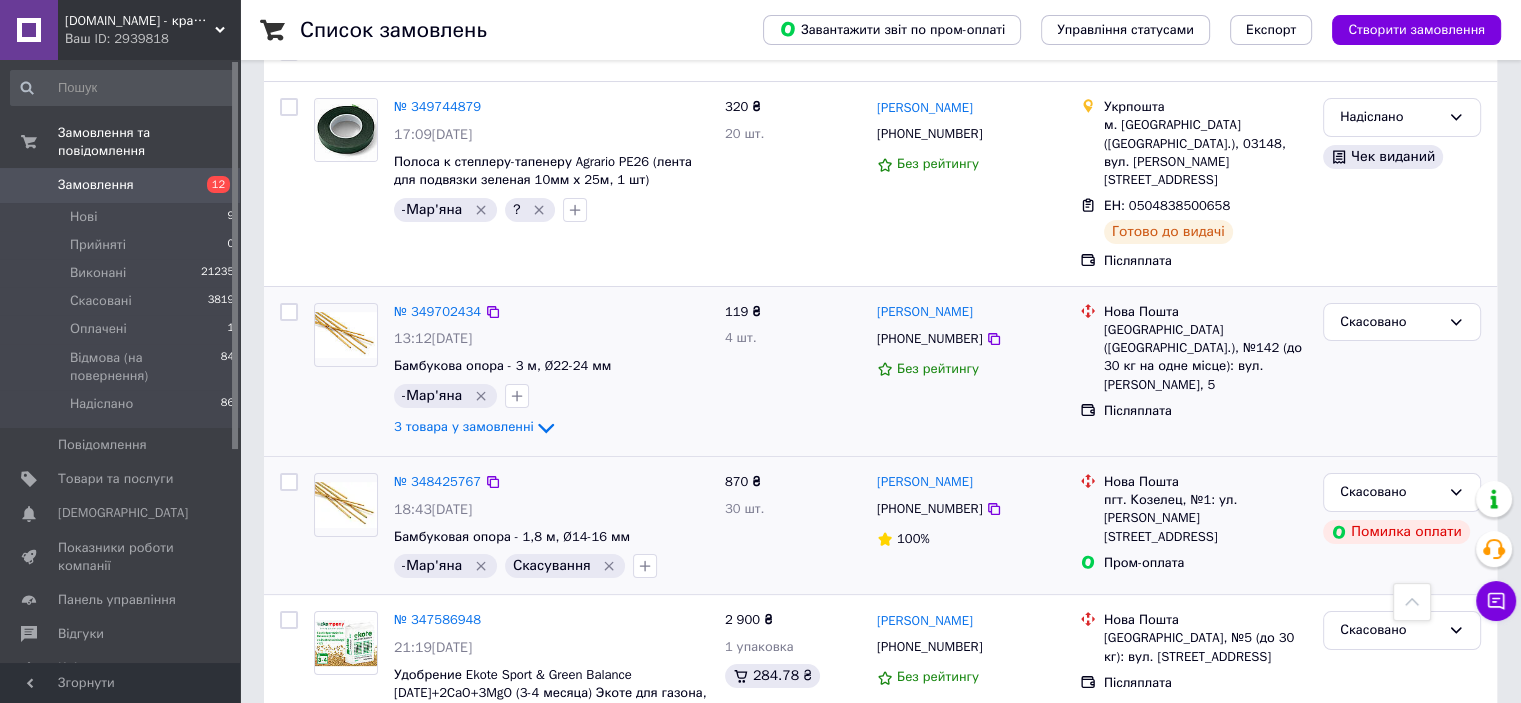 scroll, scrollTop: 0, scrollLeft: 0, axis: both 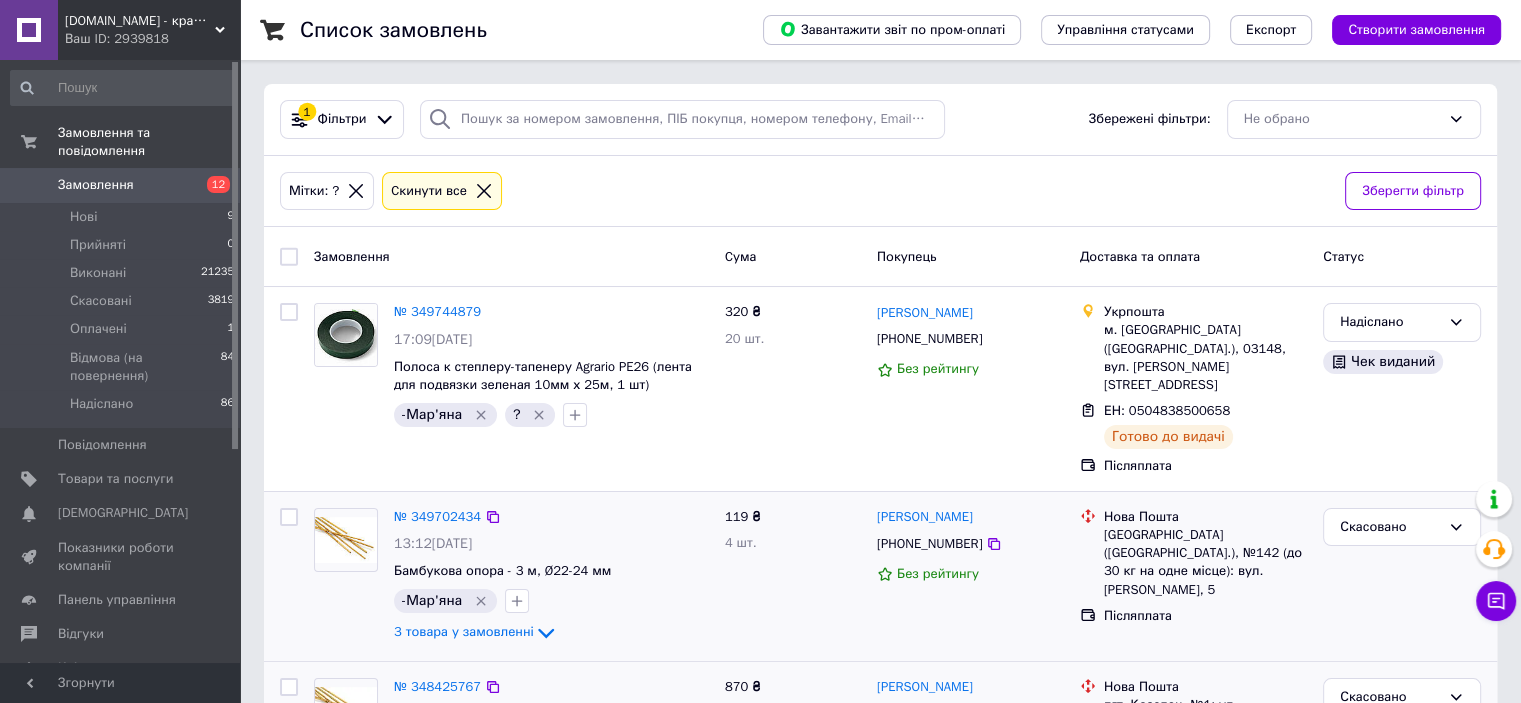 click 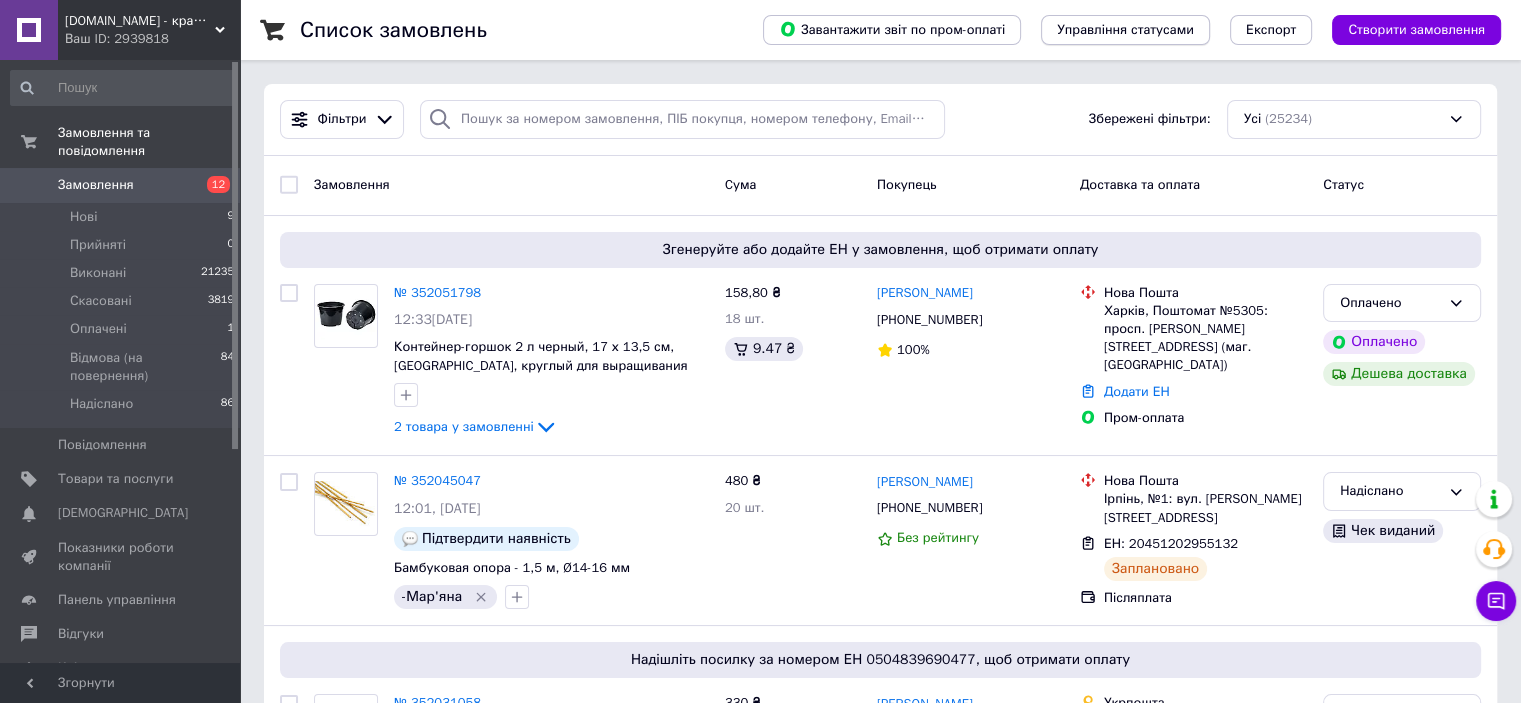 click on "Управління статусами" at bounding box center [1125, 30] 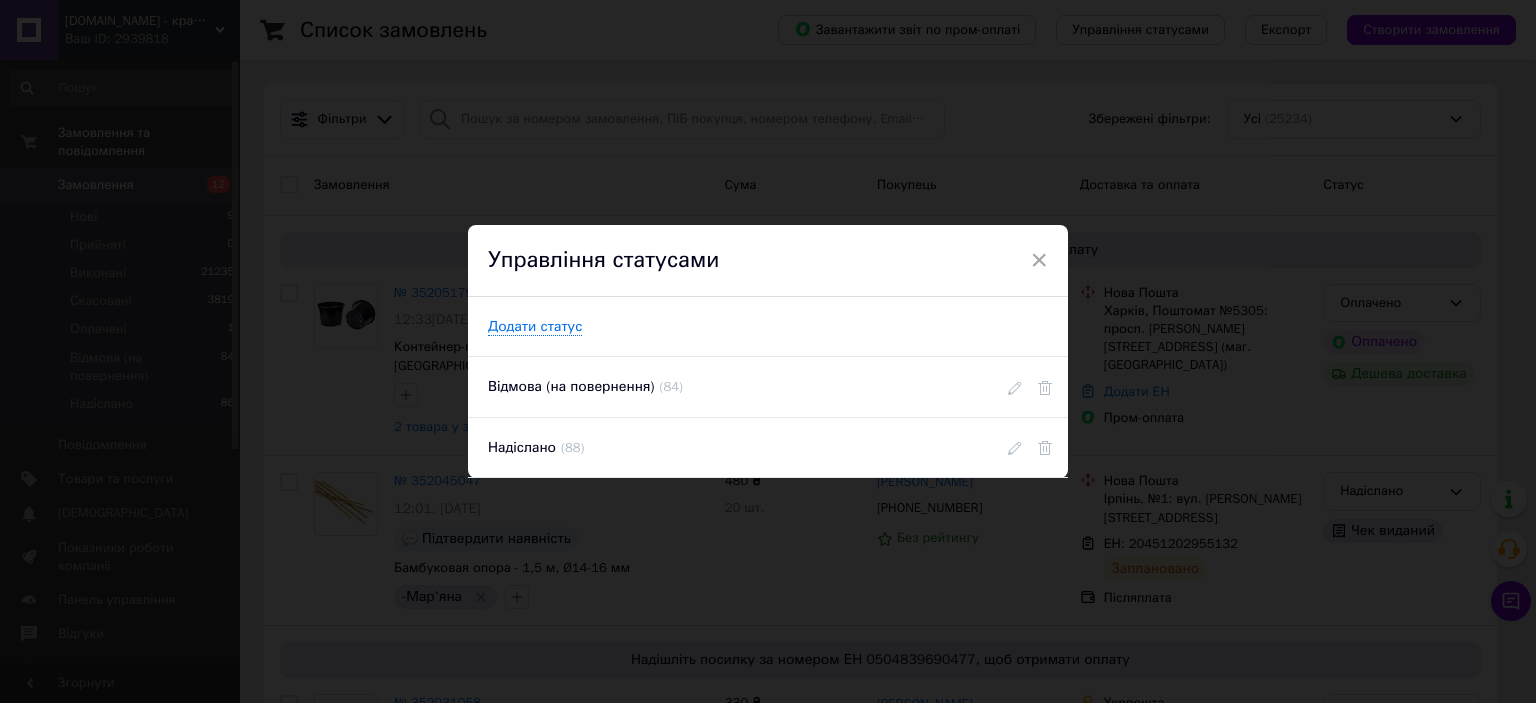 click on "× Управління статусами Додати статус Відмова (на повернення) ( 84 ) Надіслано ( 88 )" at bounding box center (768, 351) 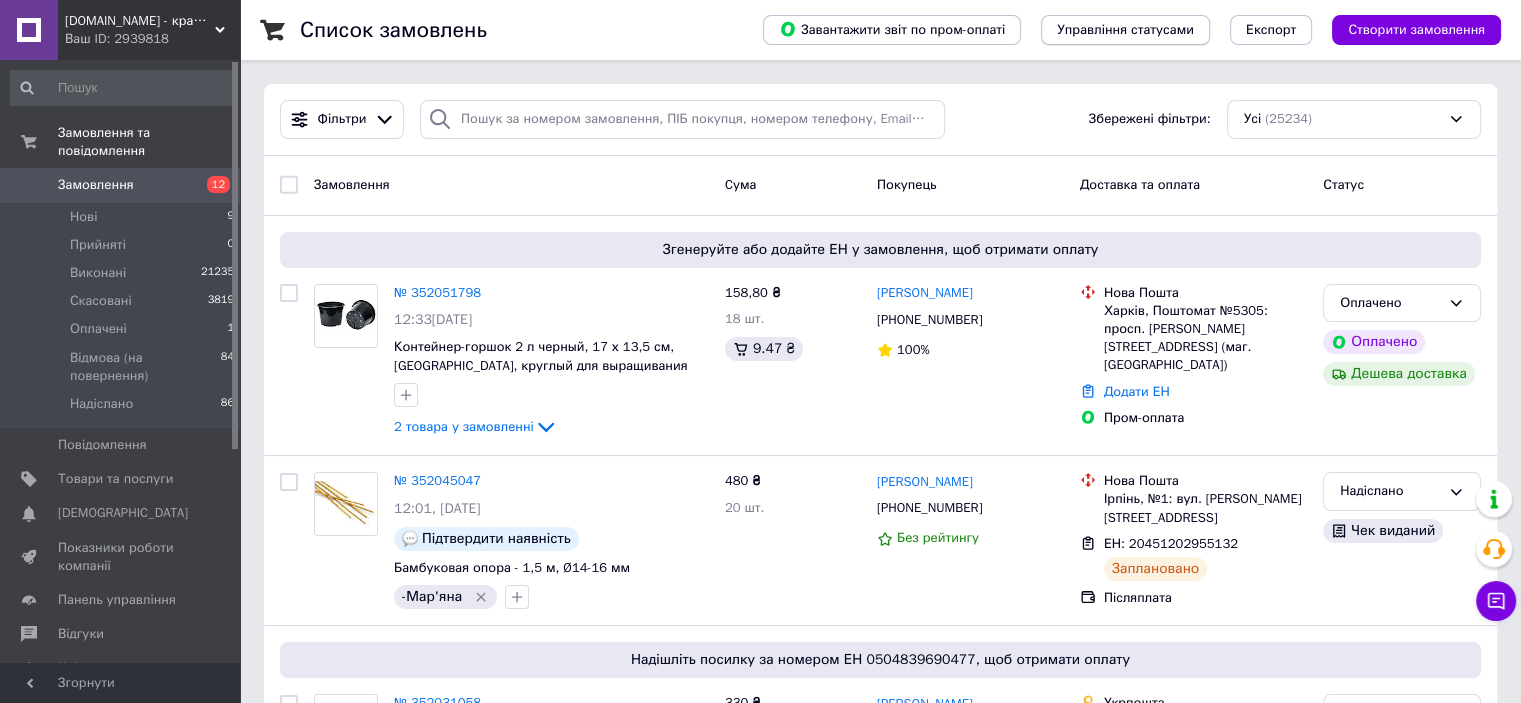 click on "Управління статусами" at bounding box center [1125, 30] 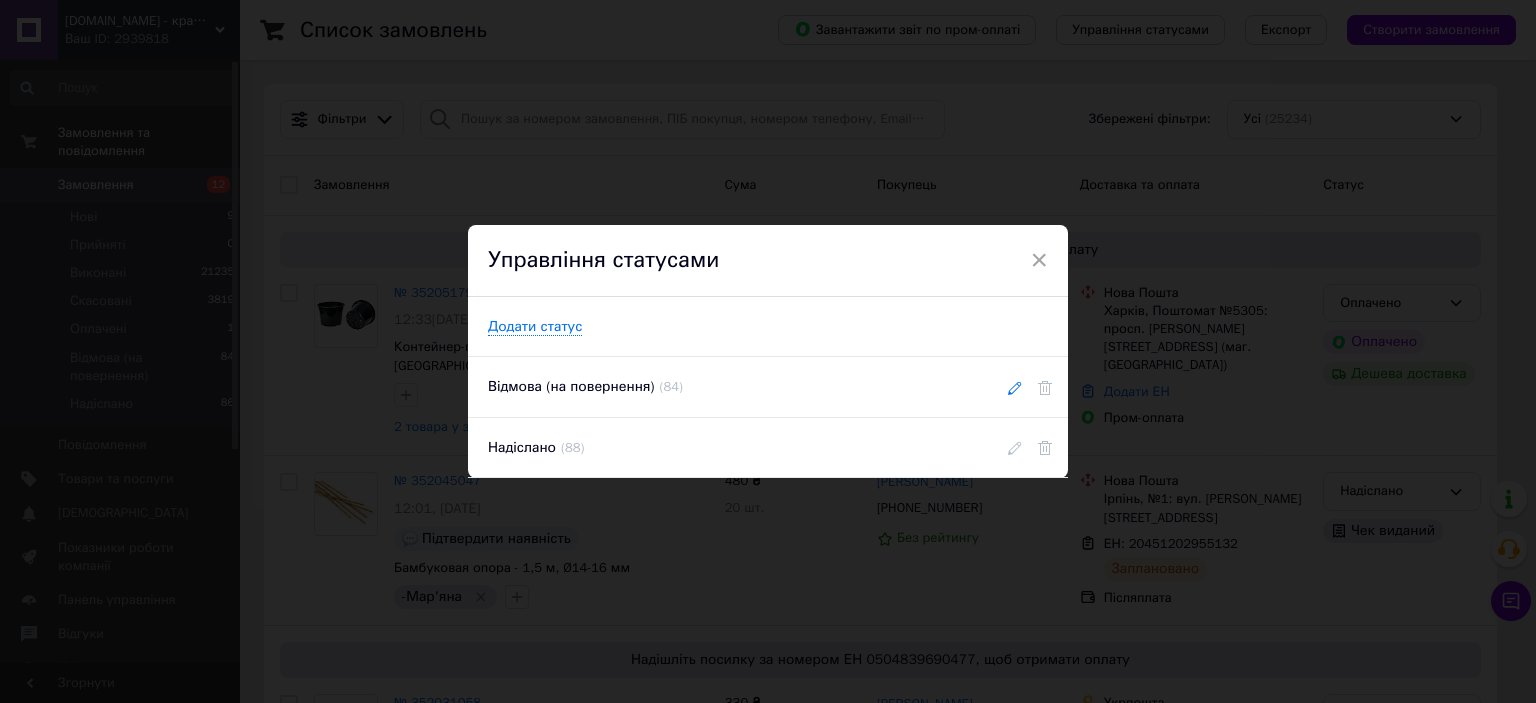 click 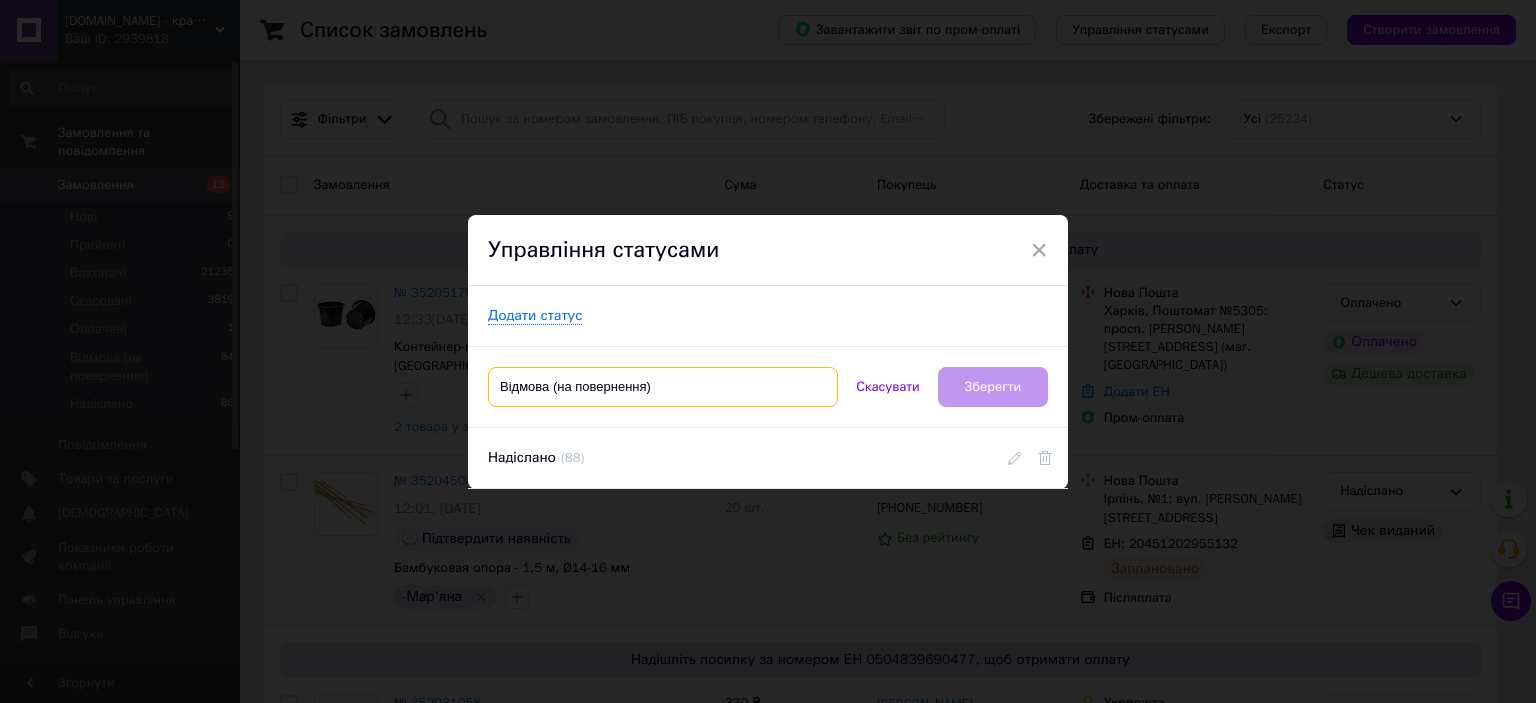 drag, startPoint x: 544, startPoint y: 387, endPoint x: 579, endPoint y: 387, distance: 35 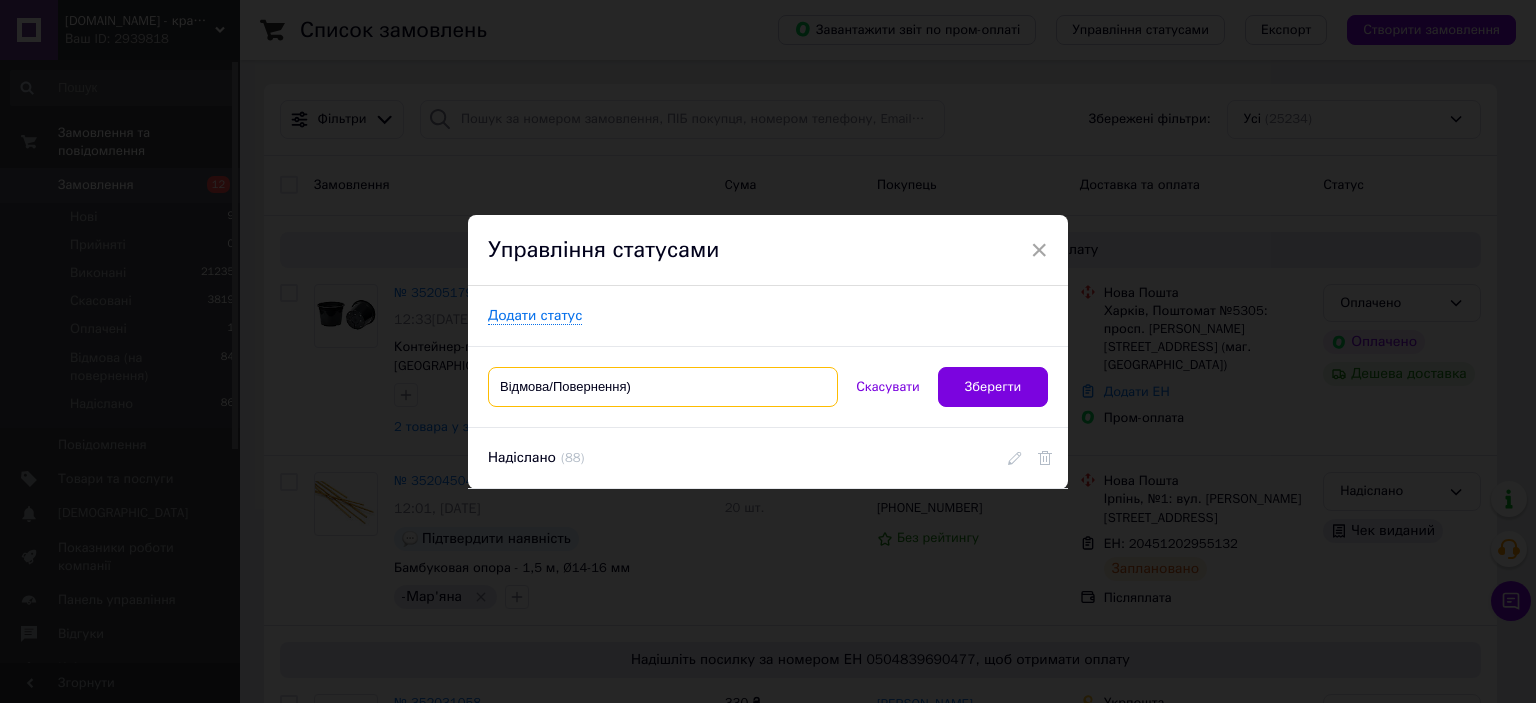 click on "Відмова/Повернення)" at bounding box center [663, 387] 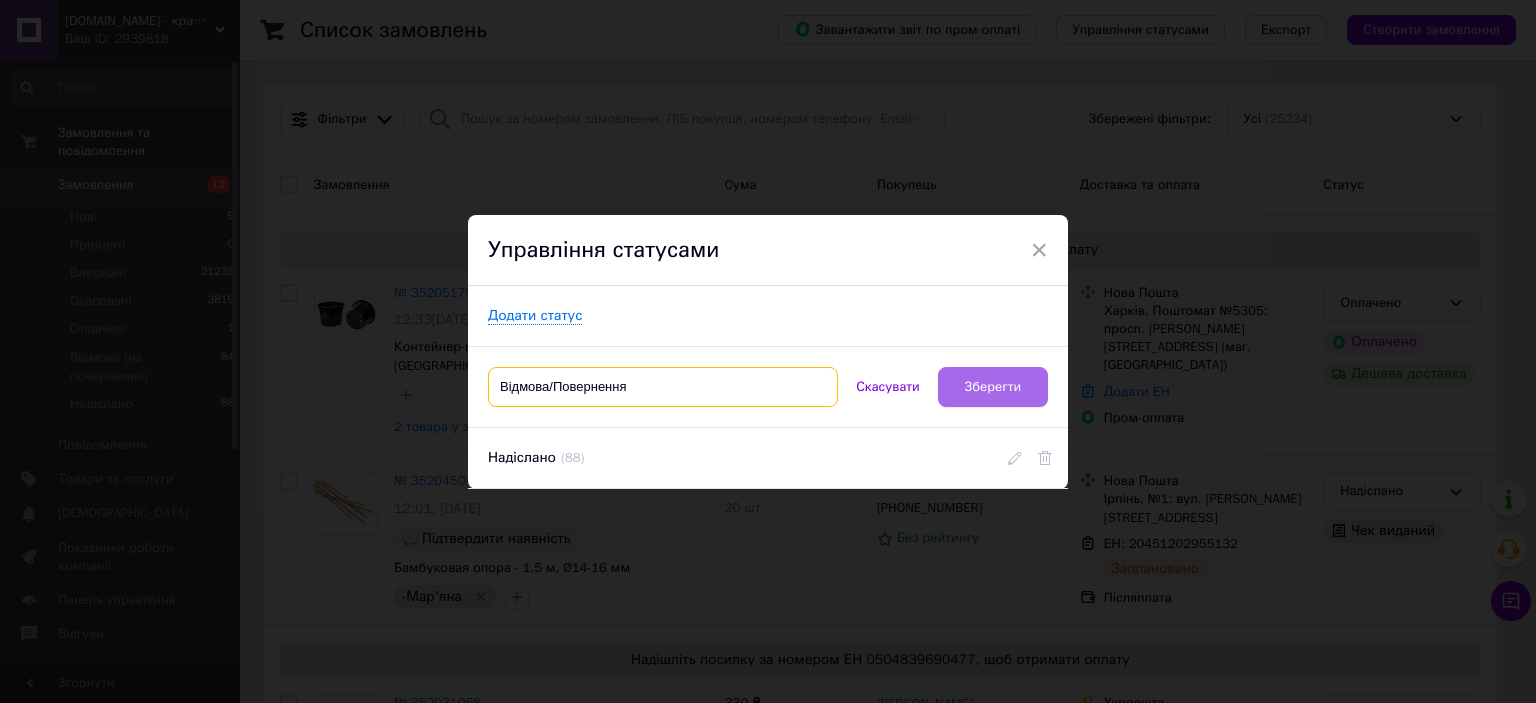 type on "Відмова/Повернення" 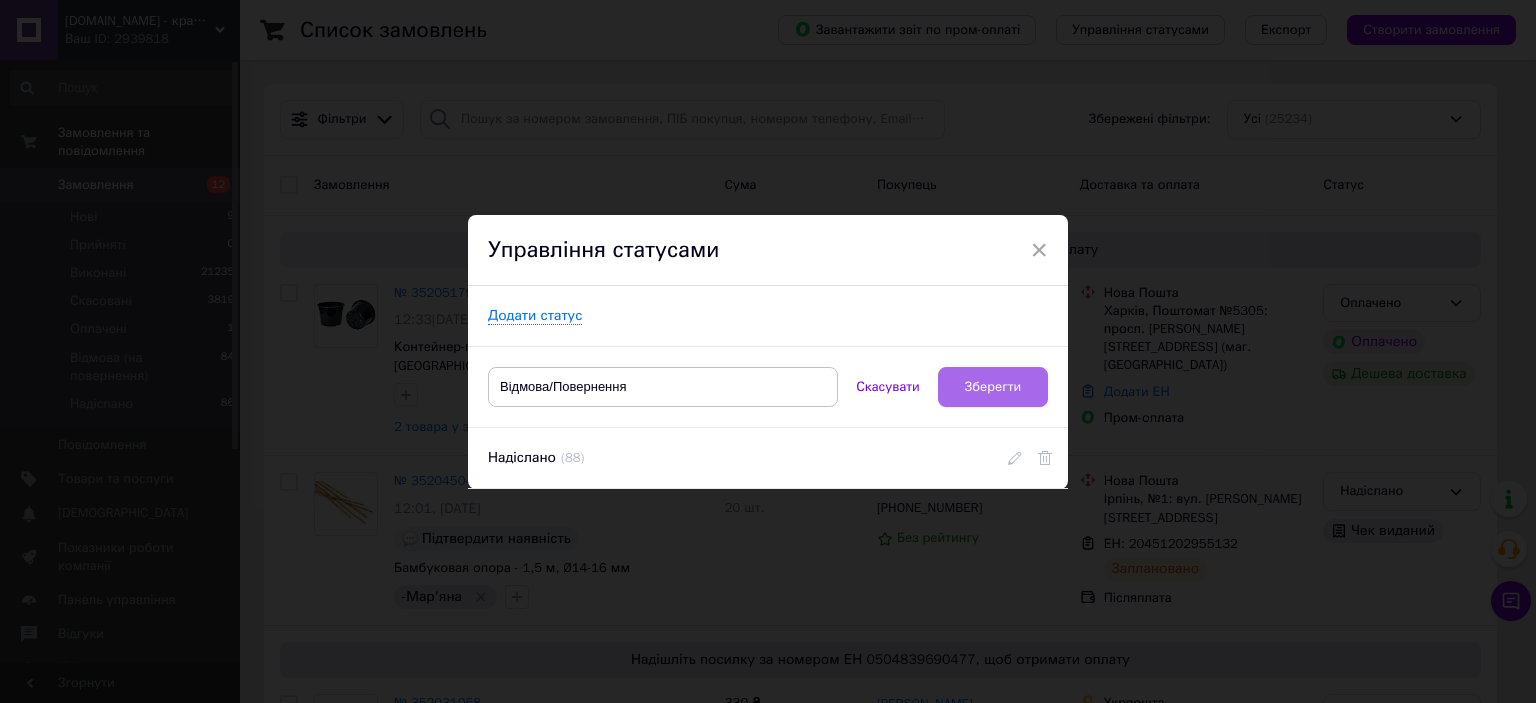 click on "Зберегти" at bounding box center (993, 387) 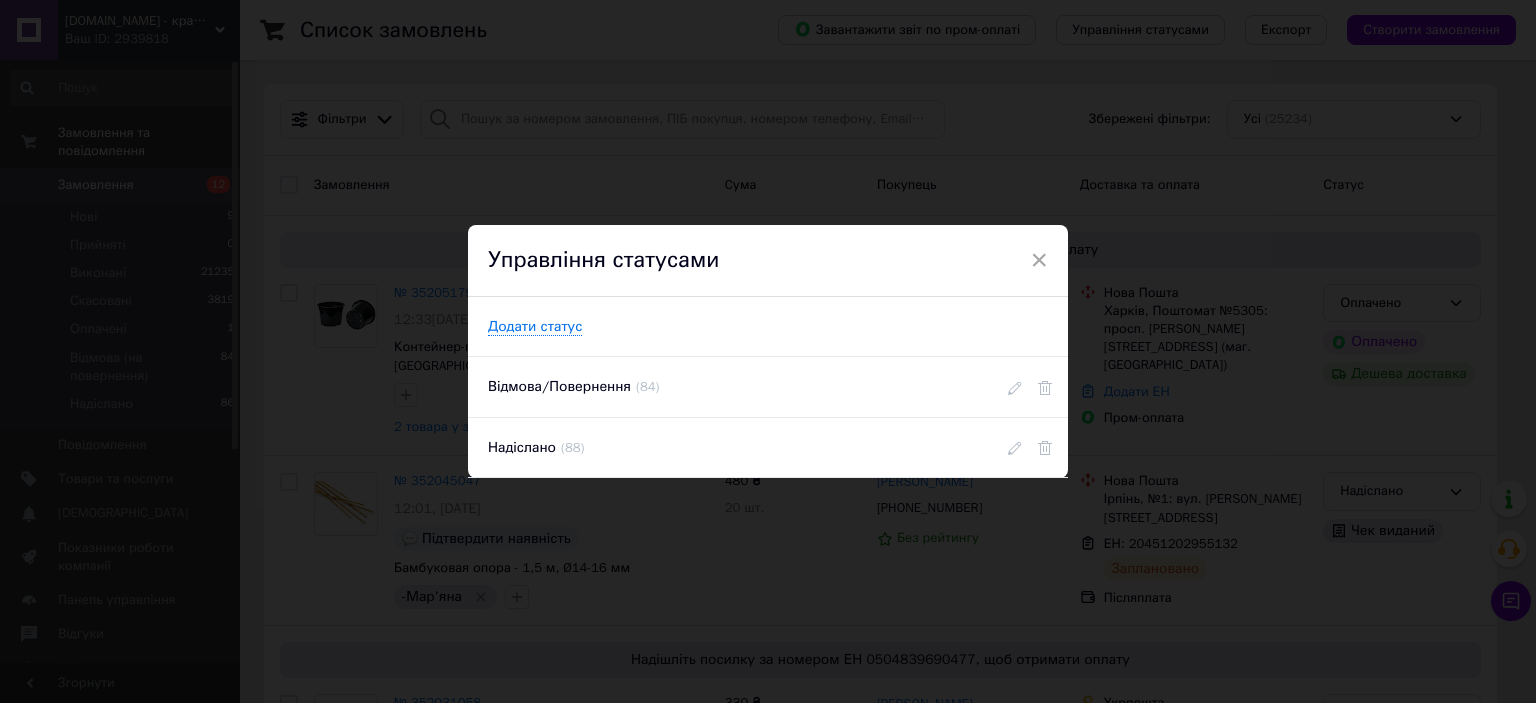 click on "× Управління статусами Додати статус Відмова/Повернення ( 84 ) Надіслано ( 88 )" at bounding box center [768, 351] 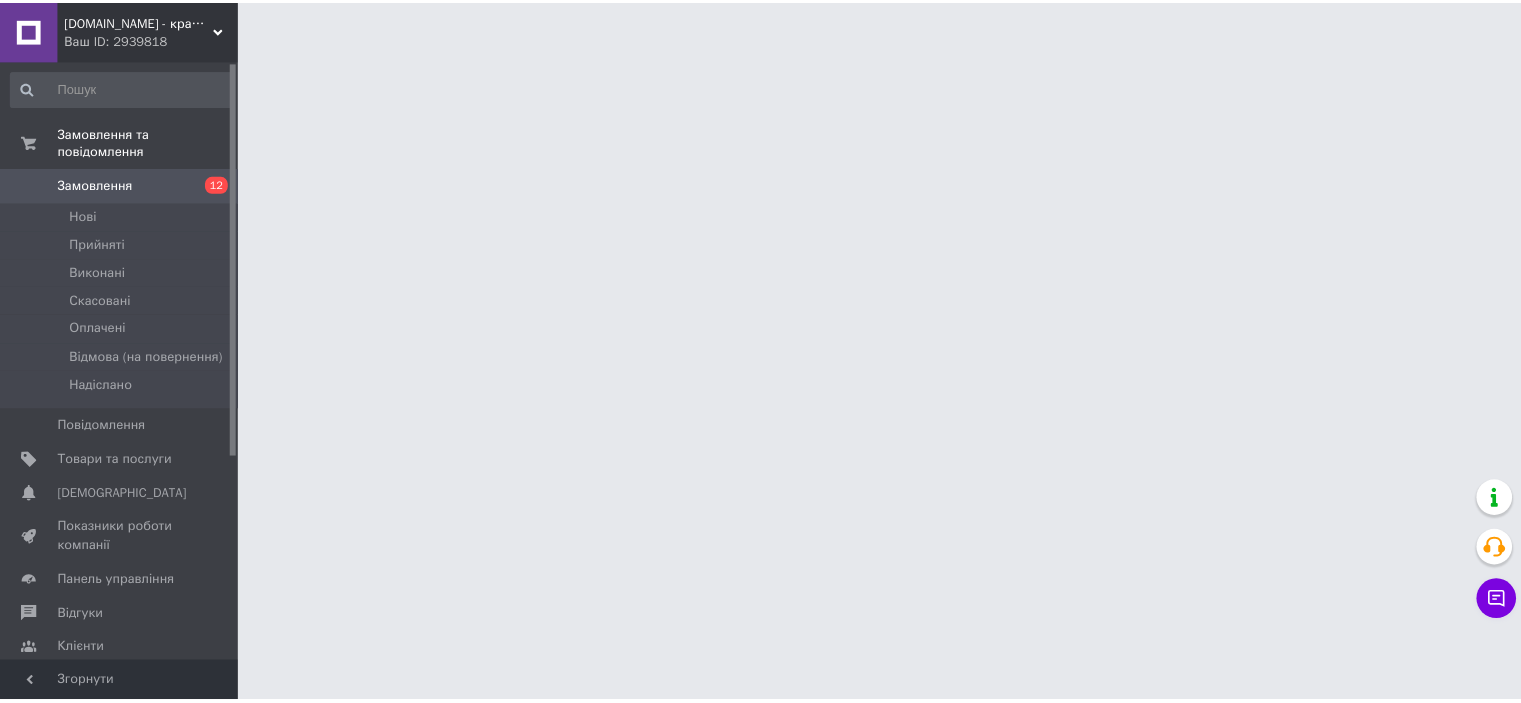 scroll, scrollTop: 0, scrollLeft: 0, axis: both 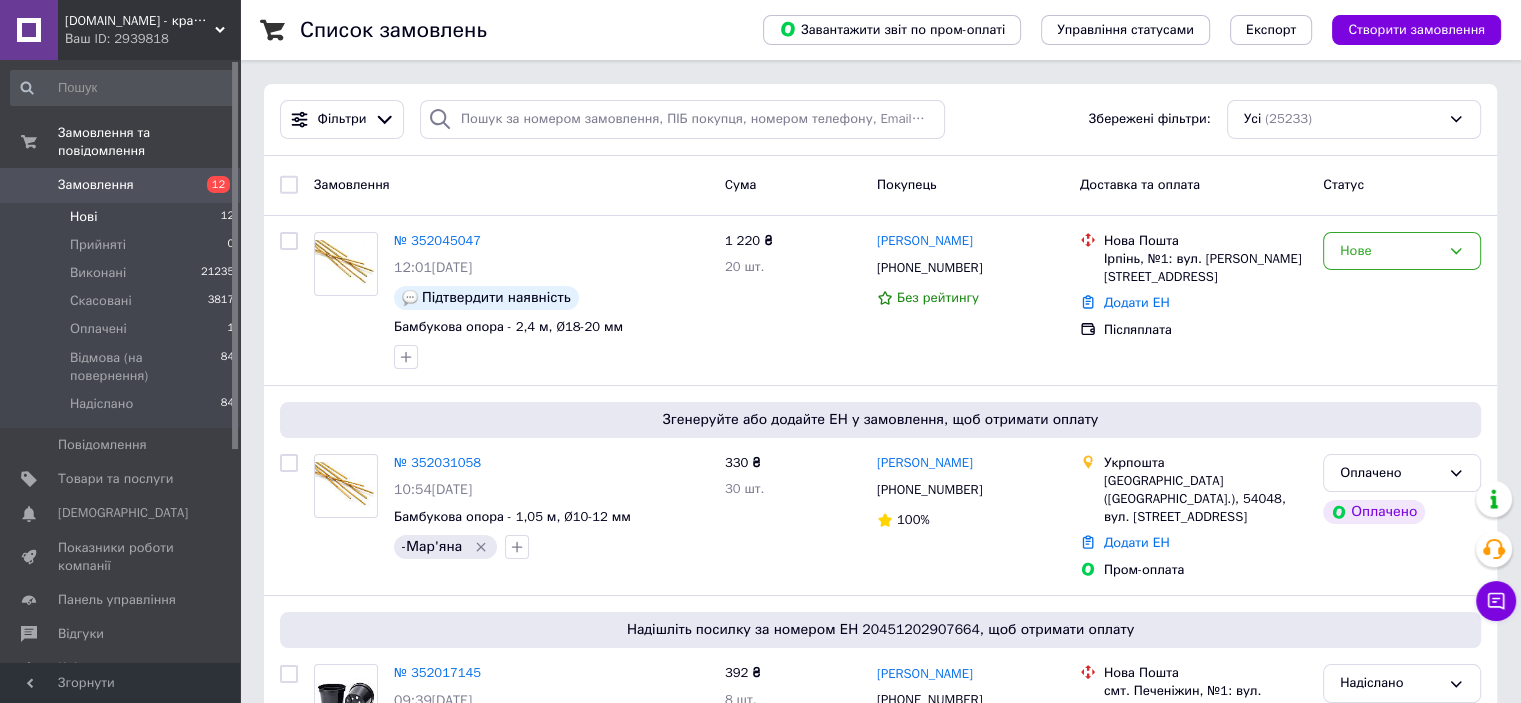 click on "Нові" at bounding box center (83, 217) 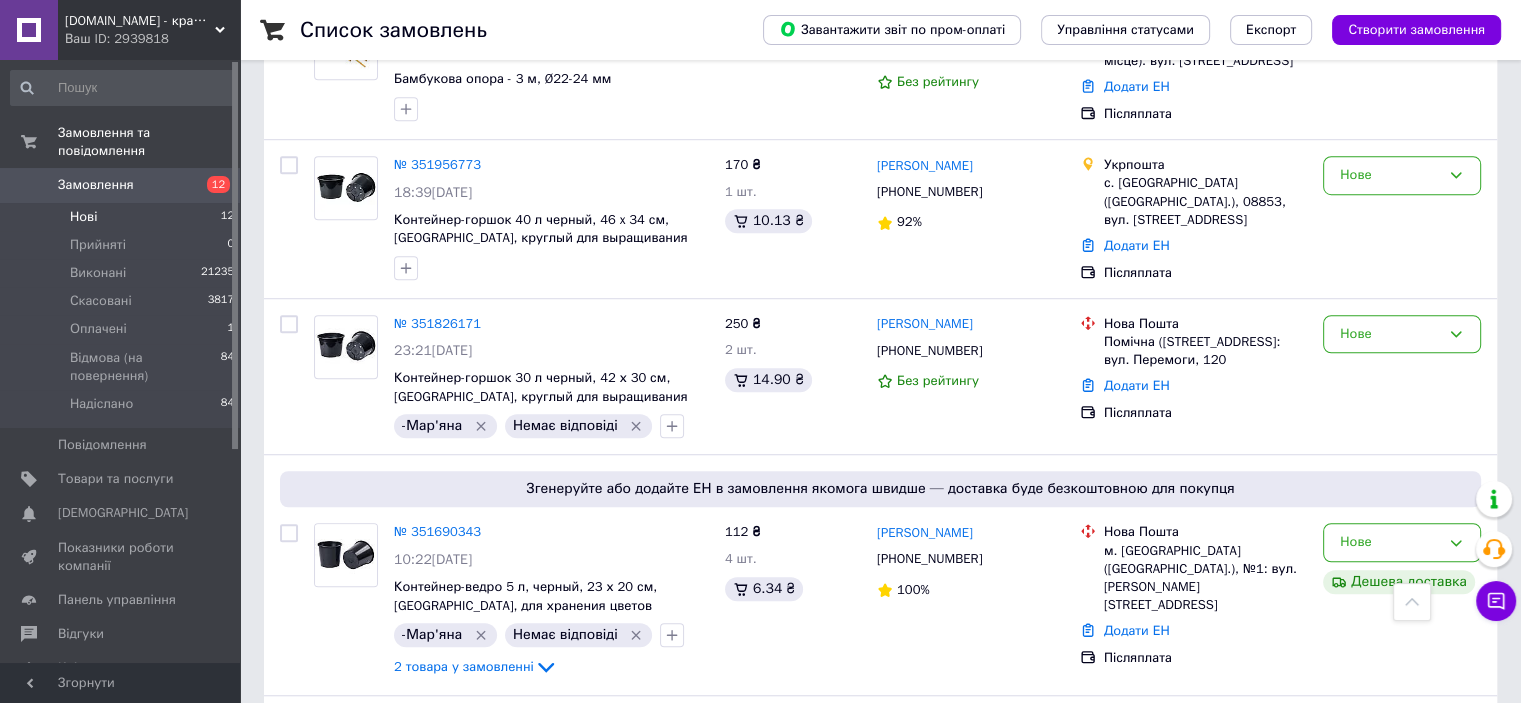 scroll, scrollTop: 1367, scrollLeft: 0, axis: vertical 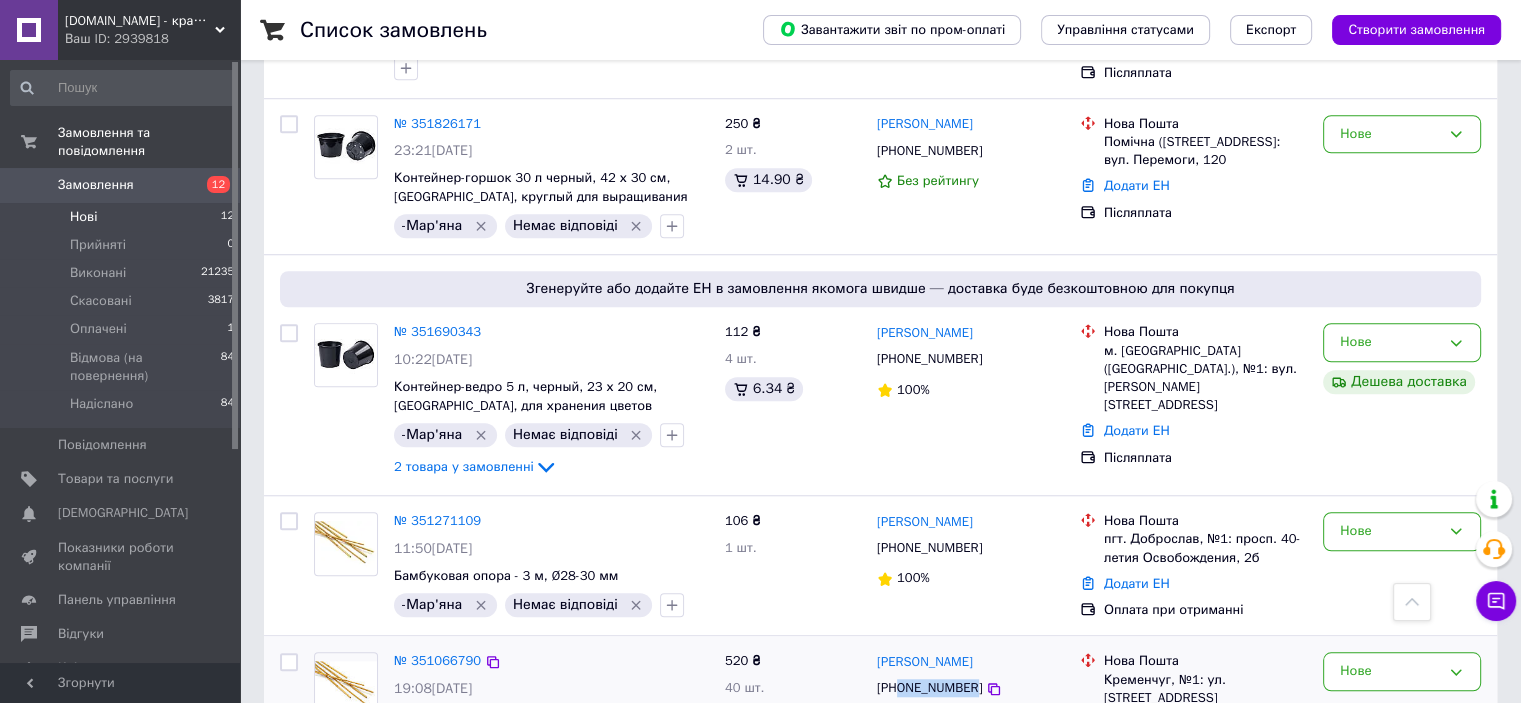 drag, startPoint x: 901, startPoint y: 598, endPoint x: 970, endPoint y: 599, distance: 69.00725 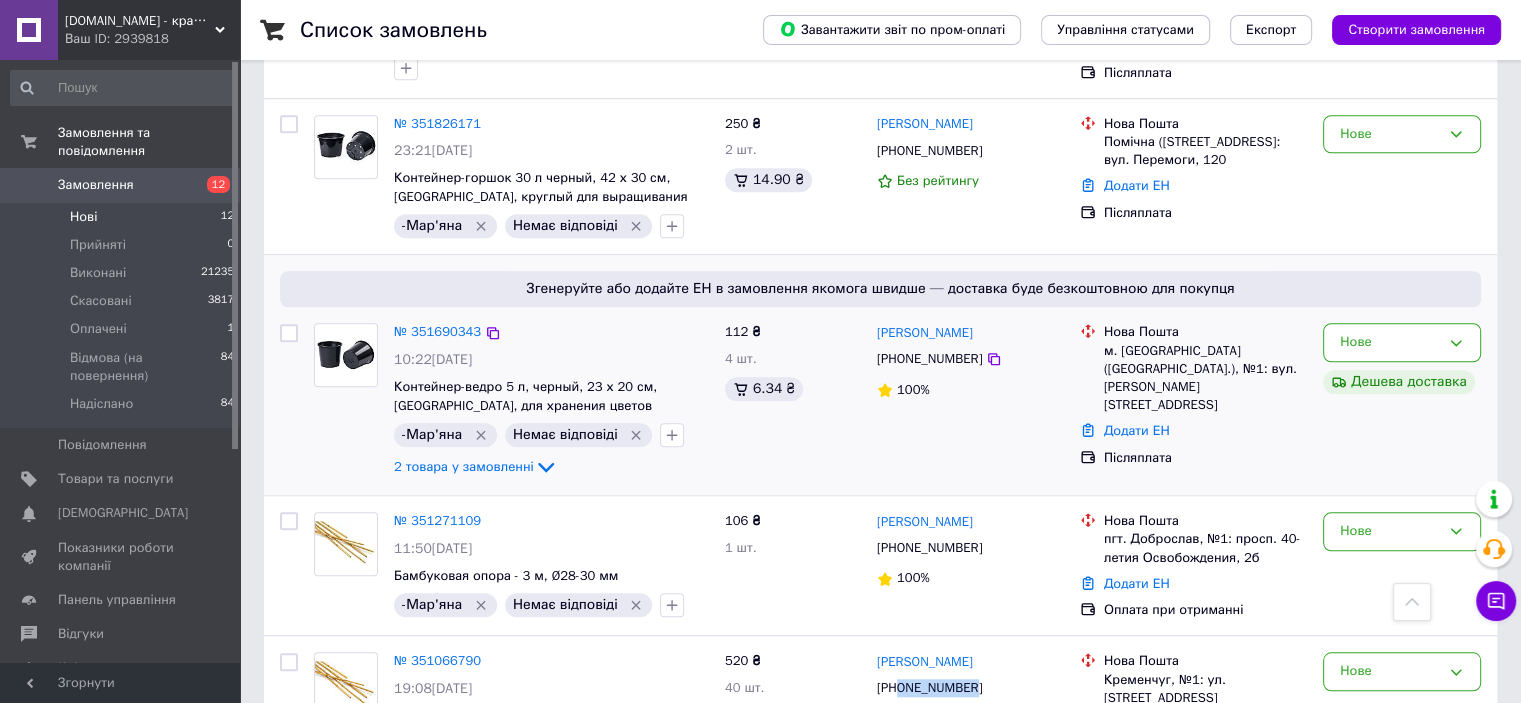 copy on "0989796892" 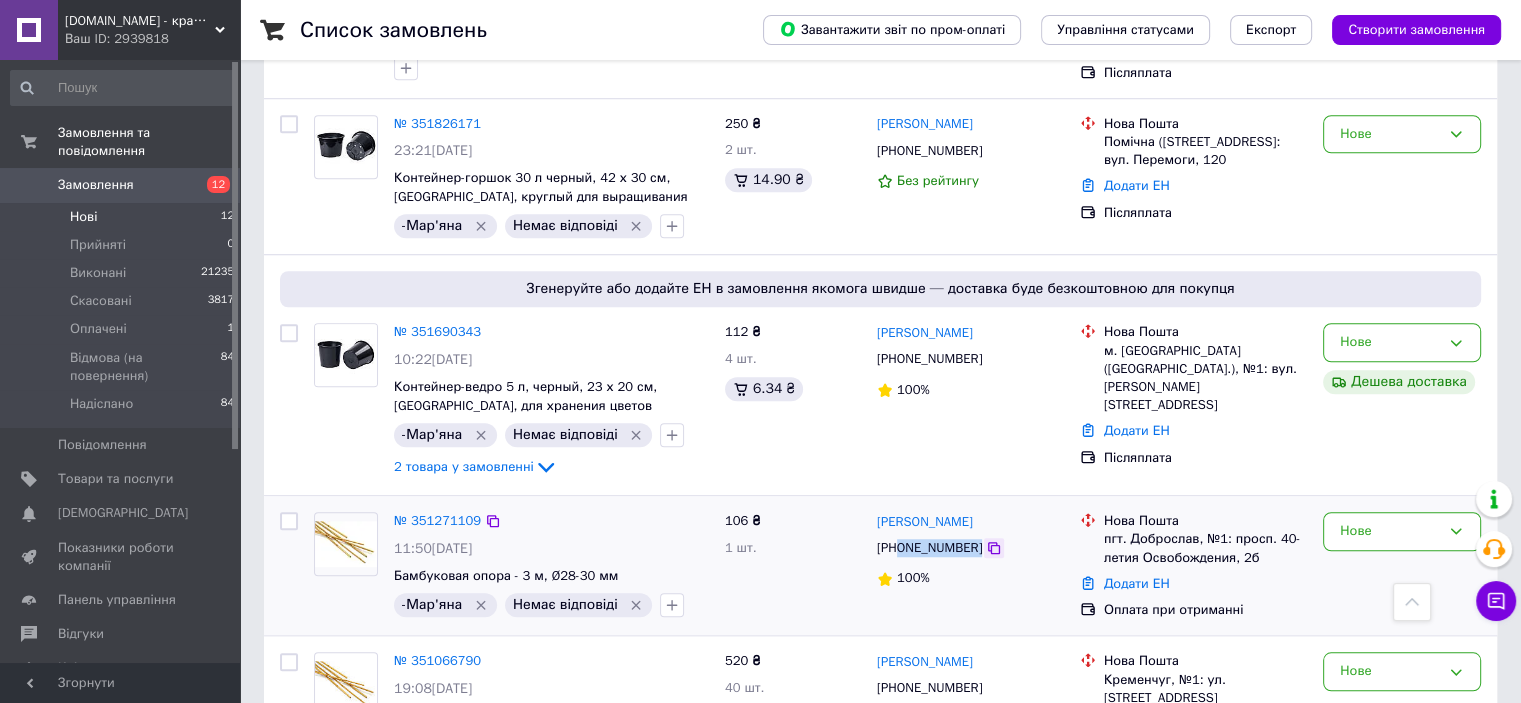 drag, startPoint x: 900, startPoint y: 457, endPoint x: 971, endPoint y: 460, distance: 71.063354 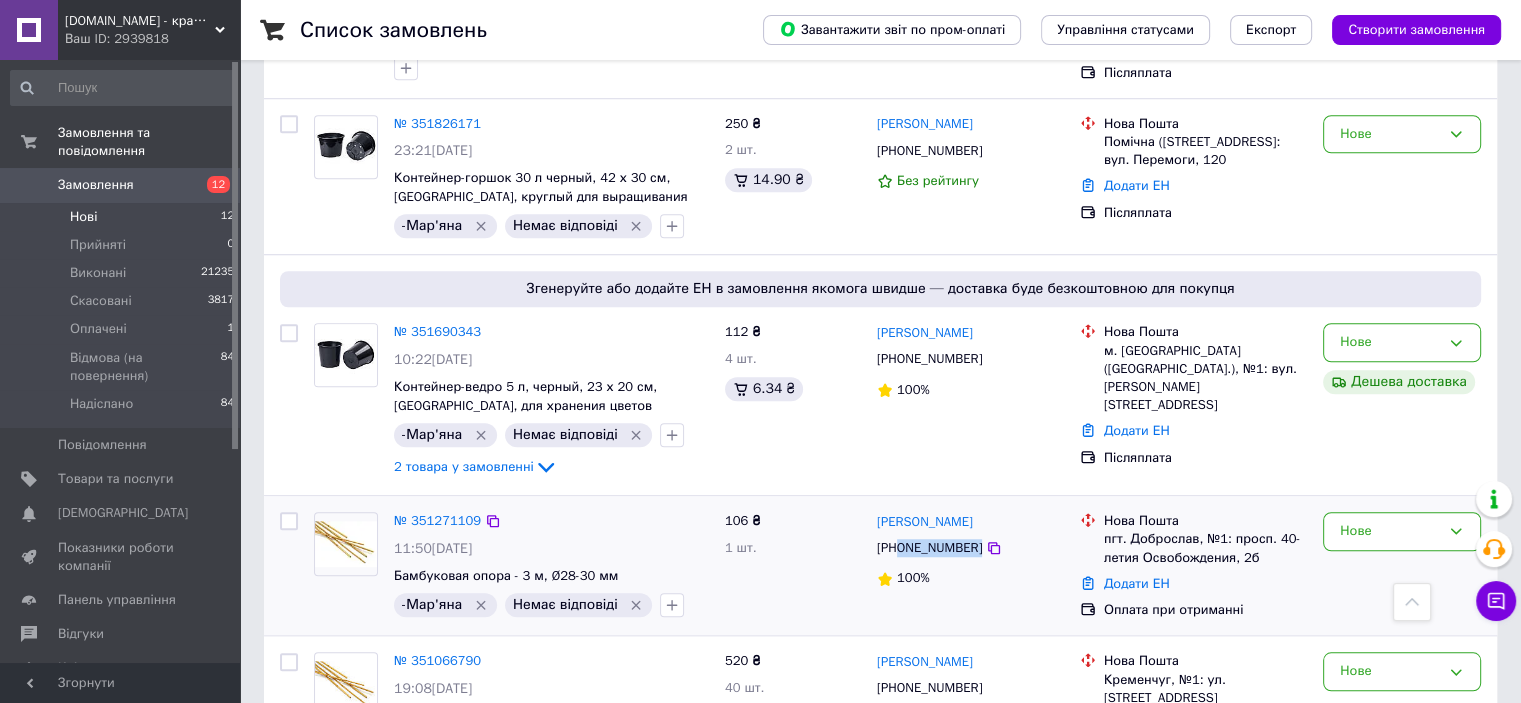 copy on "0972960396" 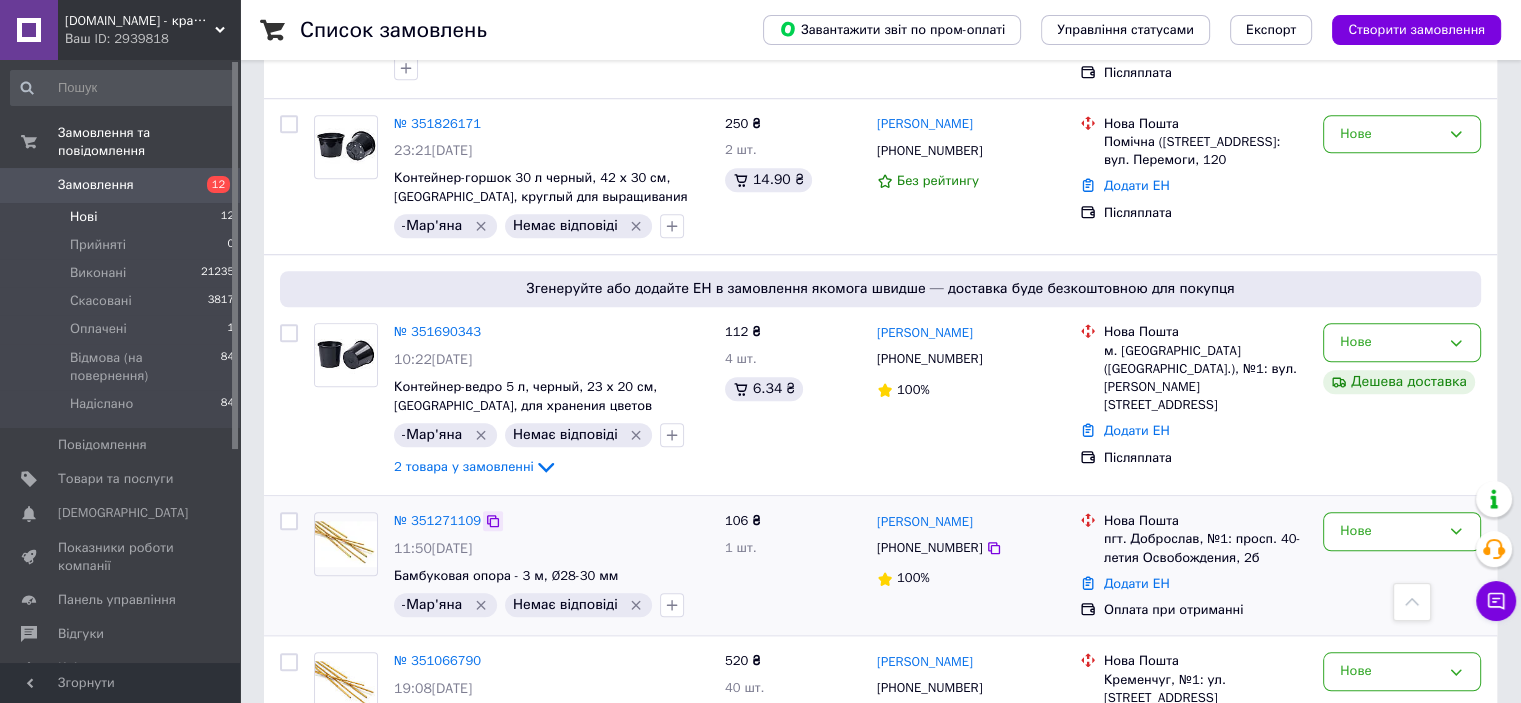 click 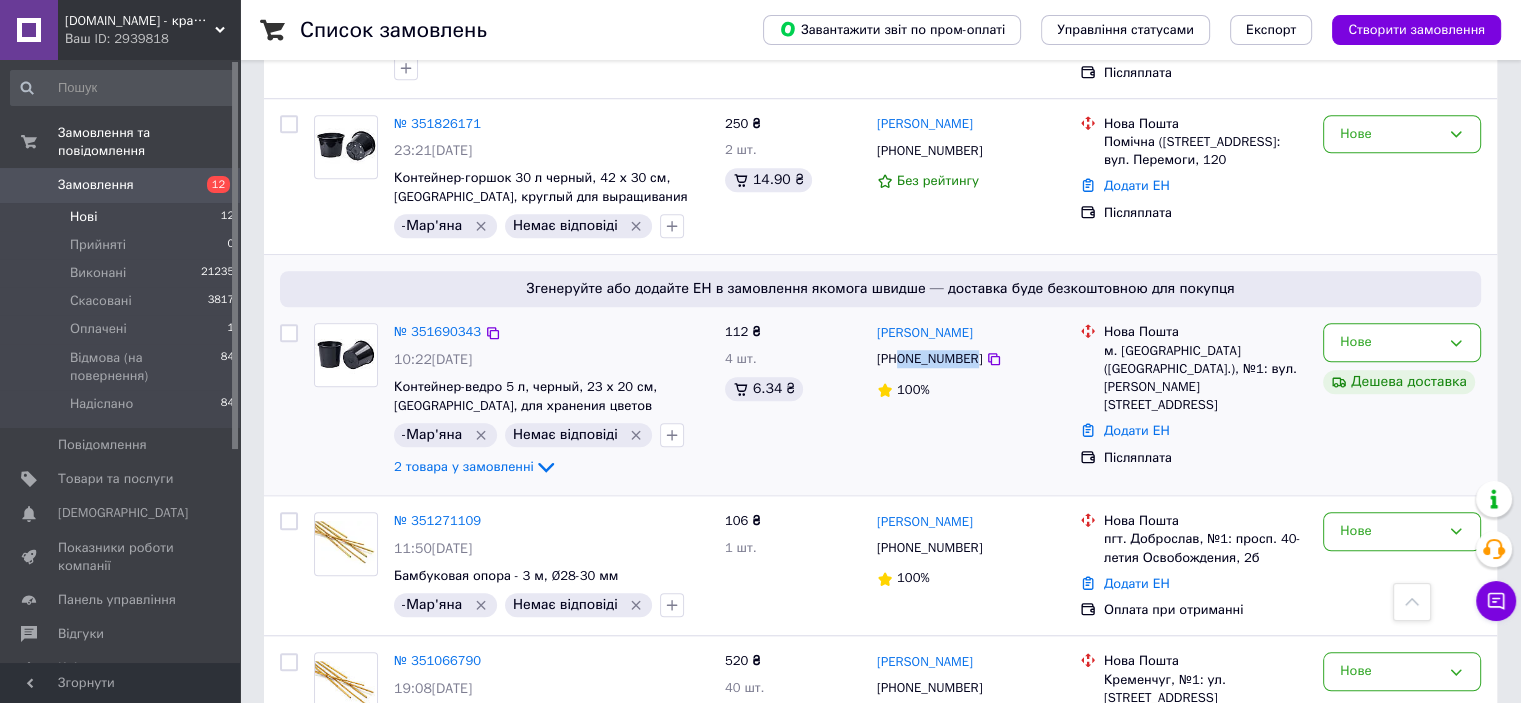 drag, startPoint x: 901, startPoint y: 270, endPoint x: 970, endPoint y: 267, distance: 69.065186 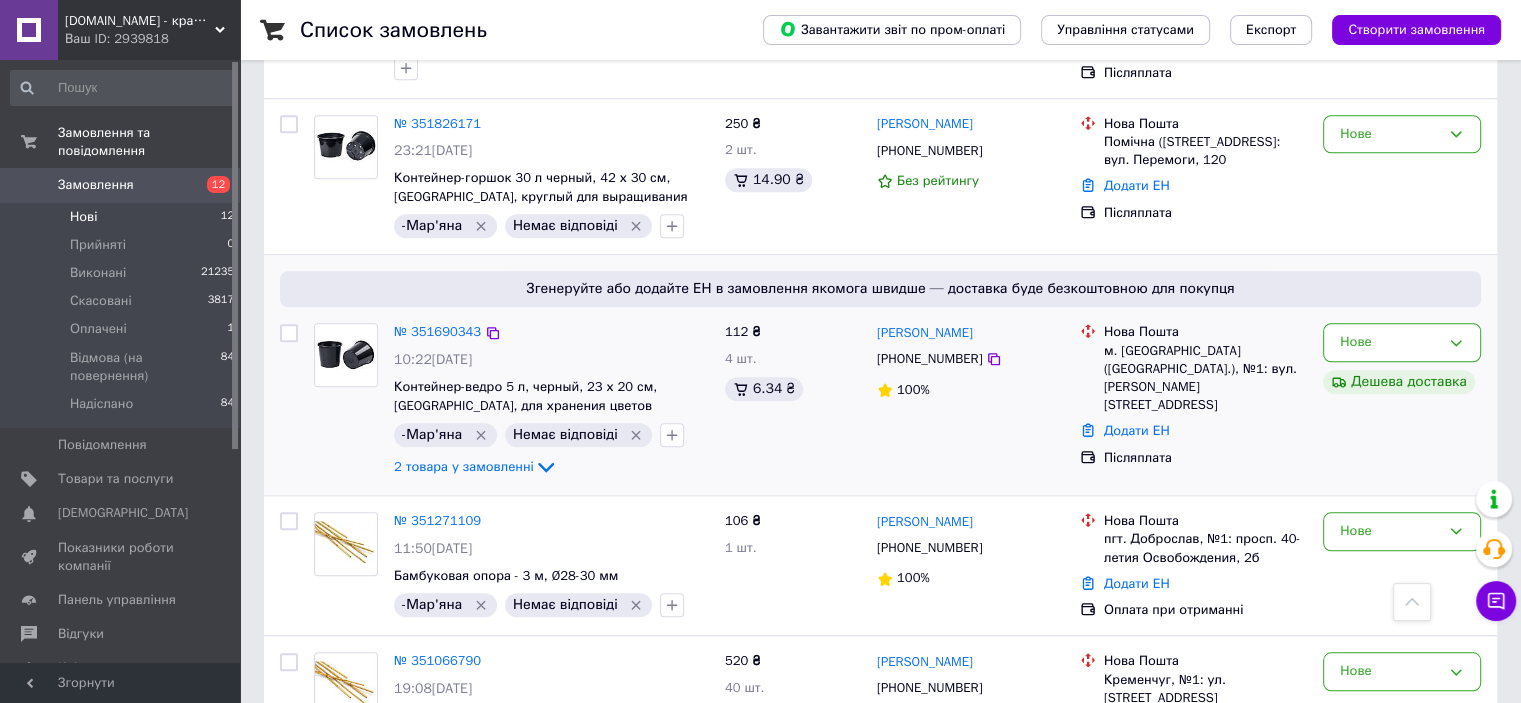 click on "112 ₴ 4 шт. 6.34 ₴" at bounding box center (793, 401) 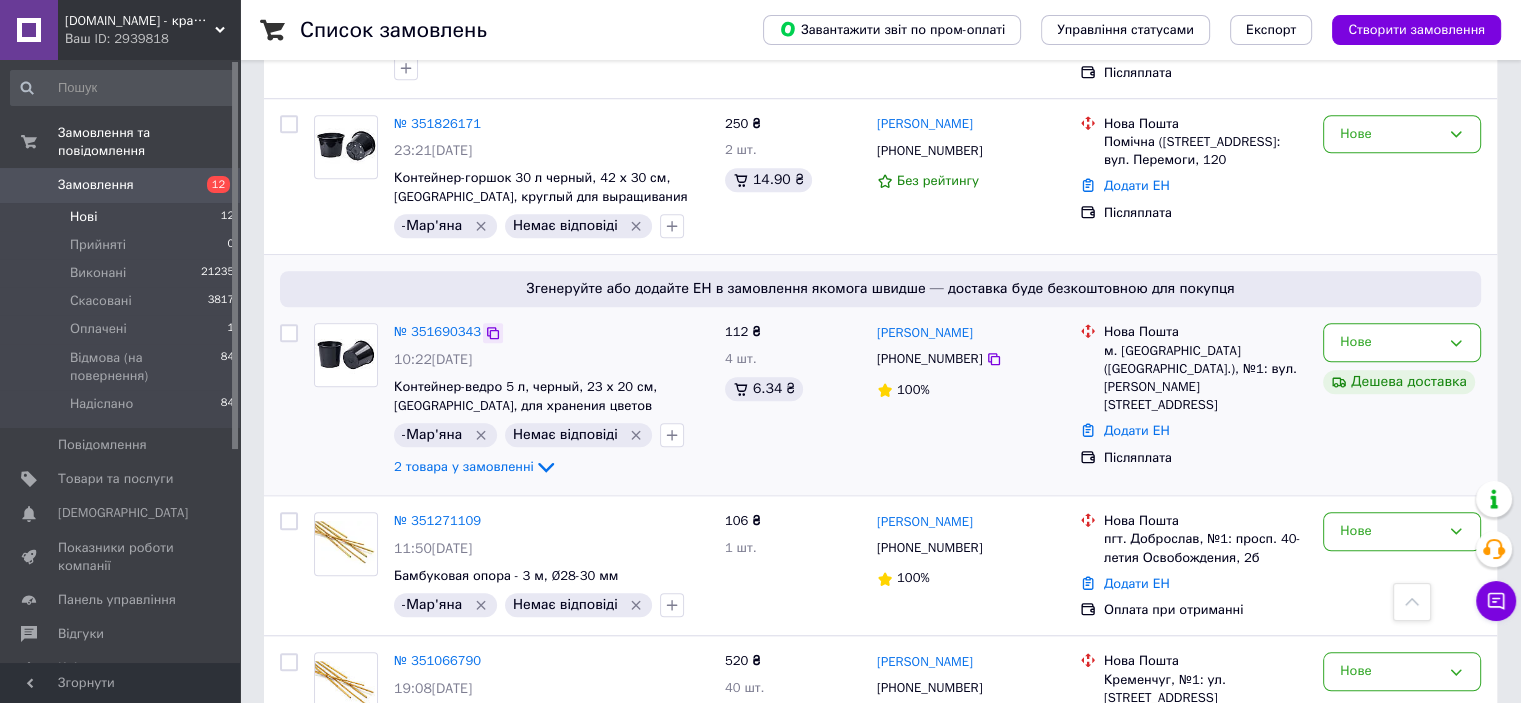 click 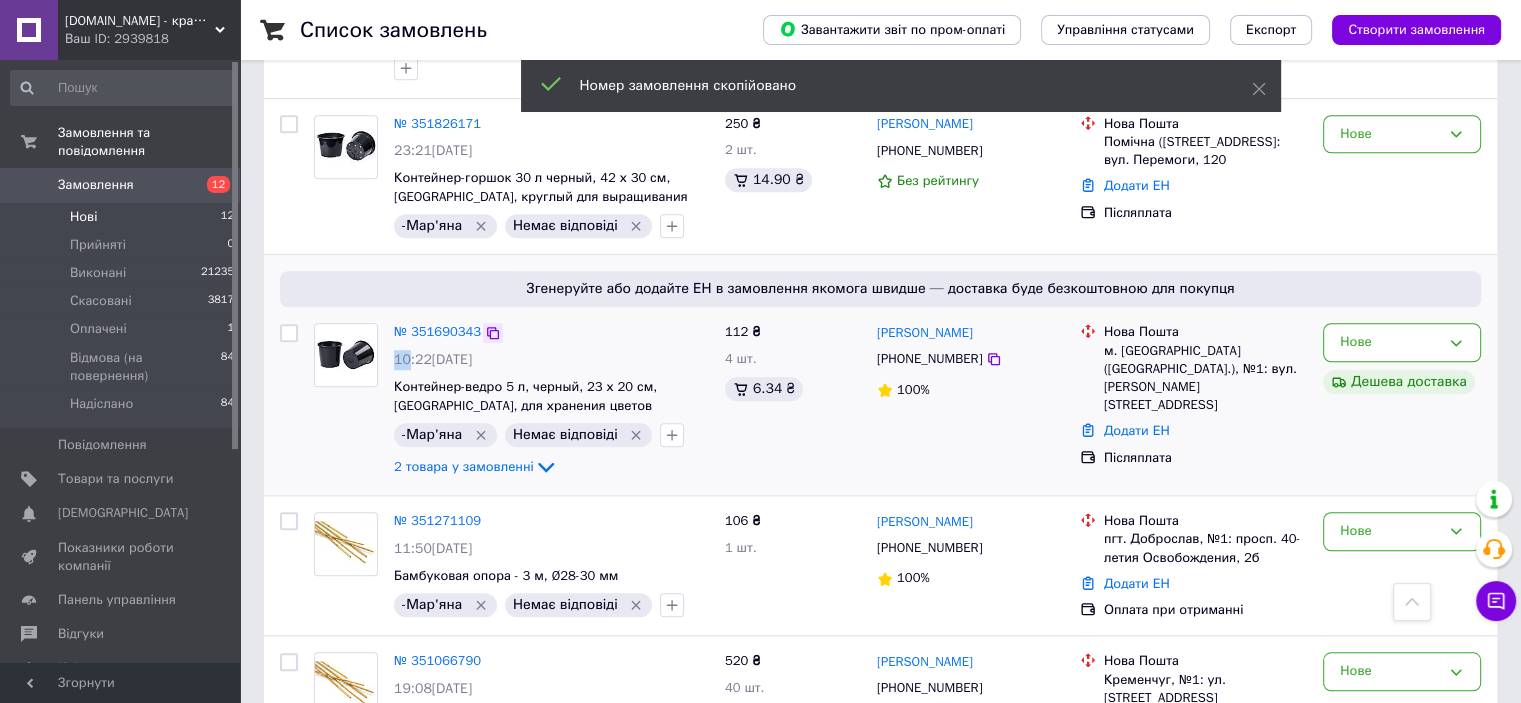 click 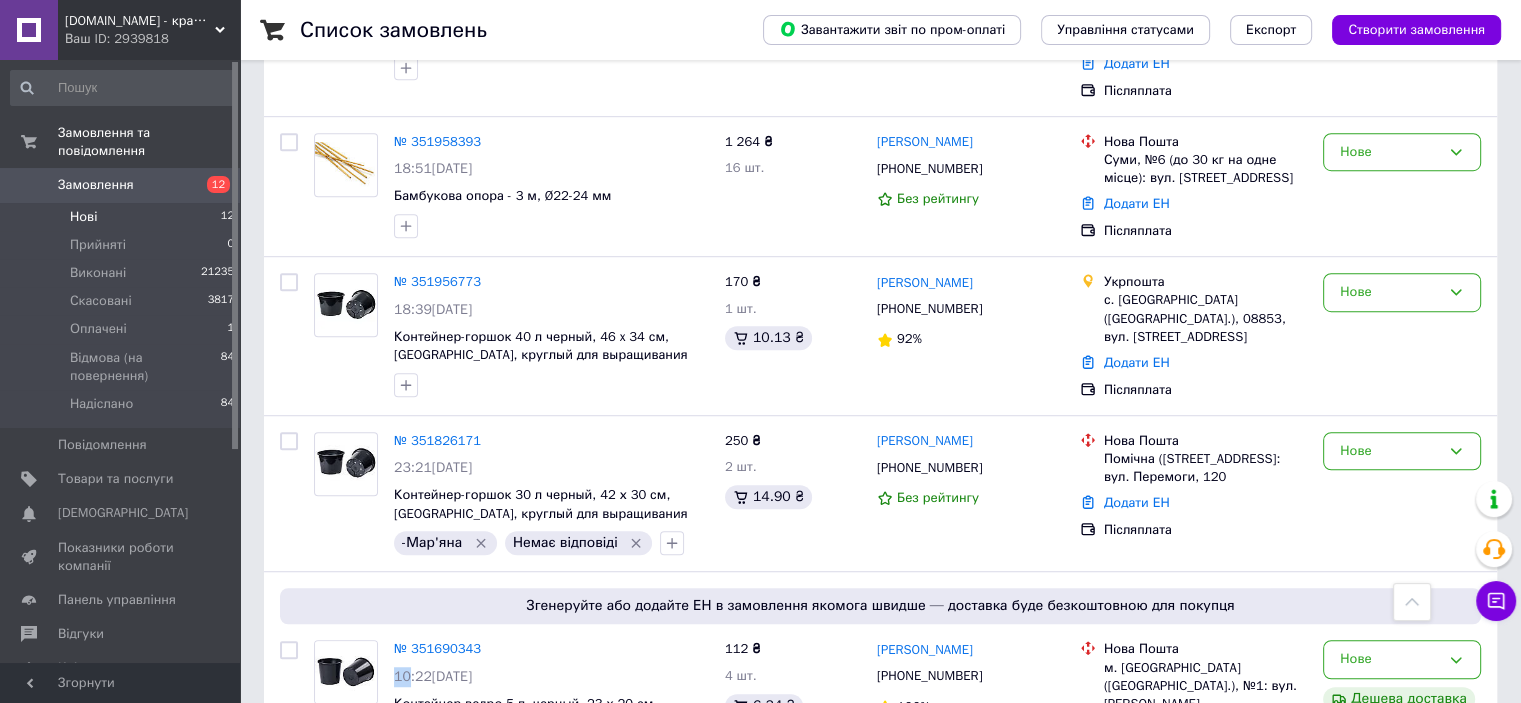 scroll, scrollTop: 1553, scrollLeft: 0, axis: vertical 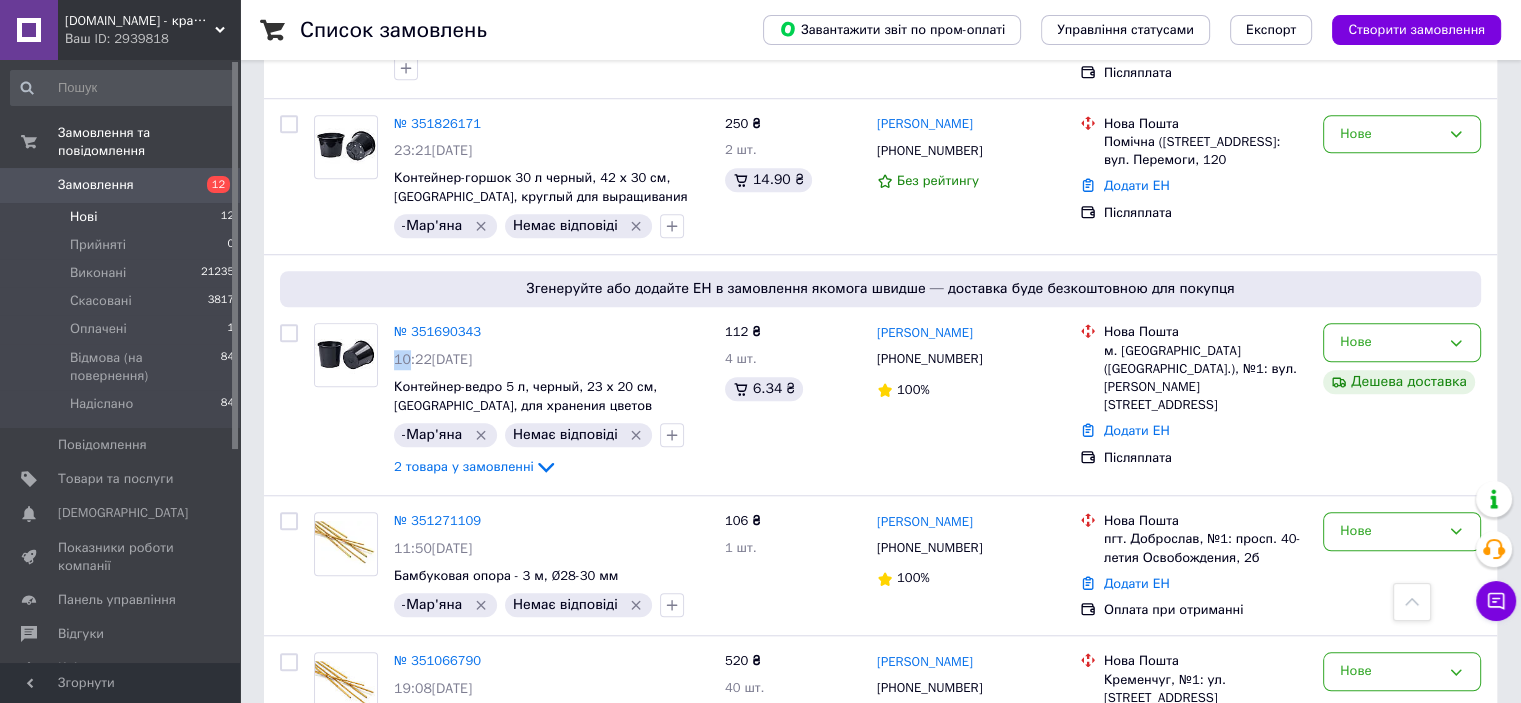 click on "Замовлення" at bounding box center (96, 185) 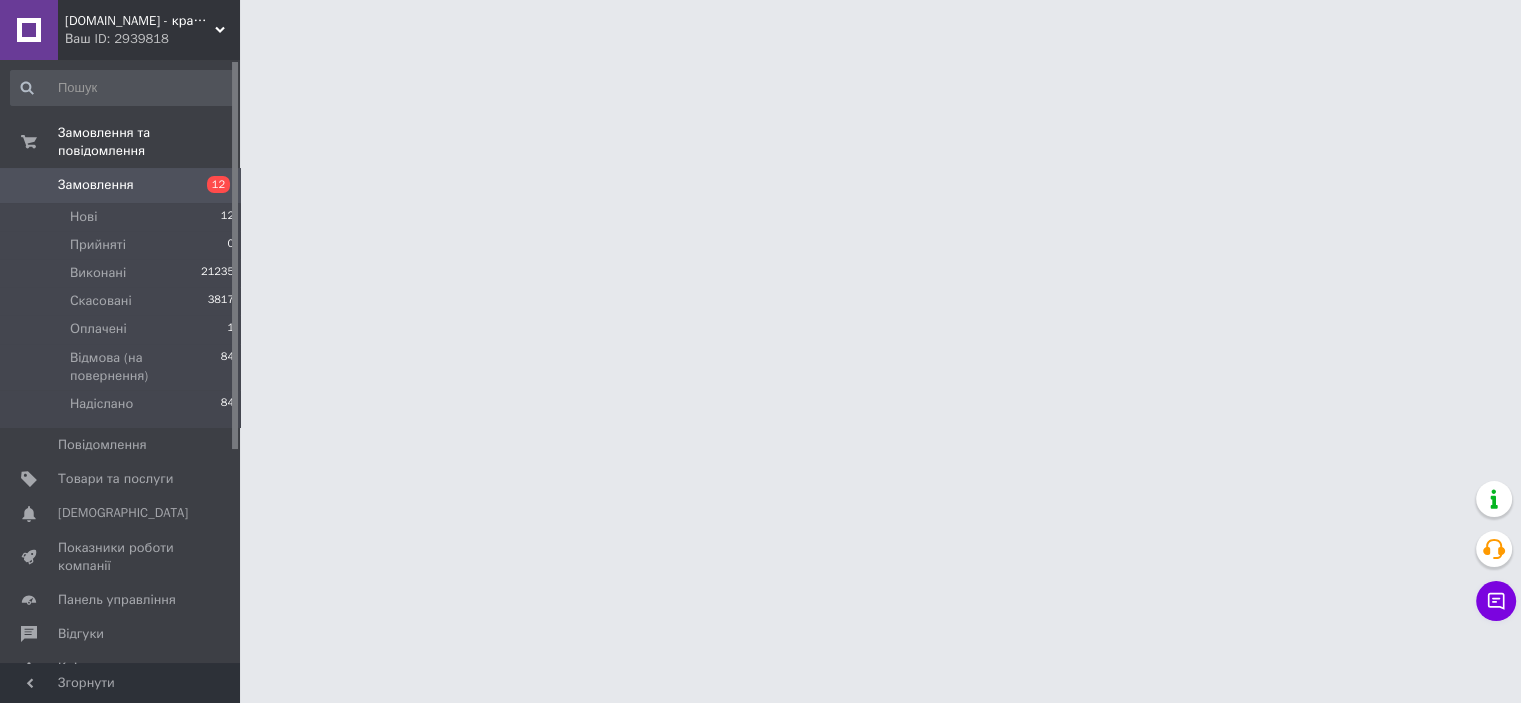 scroll, scrollTop: 0, scrollLeft: 0, axis: both 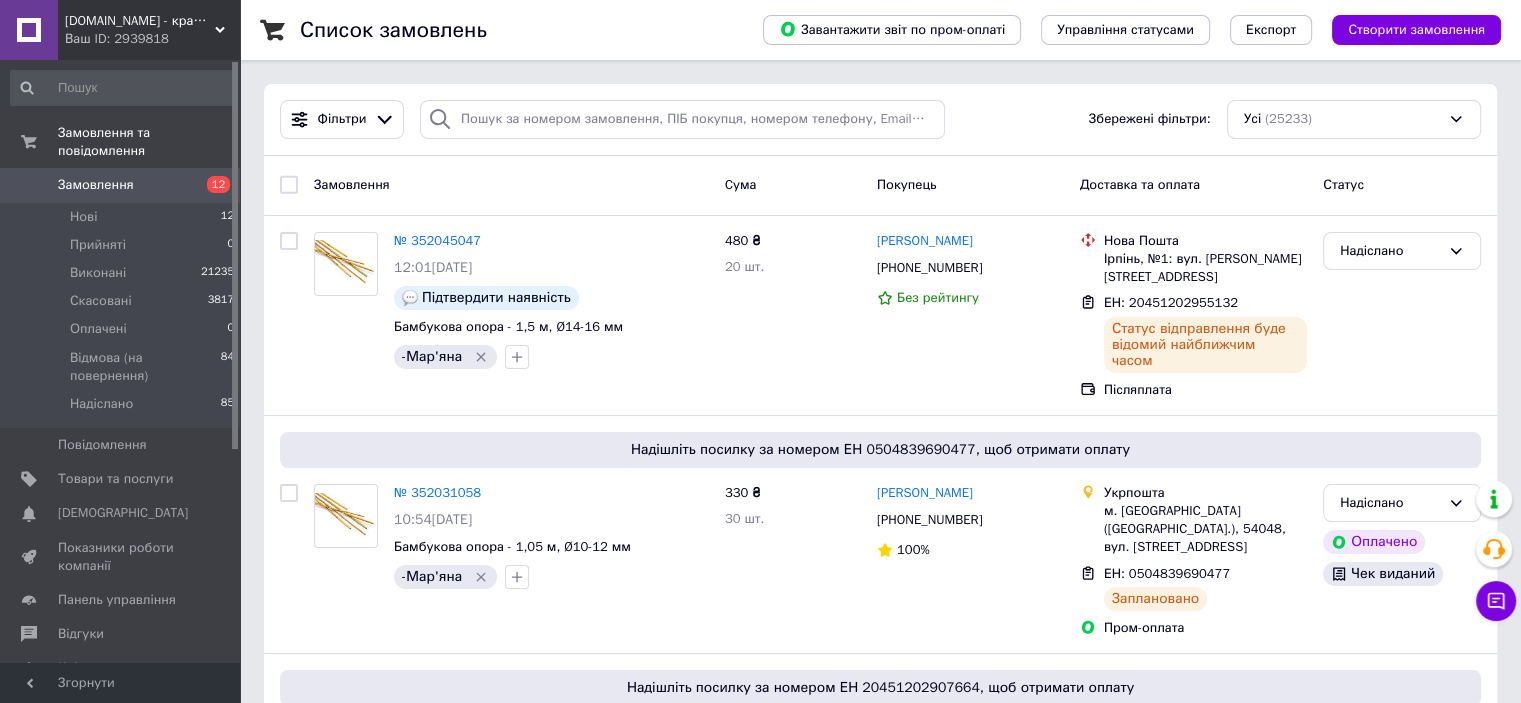 click on "Замовлення" at bounding box center (96, 185) 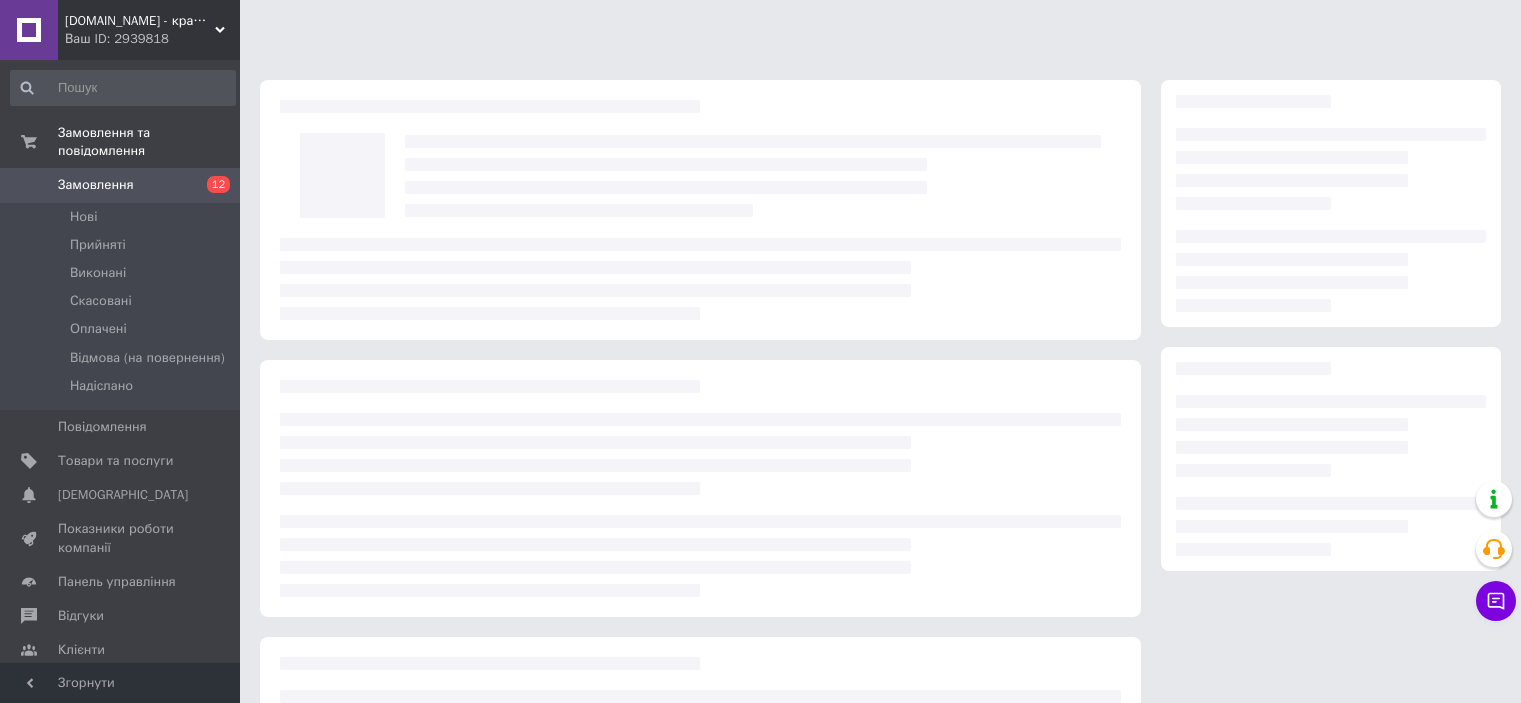 scroll, scrollTop: 0, scrollLeft: 0, axis: both 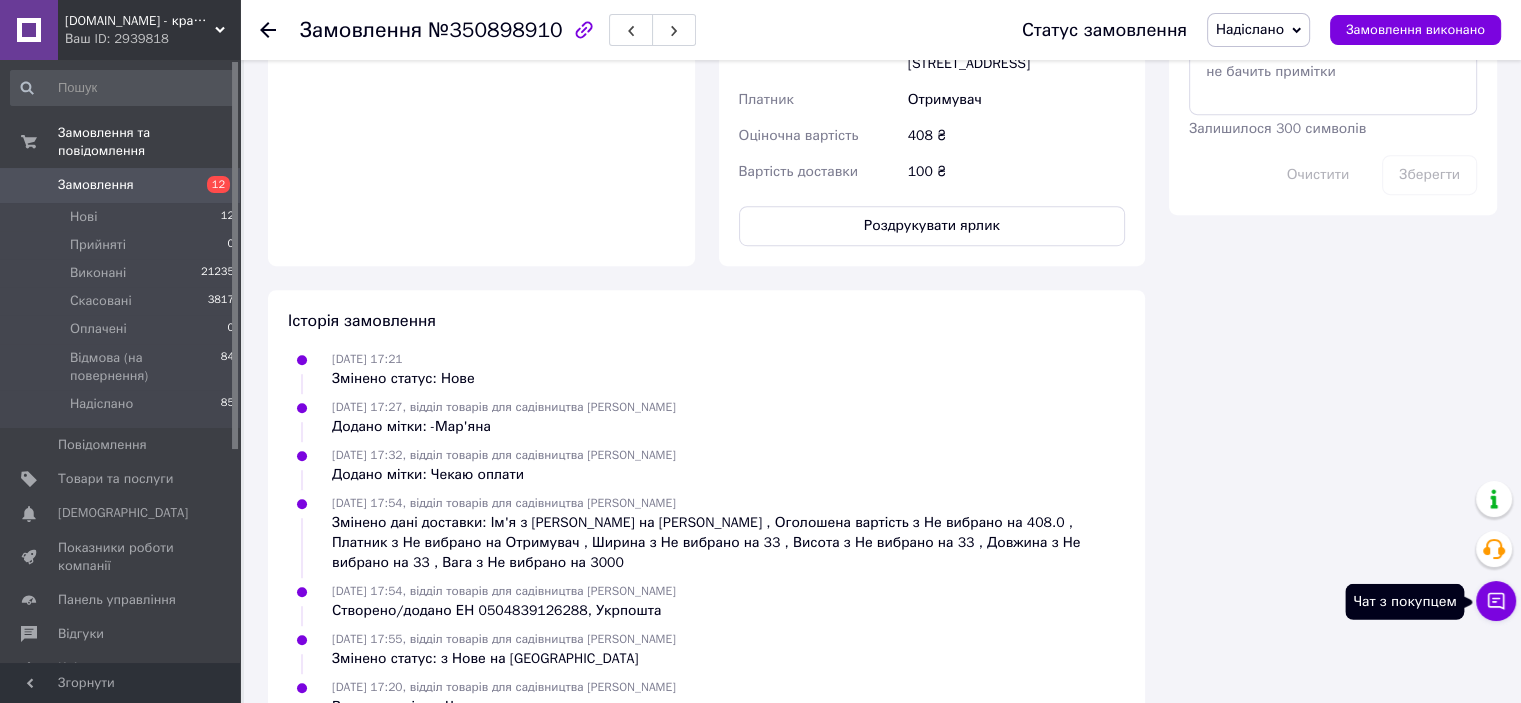 click 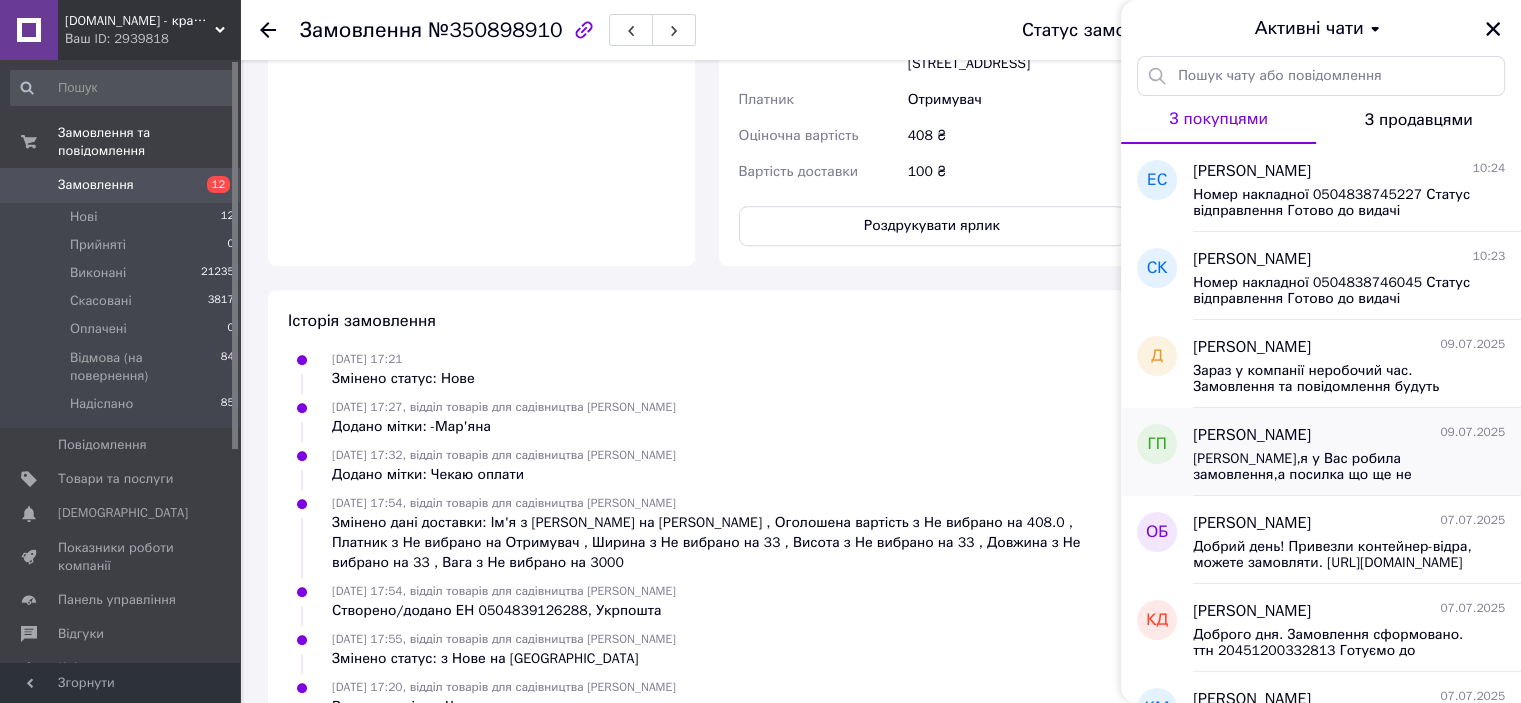 click on "Вітаю,я у Вас робила замовлення,а посилка що ще не відіслана?" at bounding box center [1335, 467] 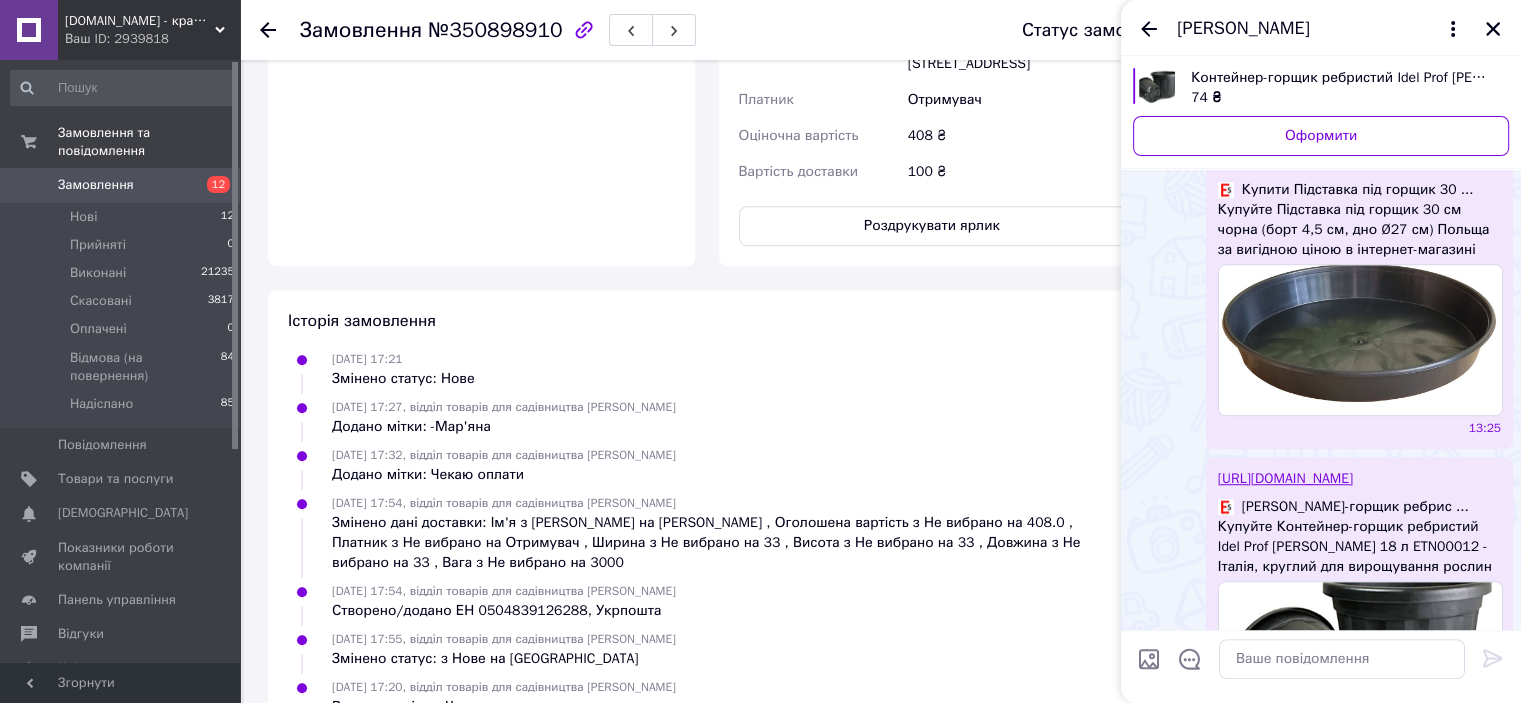 scroll, scrollTop: 986, scrollLeft: 0, axis: vertical 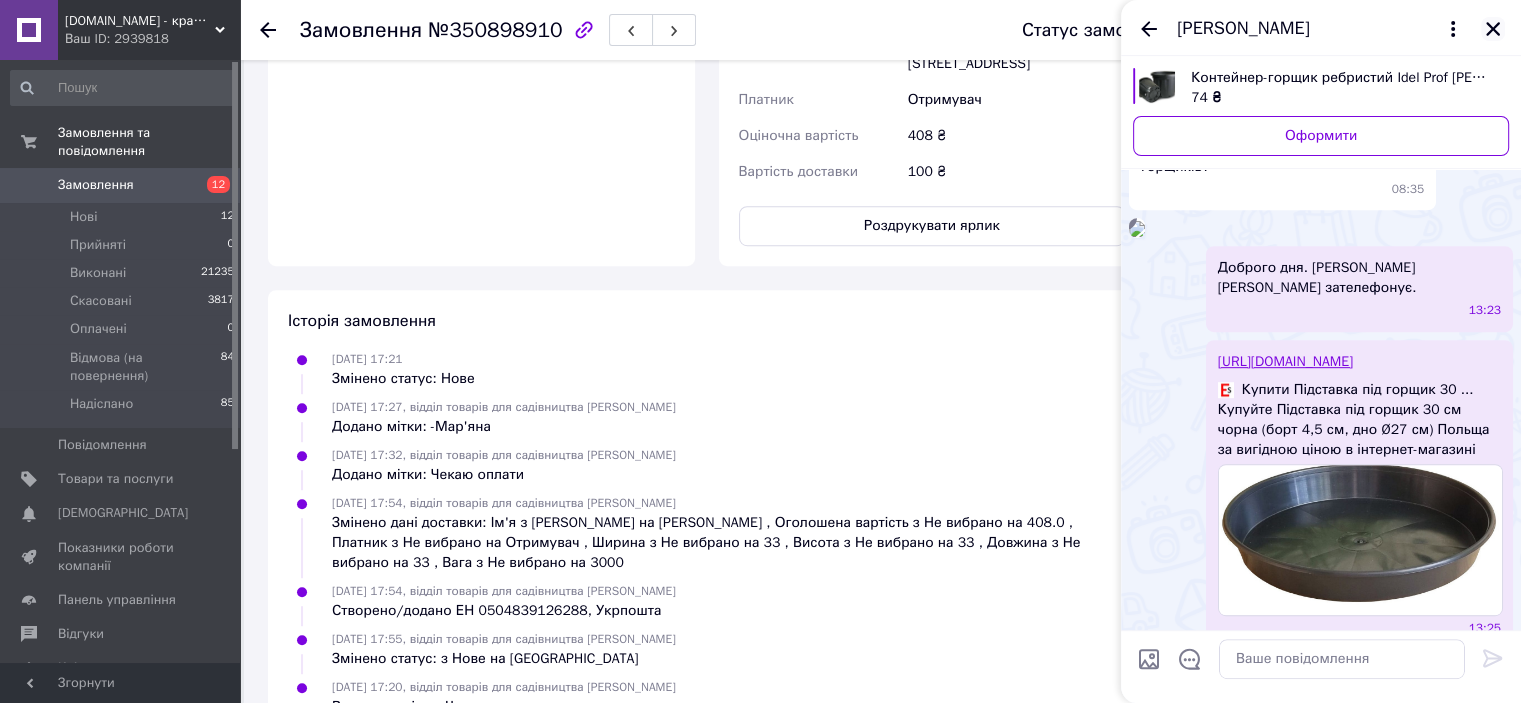 click 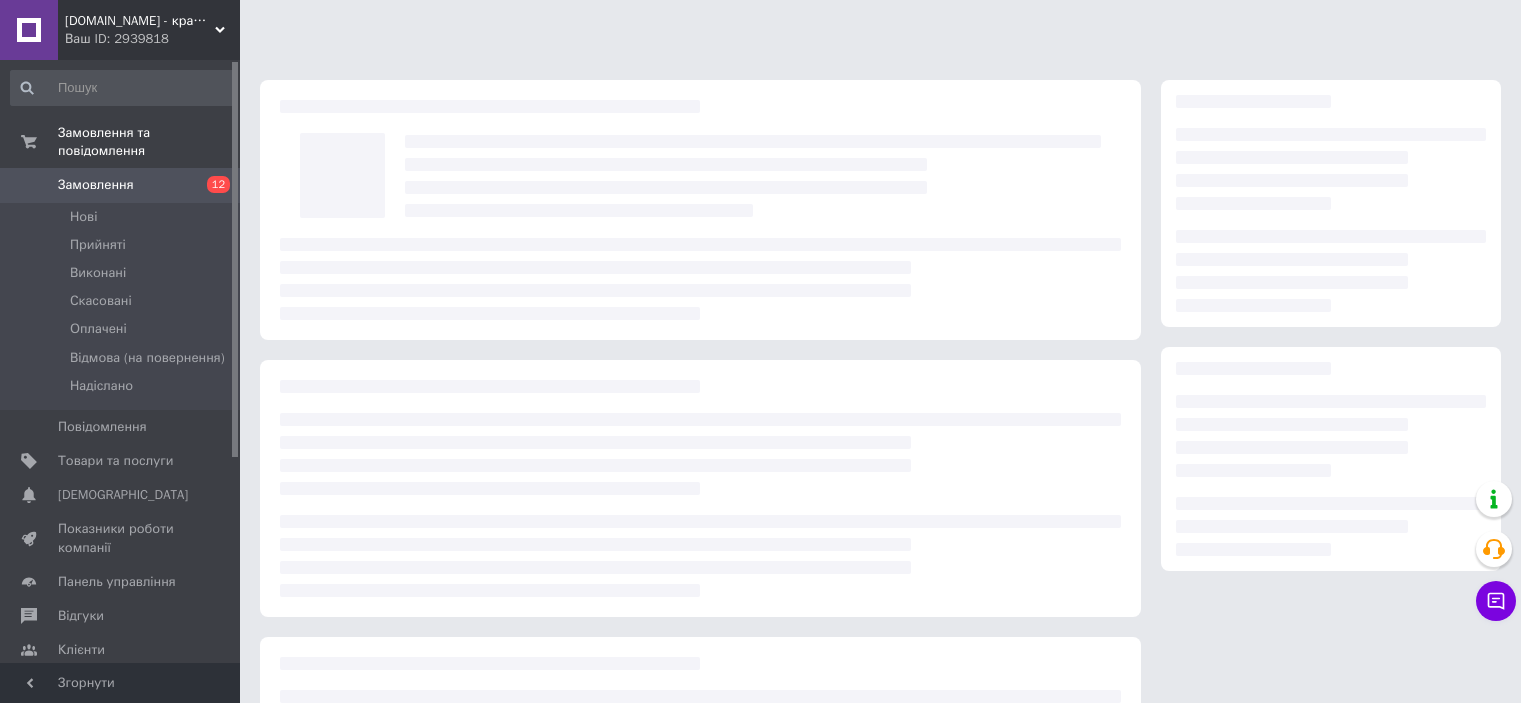 scroll, scrollTop: 0, scrollLeft: 0, axis: both 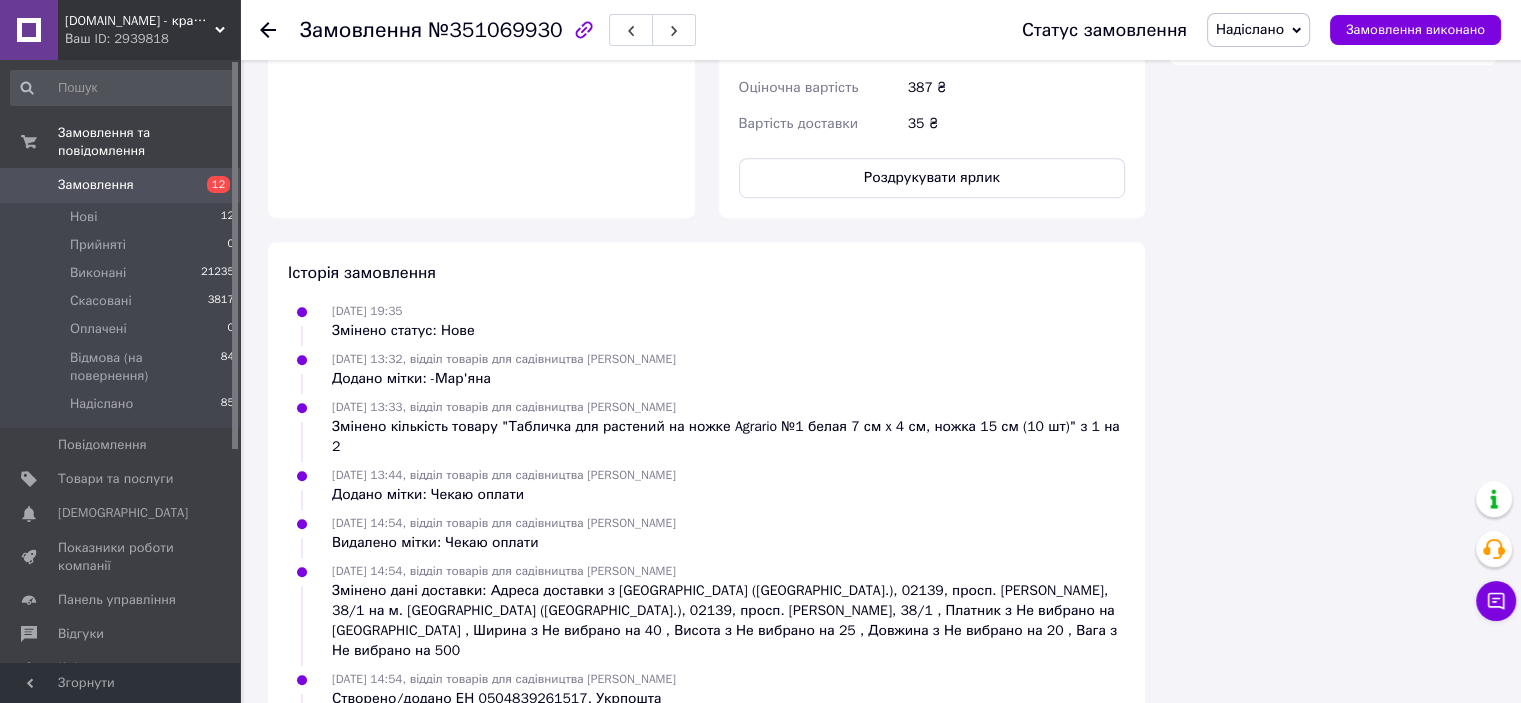 click on "[DATE] 14:56, відділ товарів для садівництва [PERSON_NAME] Змінено статус: з Нове на [GEOGRAPHIC_DATA]" at bounding box center [706, 737] 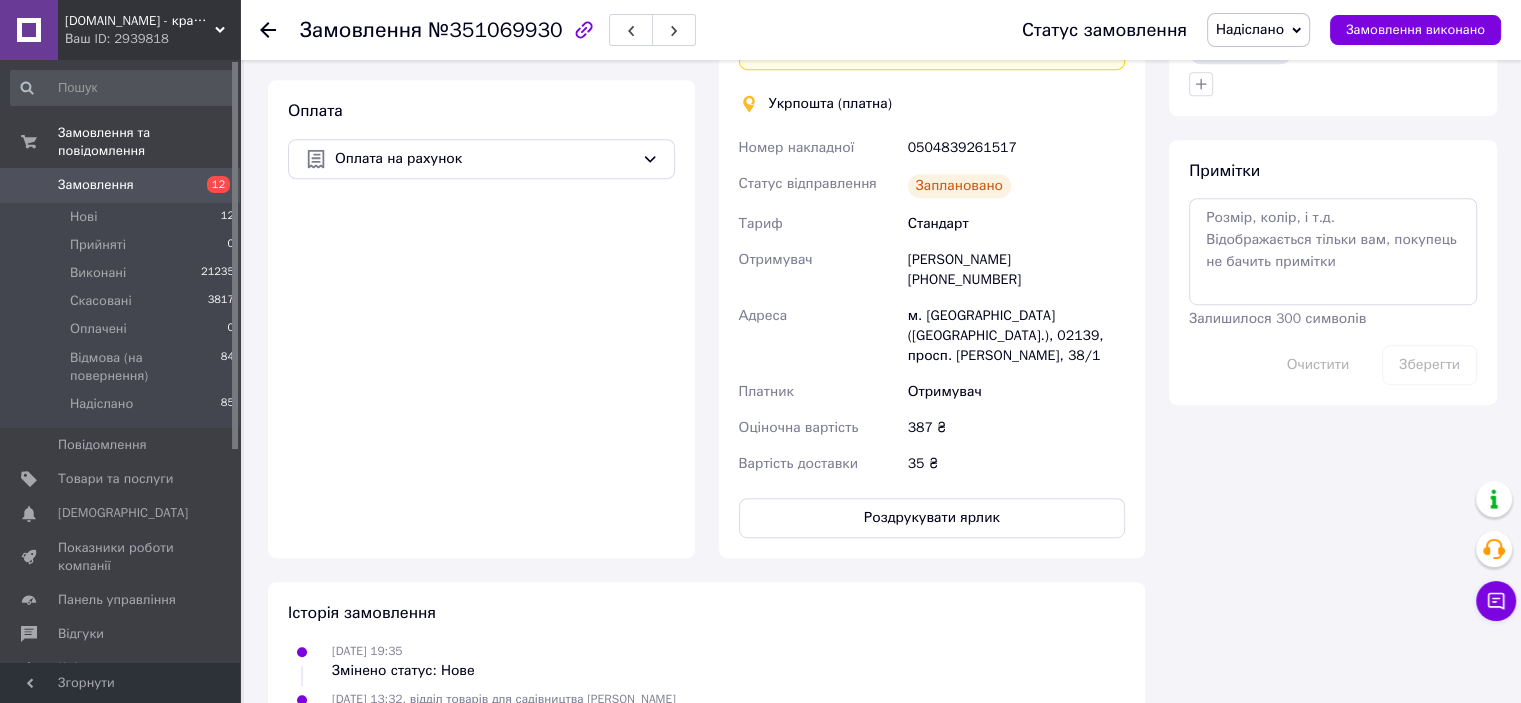 scroll, scrollTop: 1398, scrollLeft: 0, axis: vertical 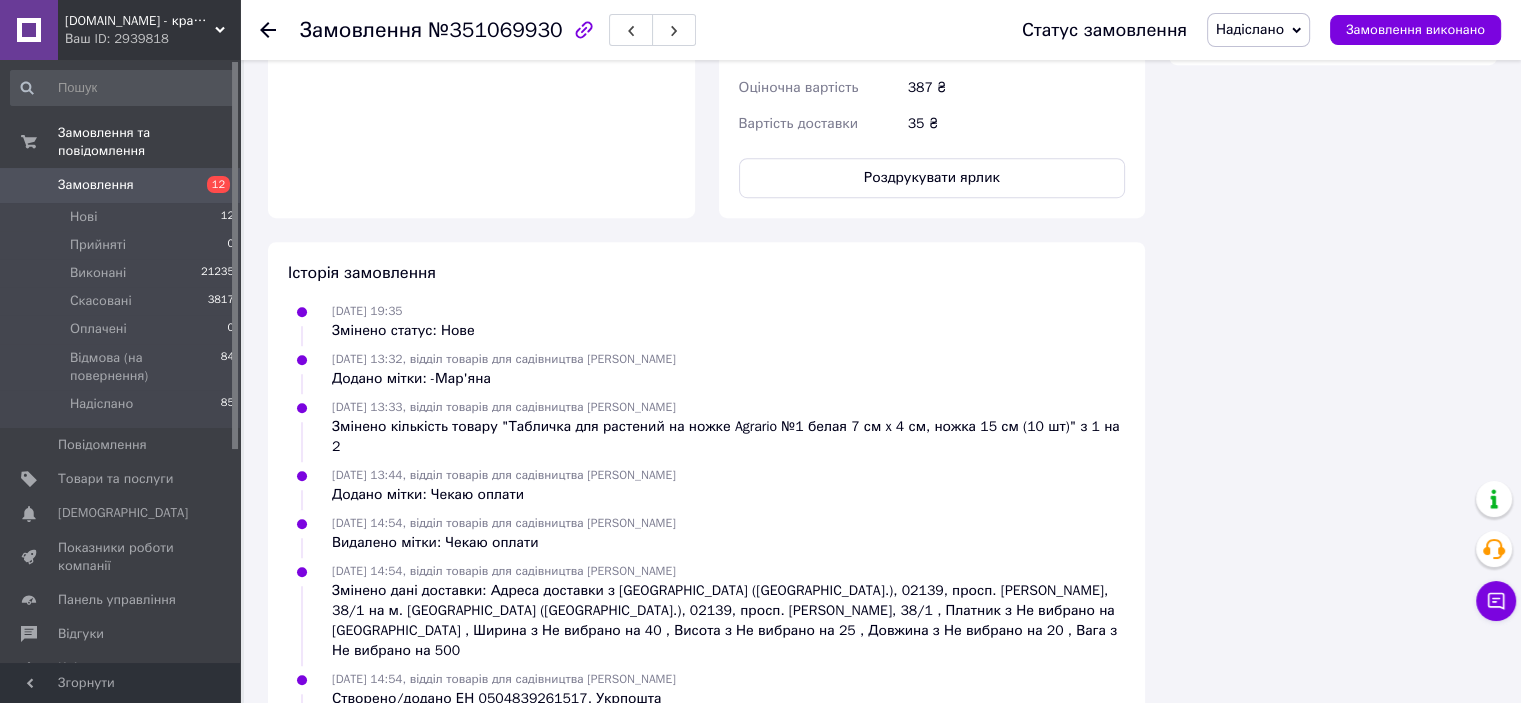 click on "[DATE] 14:54, відділ товарів для садівництва [PERSON_NAME] Створено/додано ЕН 0504839261517, Укрпошта" at bounding box center (706, 689) 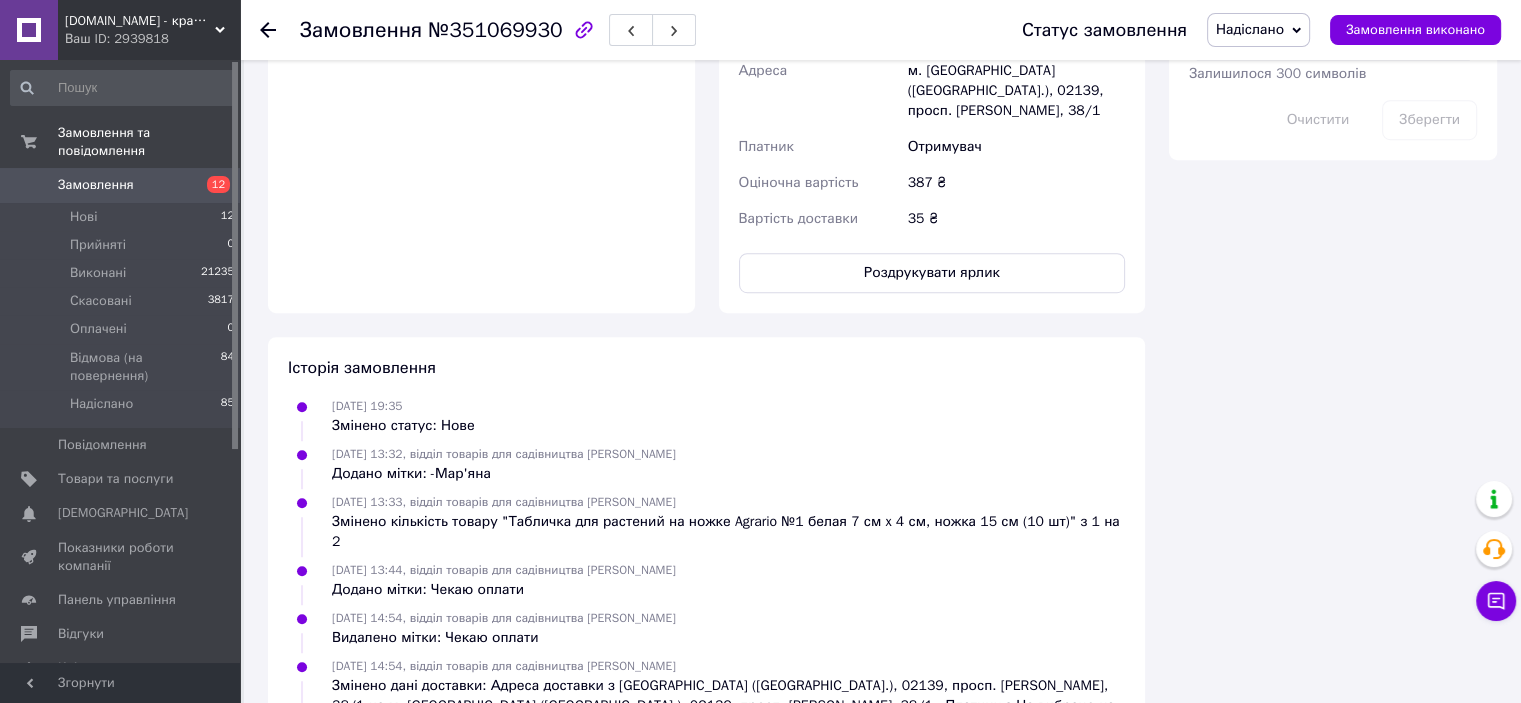 scroll, scrollTop: 1398, scrollLeft: 0, axis: vertical 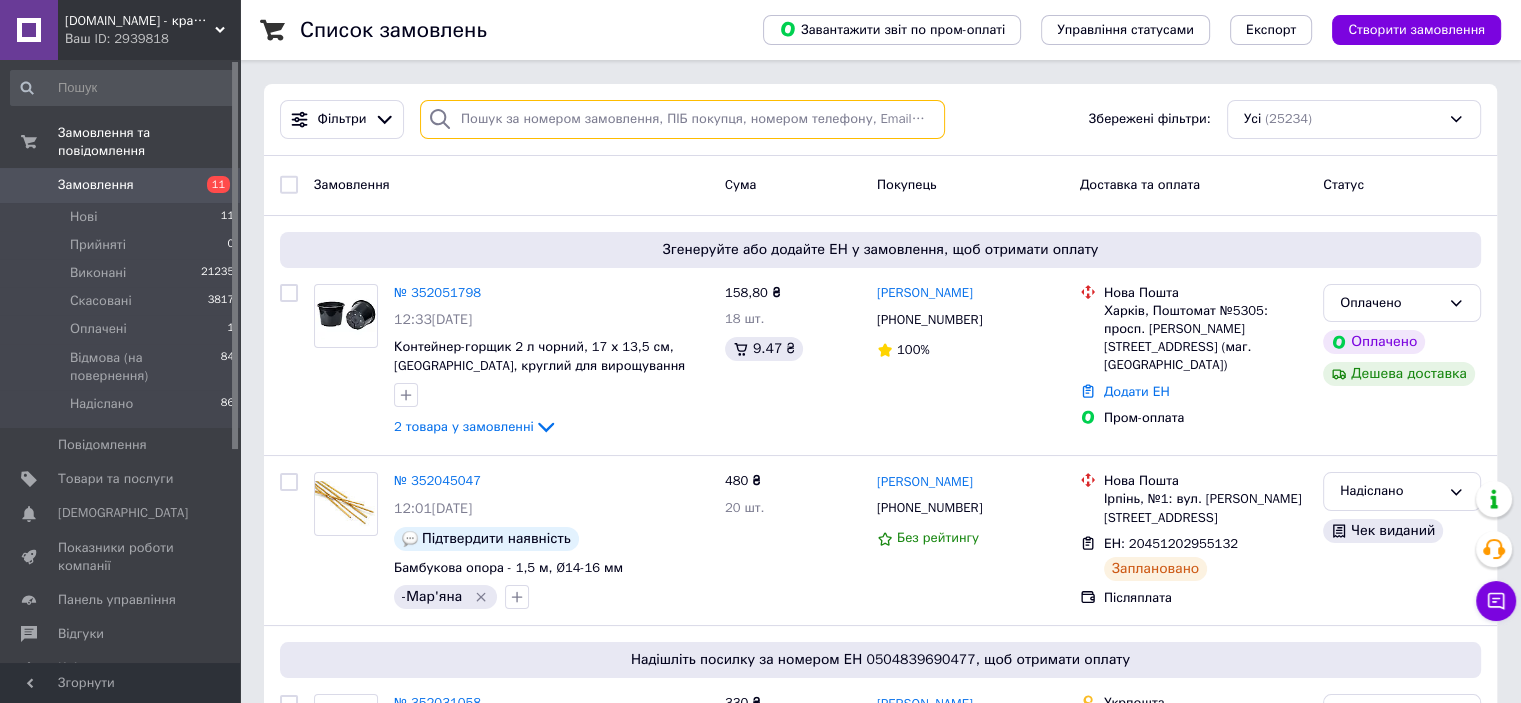 click at bounding box center [682, 119] 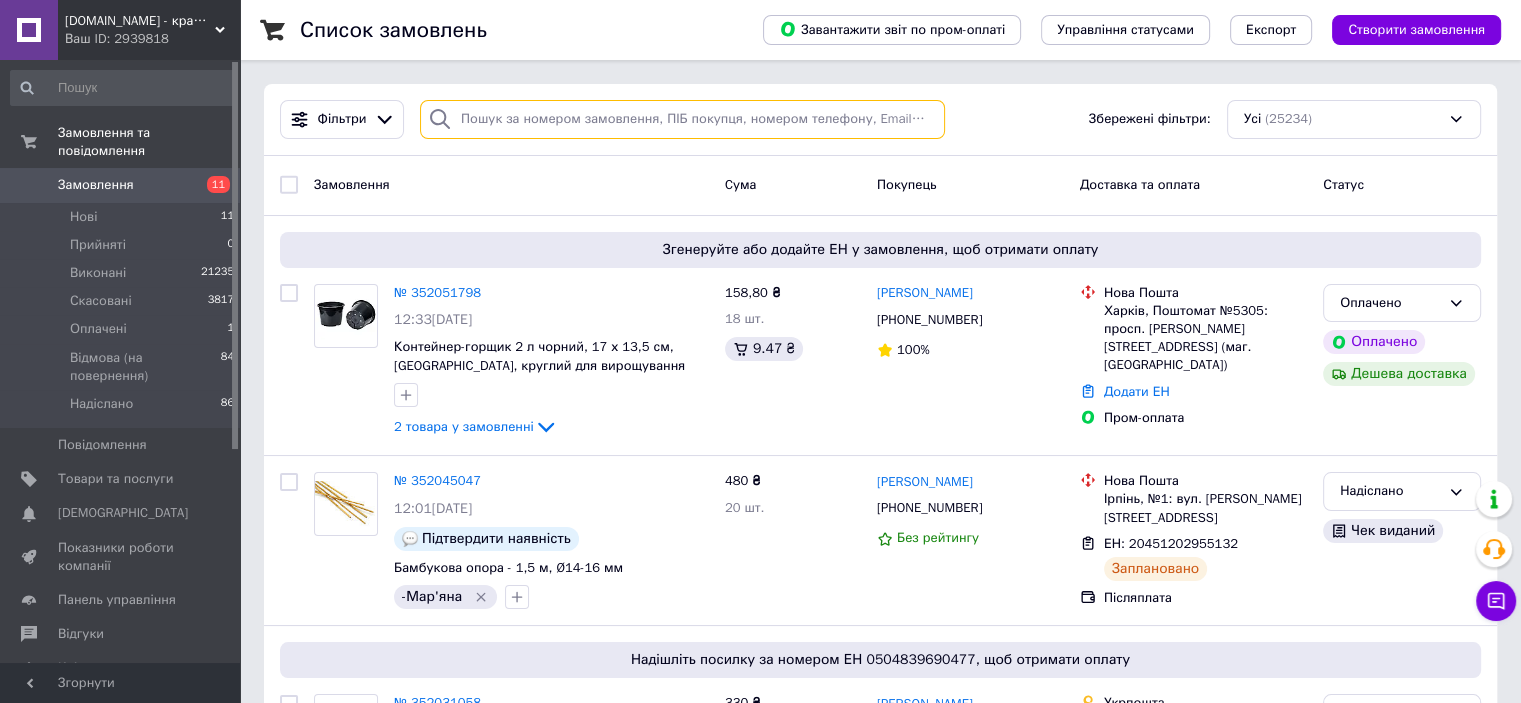 paste on "351066790" 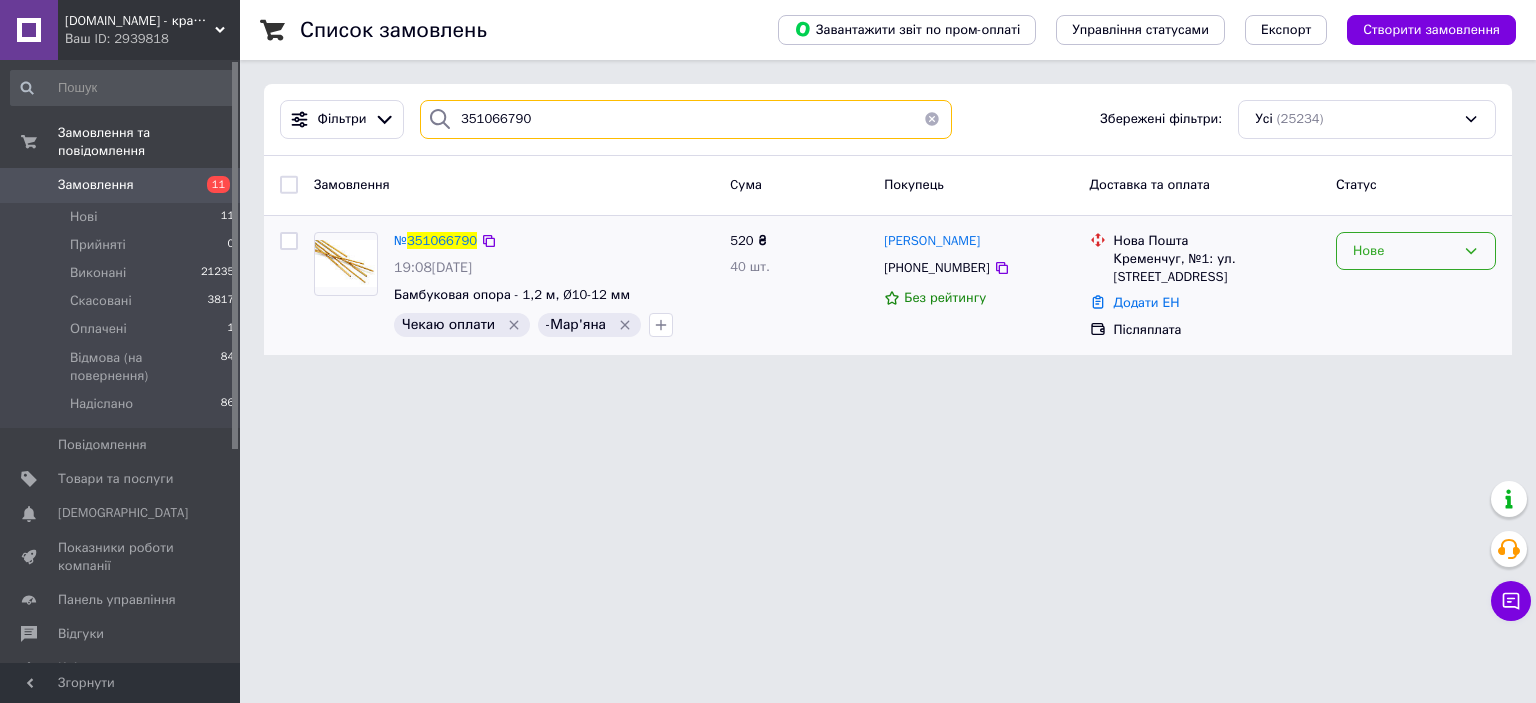 type on "351066790" 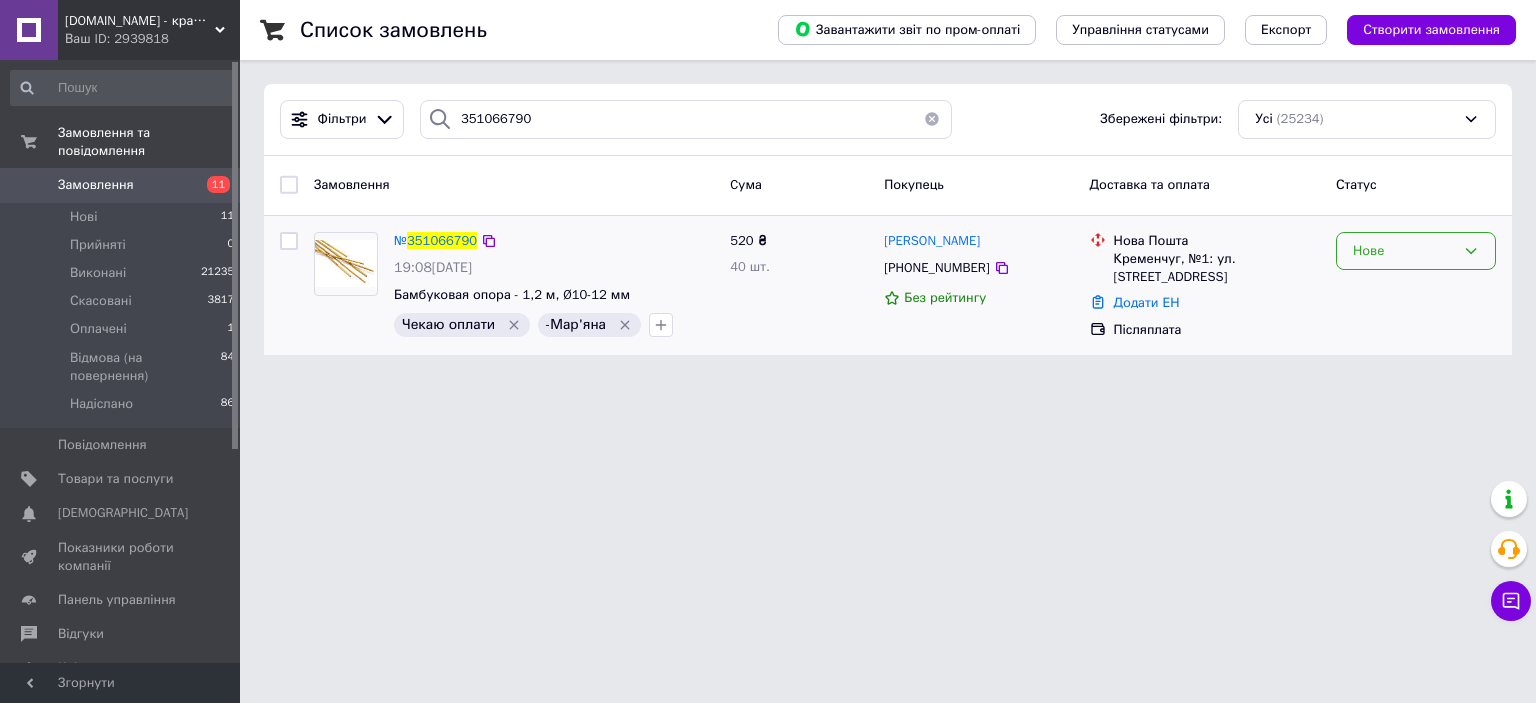 click on "Нове" at bounding box center (1404, 251) 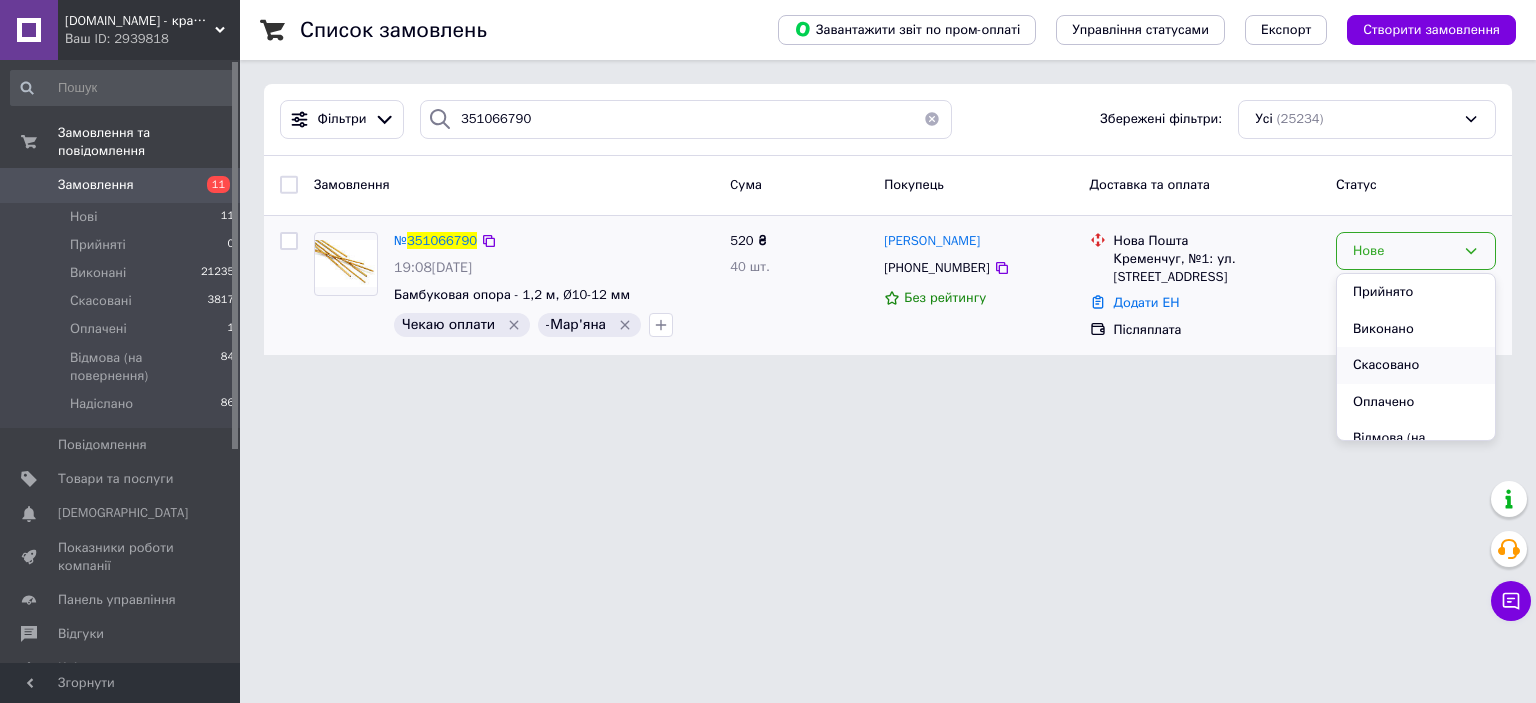click on "Скасовано" at bounding box center (1416, 365) 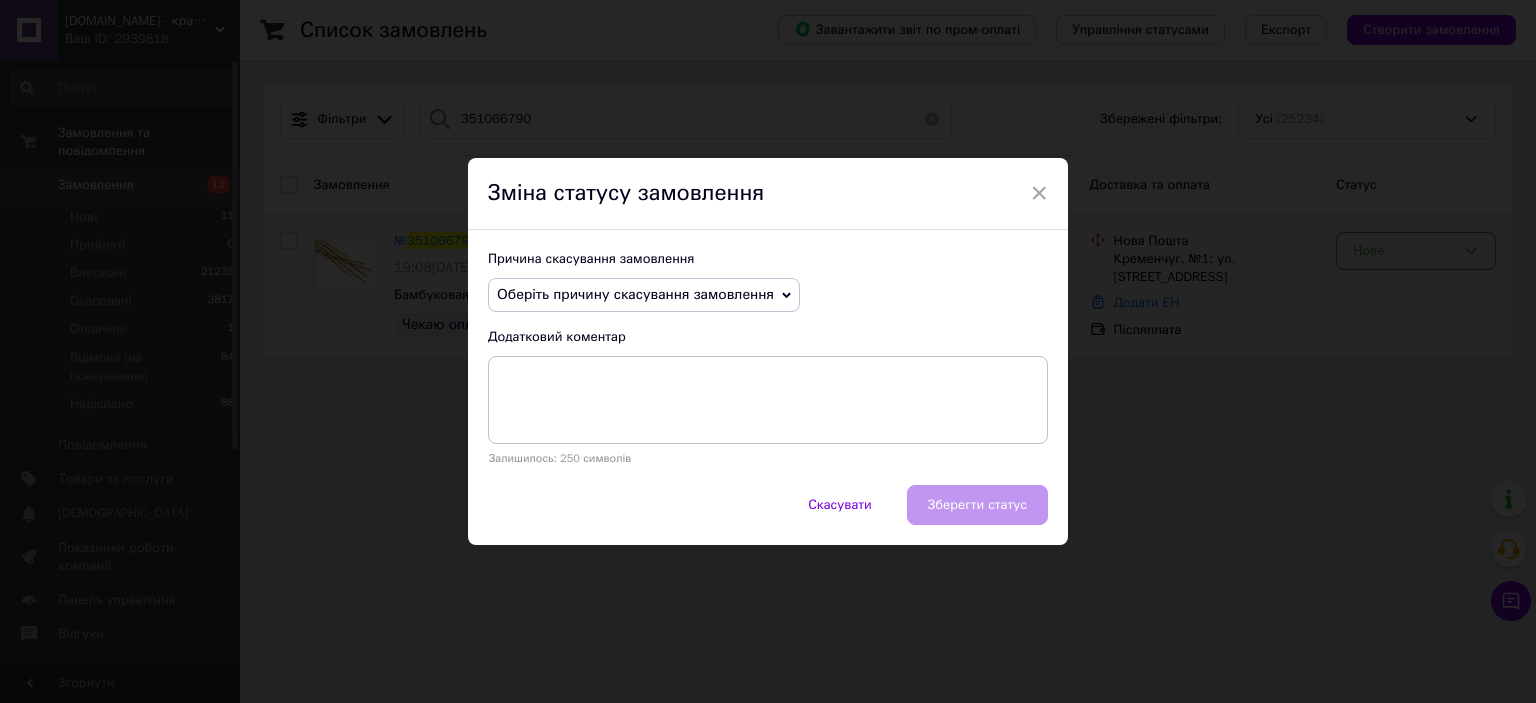 click on "Оберіть причину скасування замовлення" at bounding box center (635, 294) 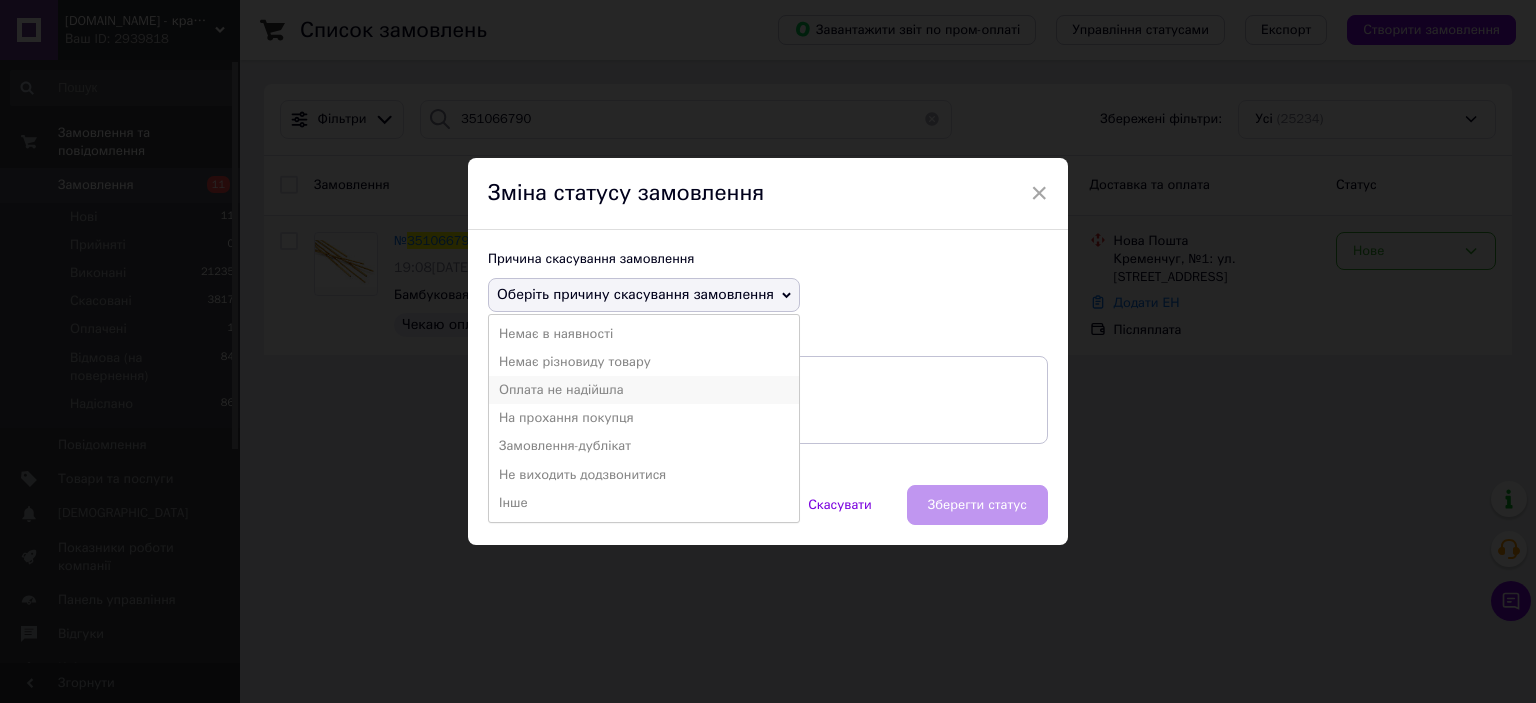 click on "Оплата не надійшла" at bounding box center (644, 390) 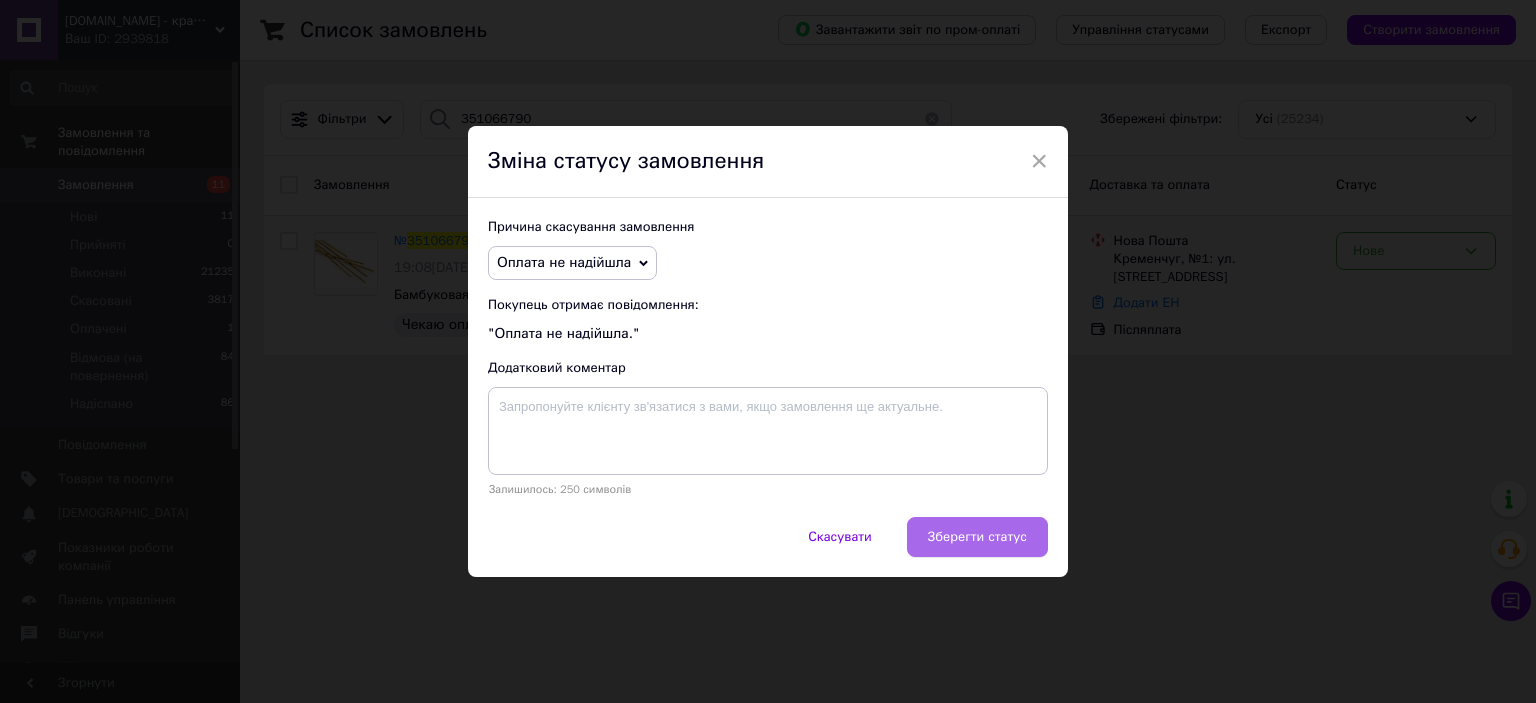 click on "Зберегти статус" at bounding box center (977, 537) 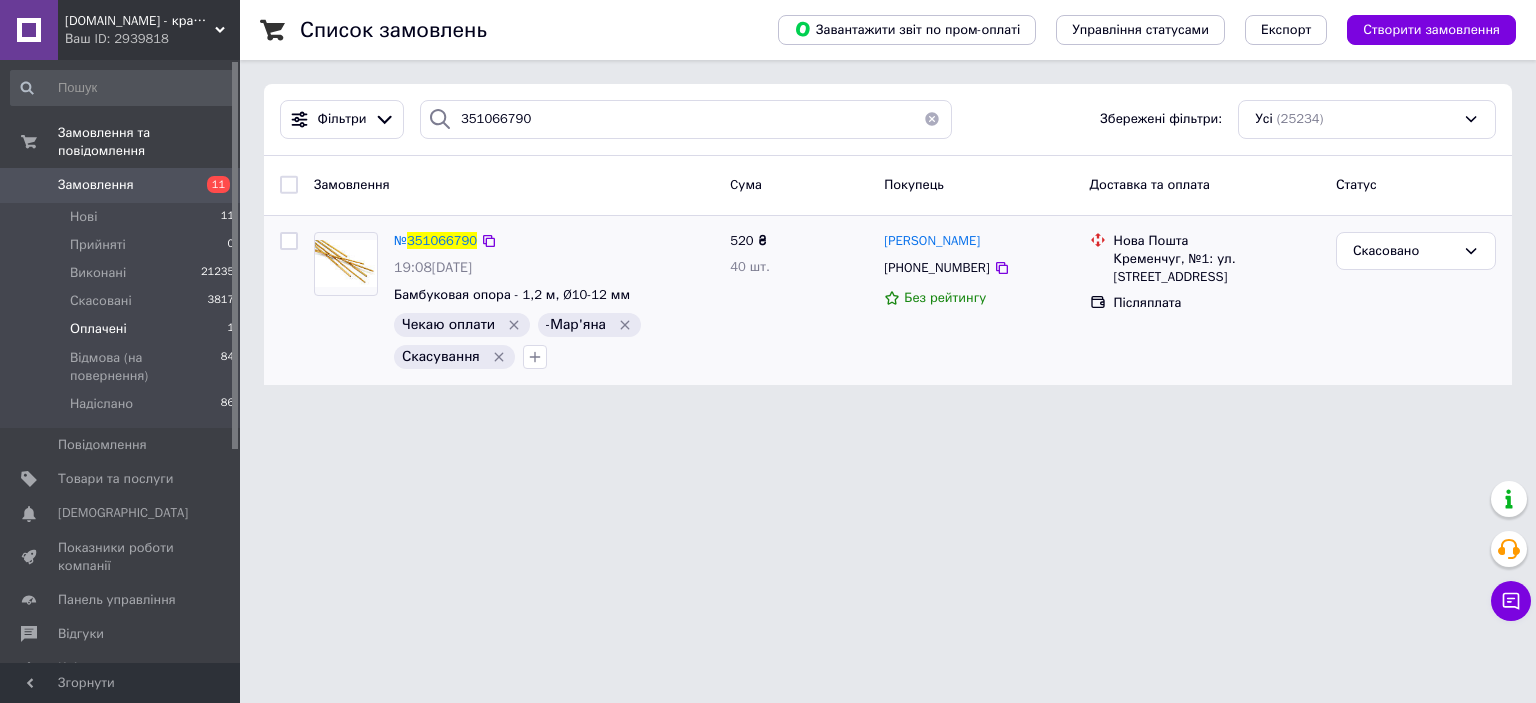 click on "Оплачені" at bounding box center (98, 329) 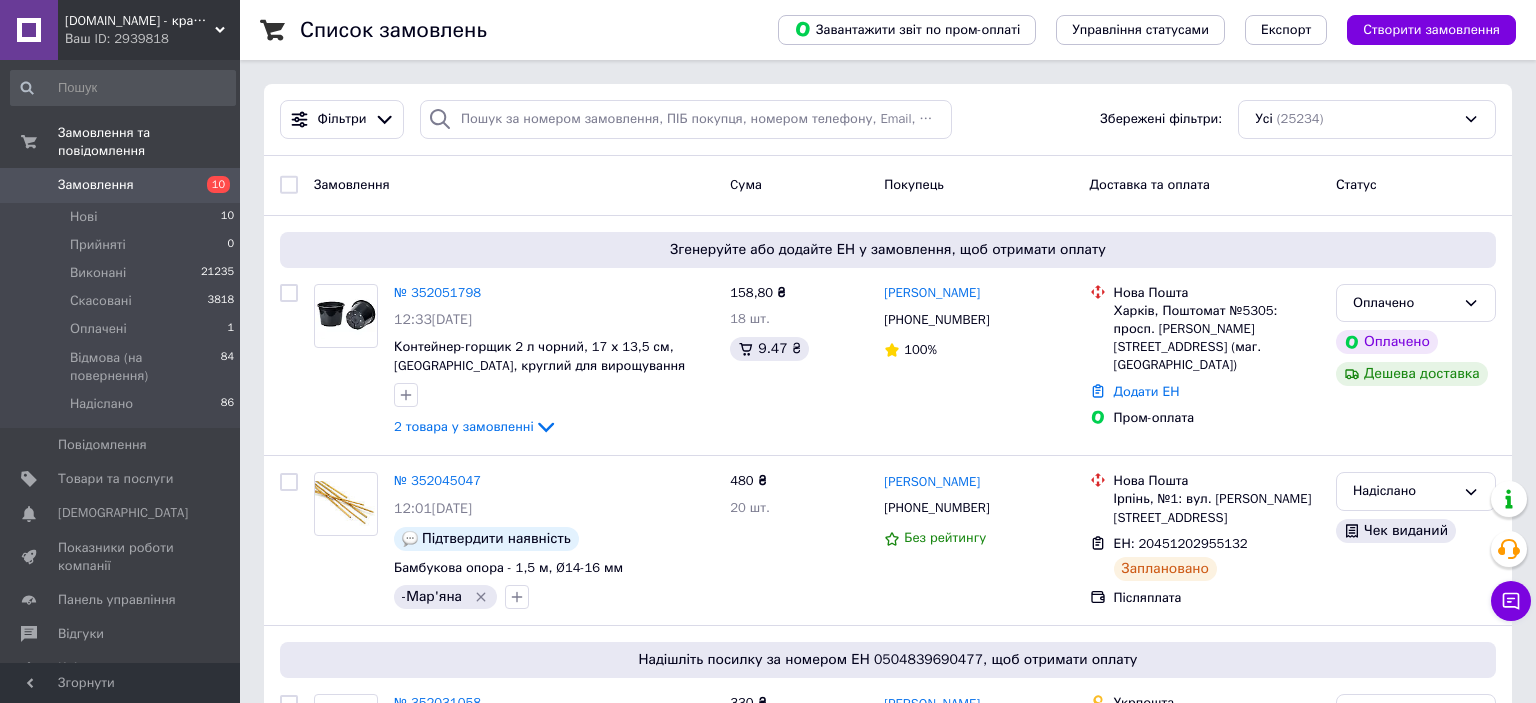 scroll, scrollTop: 0, scrollLeft: 0, axis: both 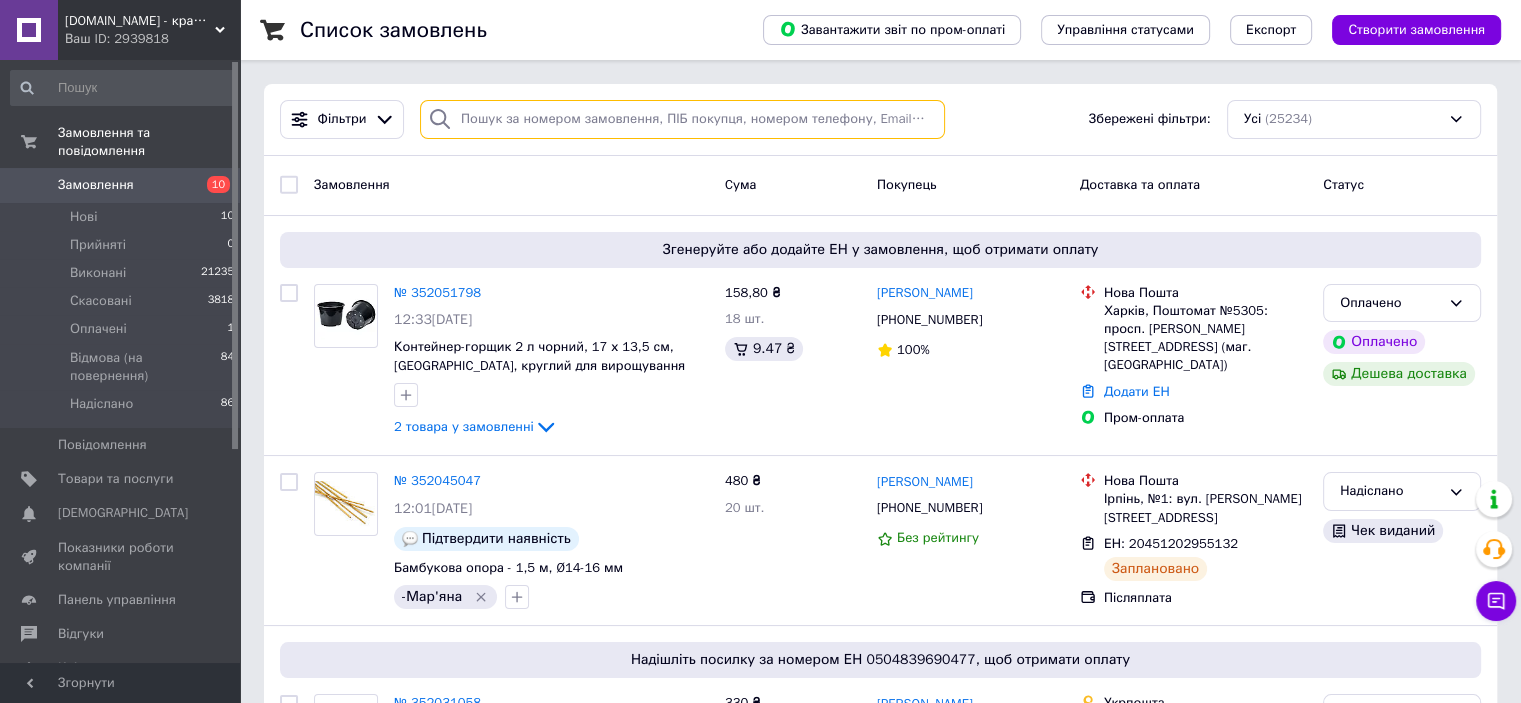 click at bounding box center [682, 119] 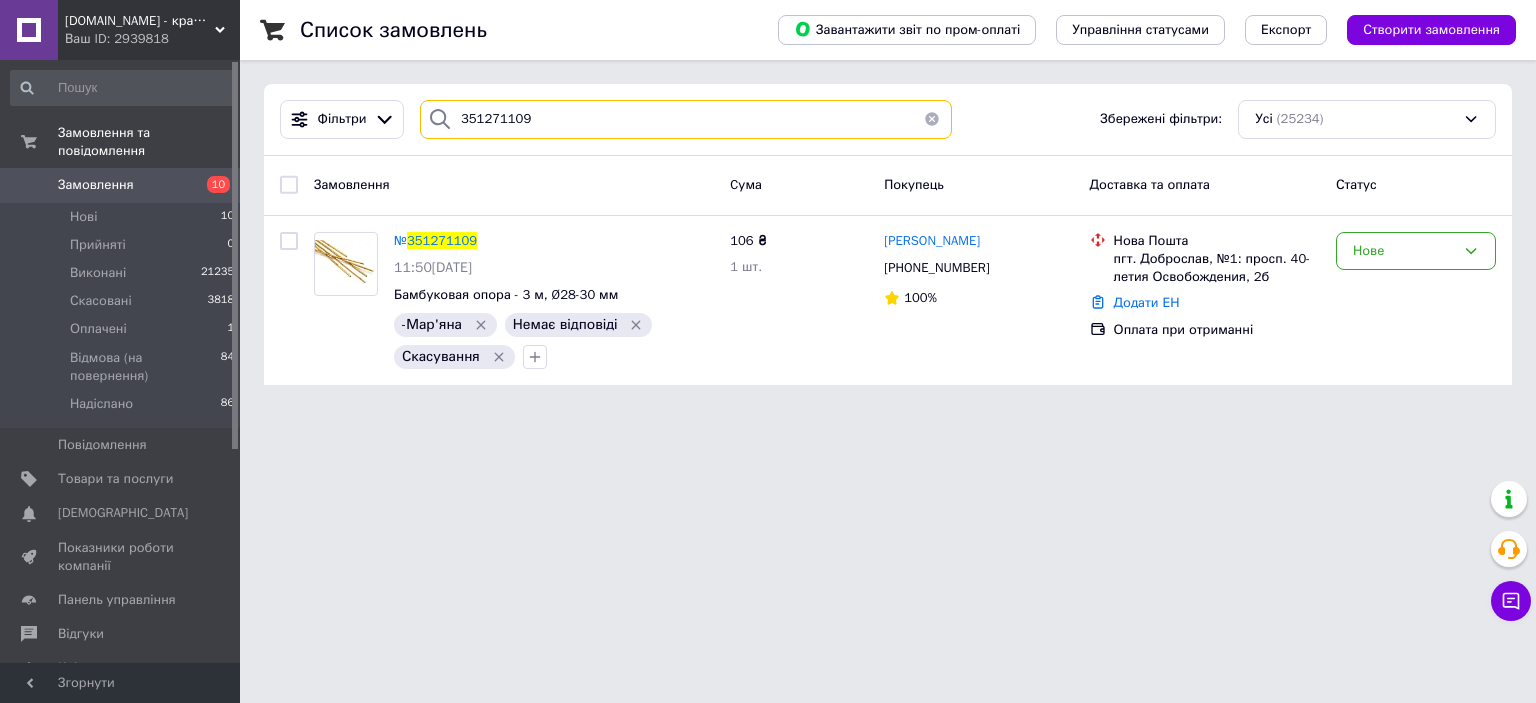 type on "351271109" 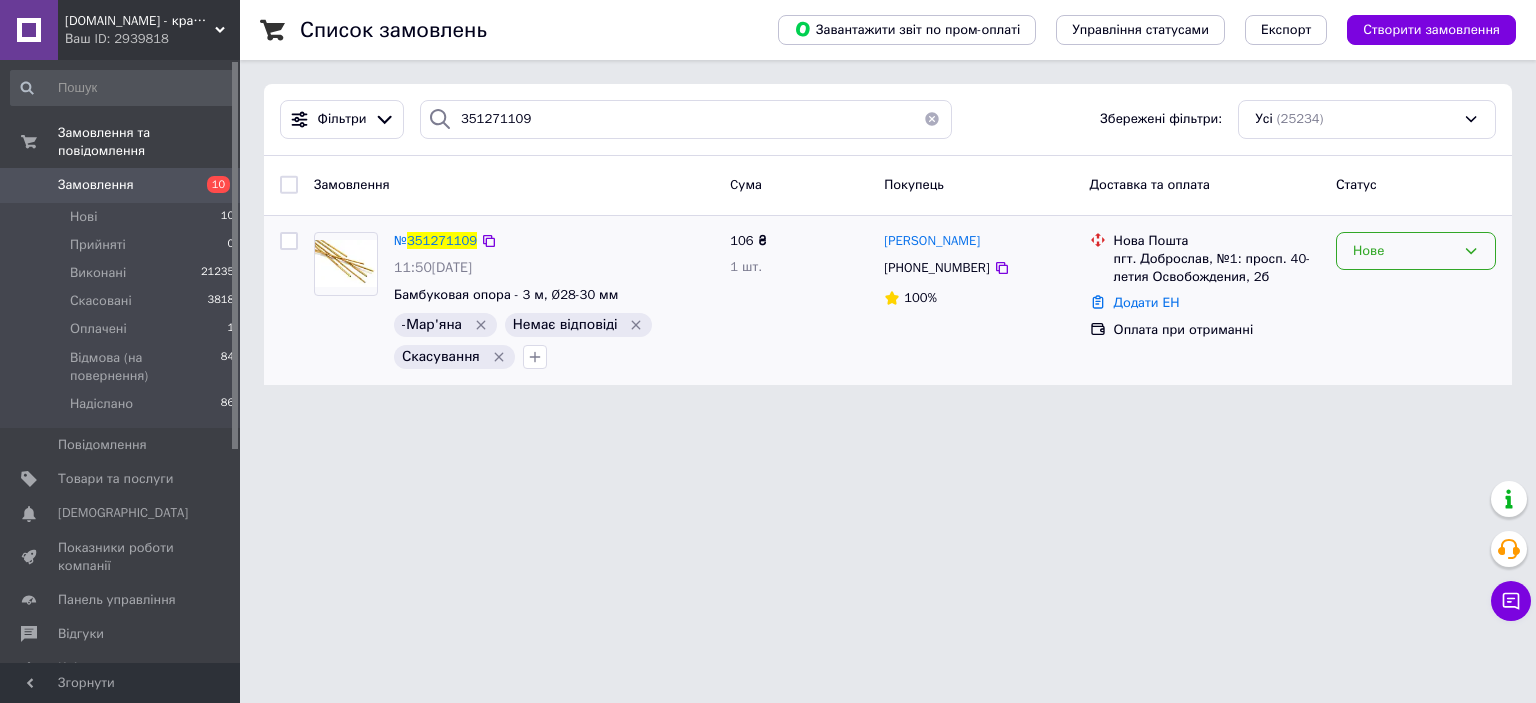 click on "Нове" at bounding box center (1404, 251) 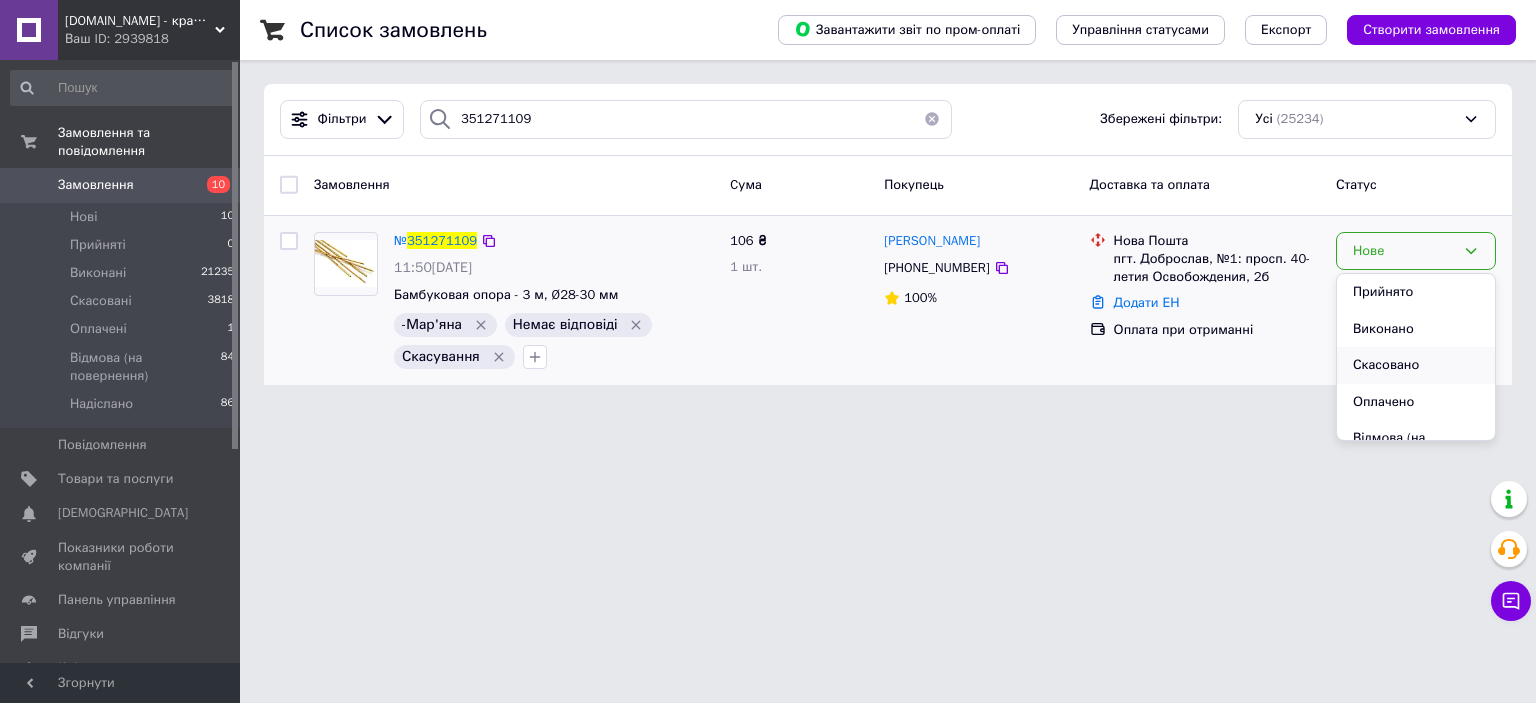 click on "Скасовано" at bounding box center [1416, 365] 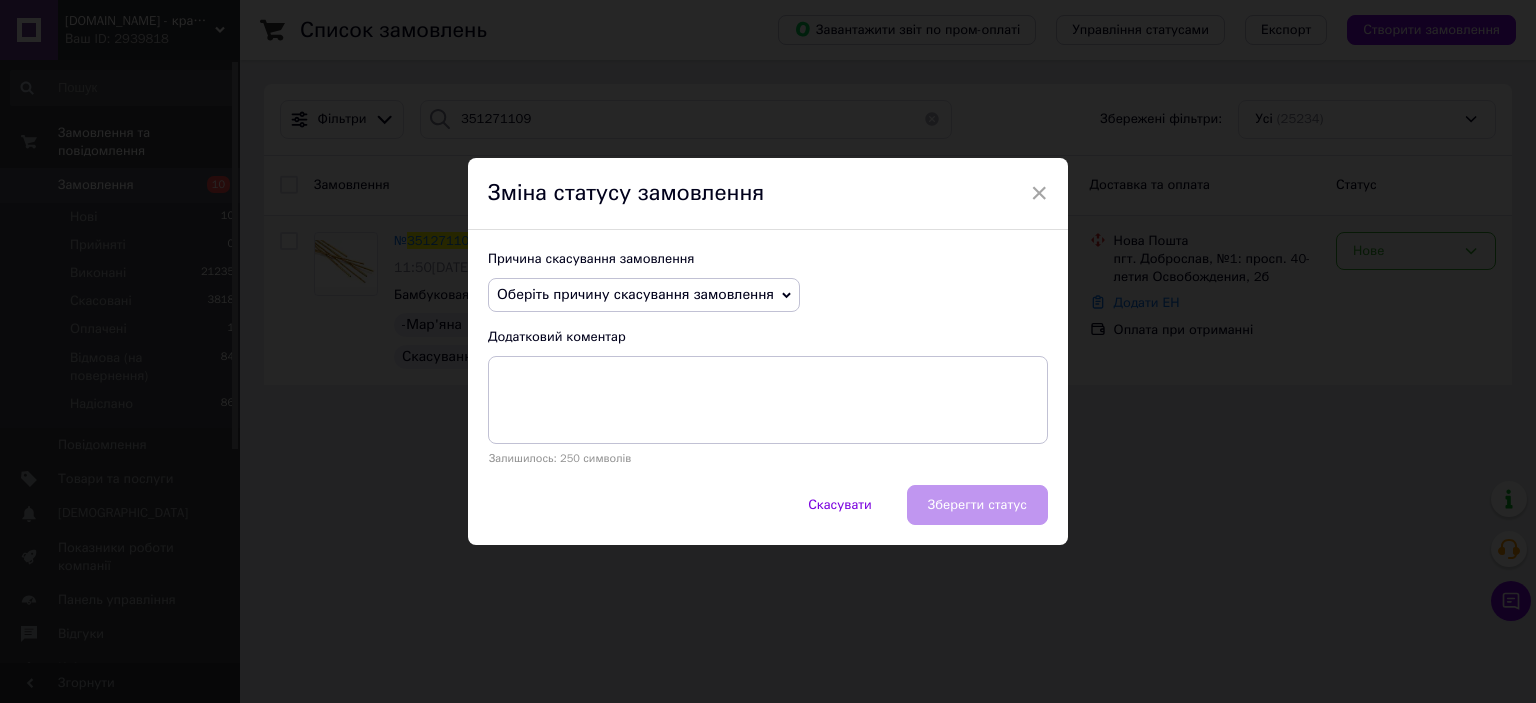 click on "Оберіть причину скасування замовлення" at bounding box center (635, 294) 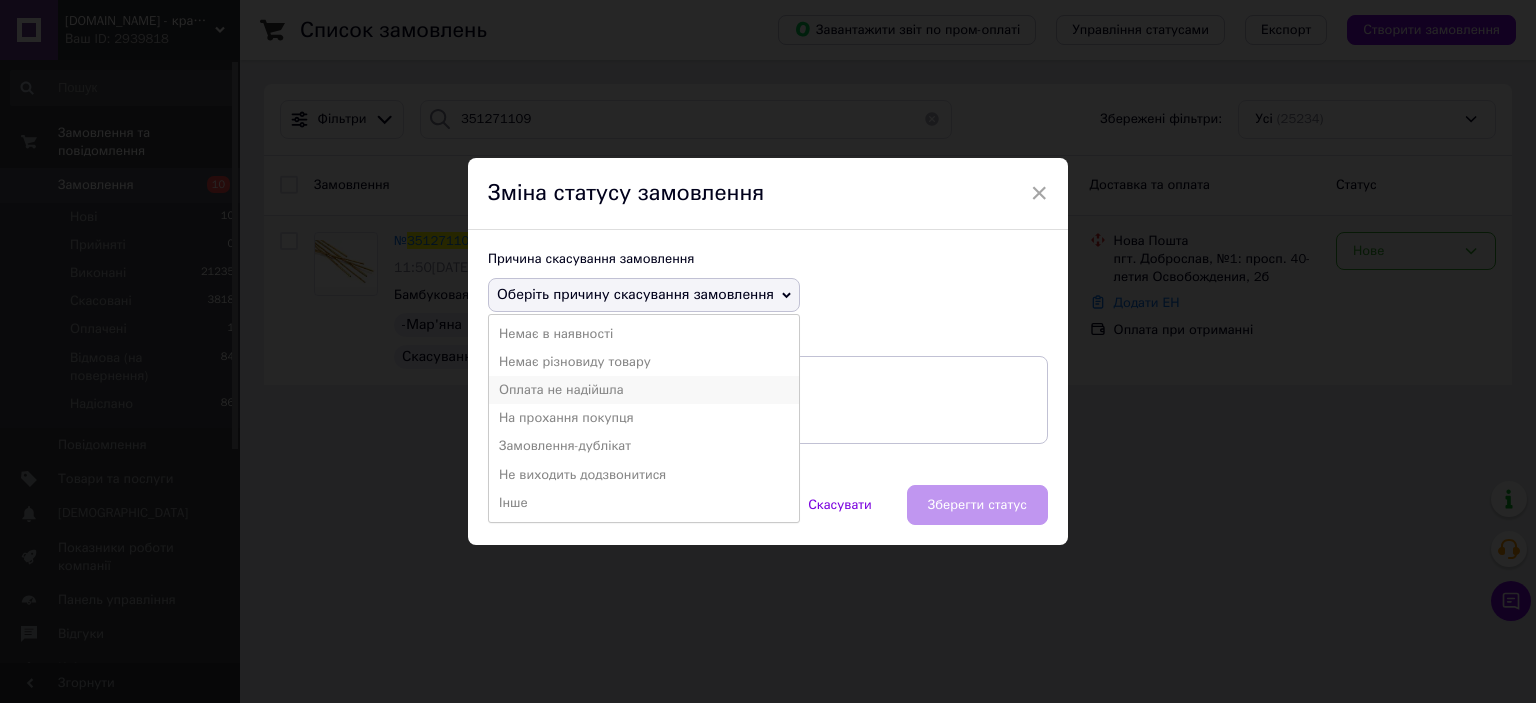 click on "Оплата не надійшла" at bounding box center [644, 390] 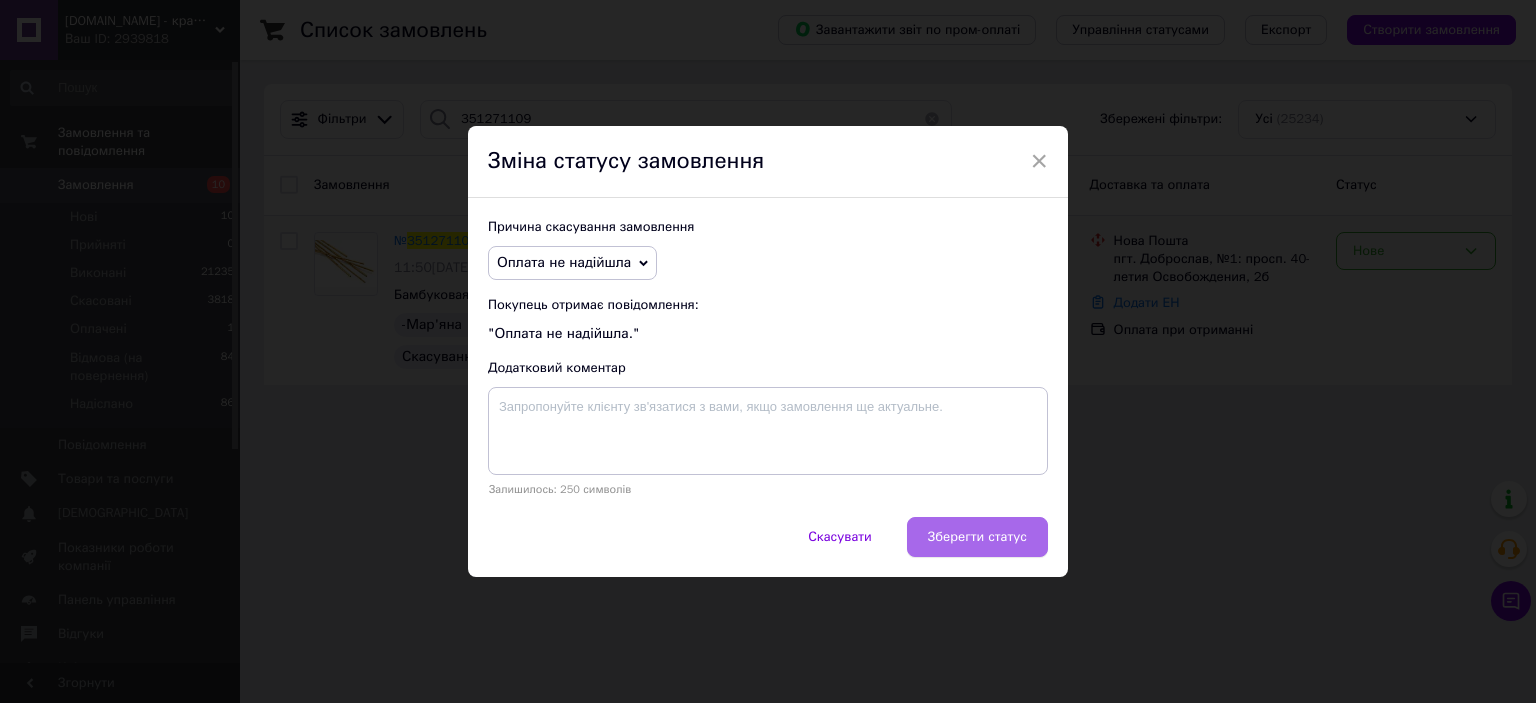 click on "Зберегти статус" at bounding box center [977, 537] 